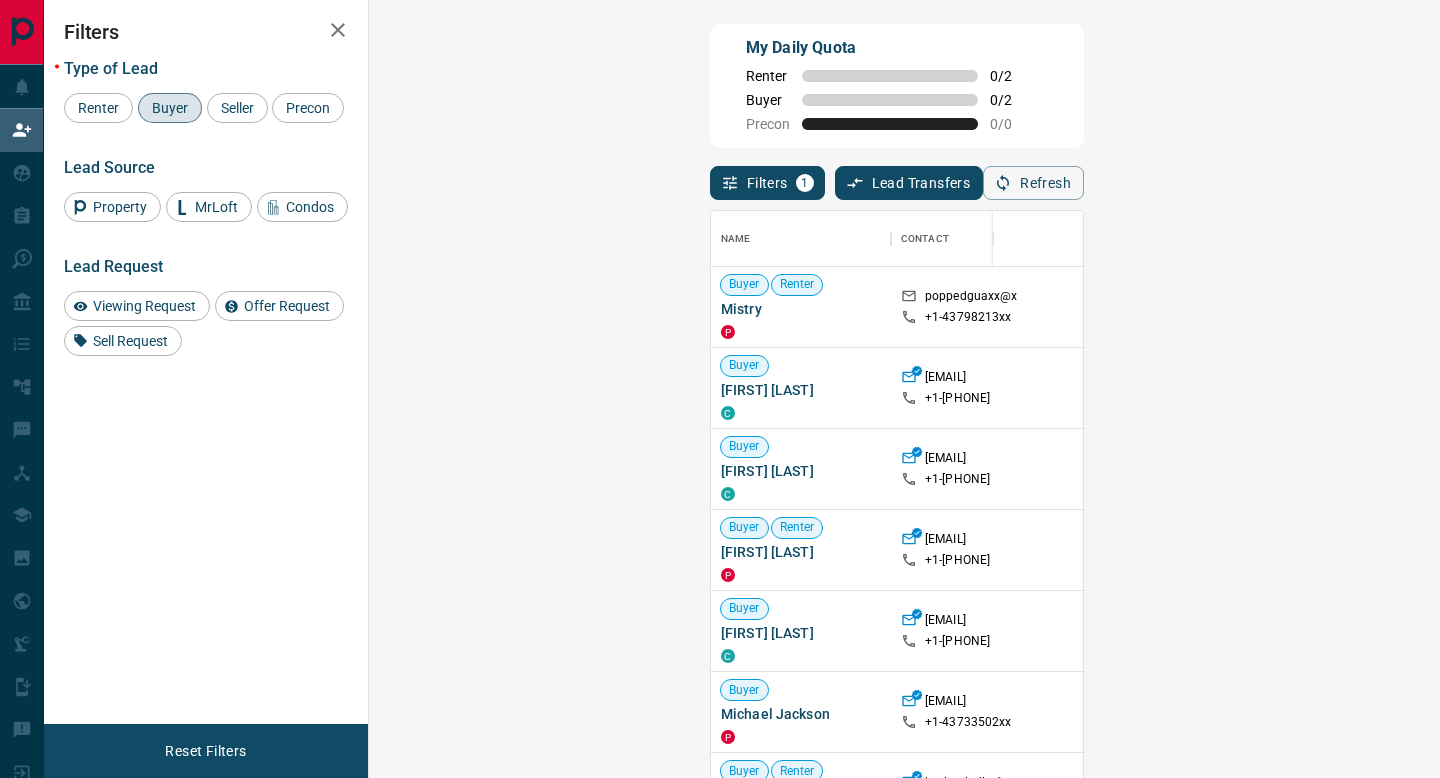 scroll, scrollTop: 0, scrollLeft: 0, axis: both 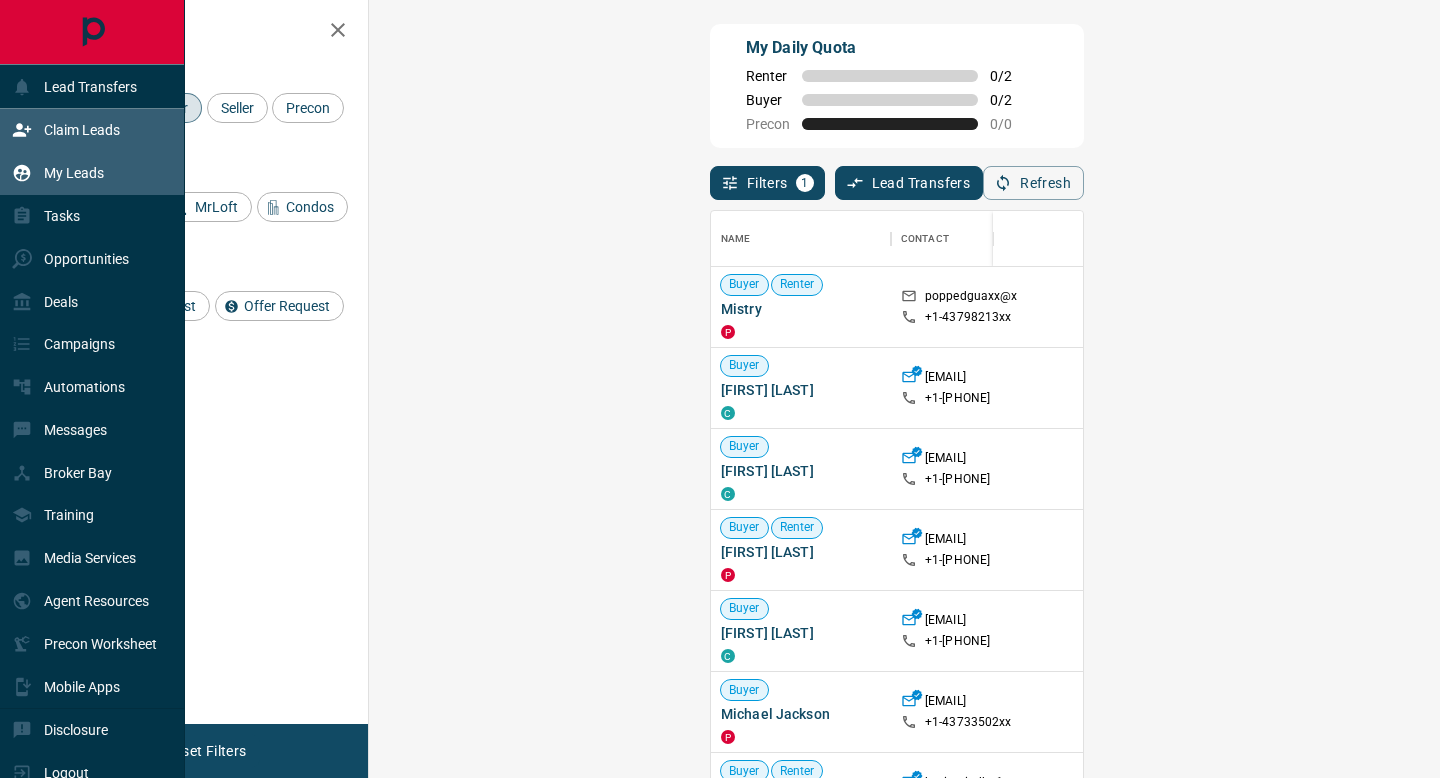 click on "My Leads" at bounding box center (74, 173) 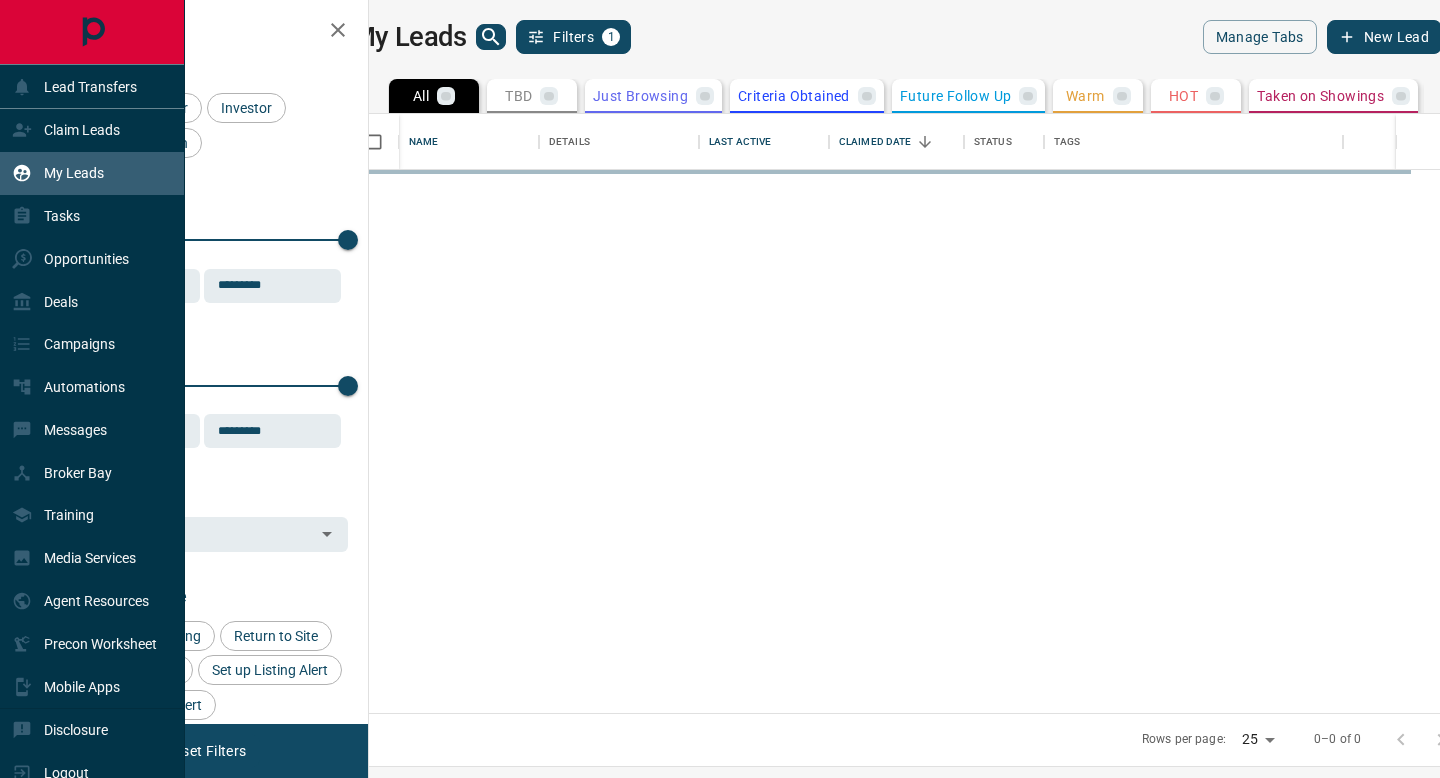 scroll, scrollTop: 1, scrollLeft: 1, axis: both 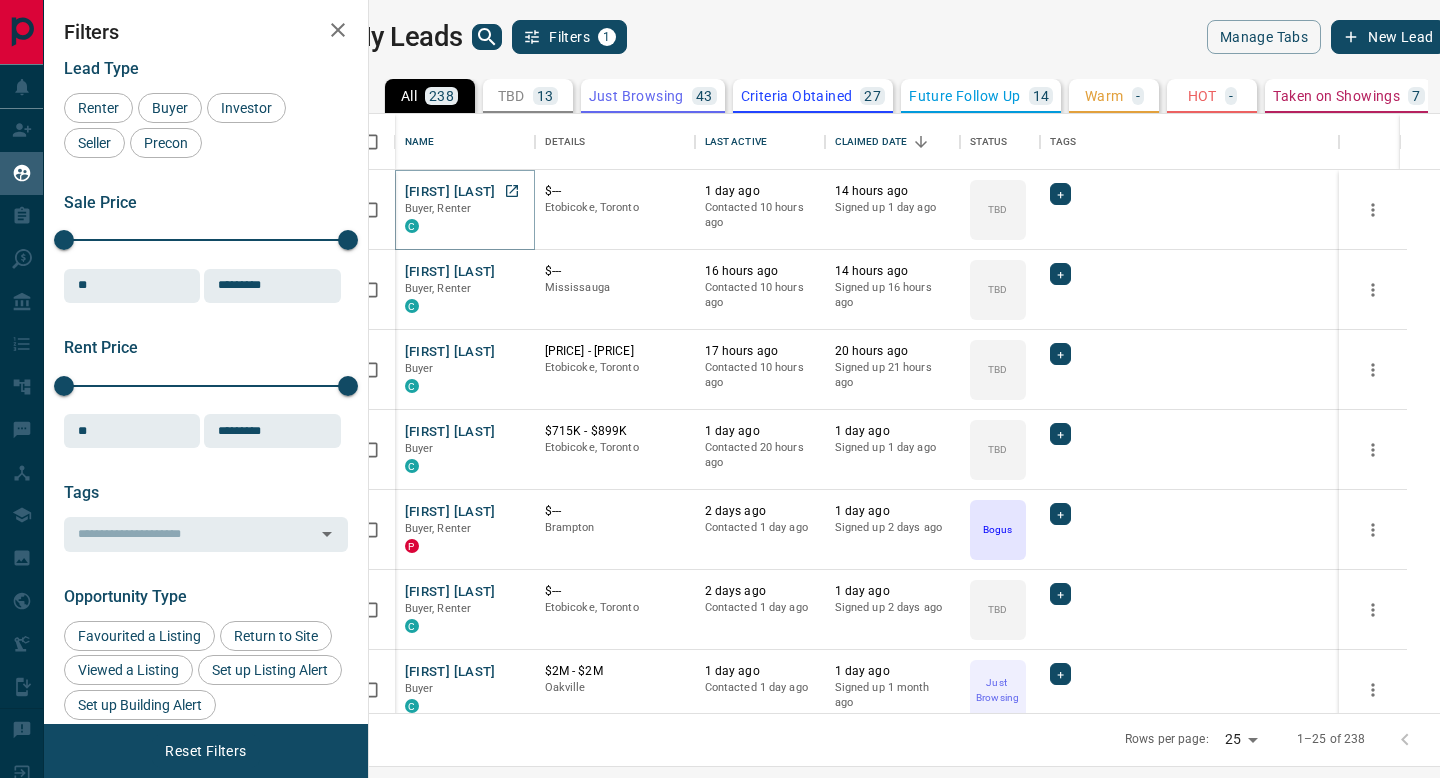 click on "[FIRST] [LAST]" at bounding box center (450, 192) 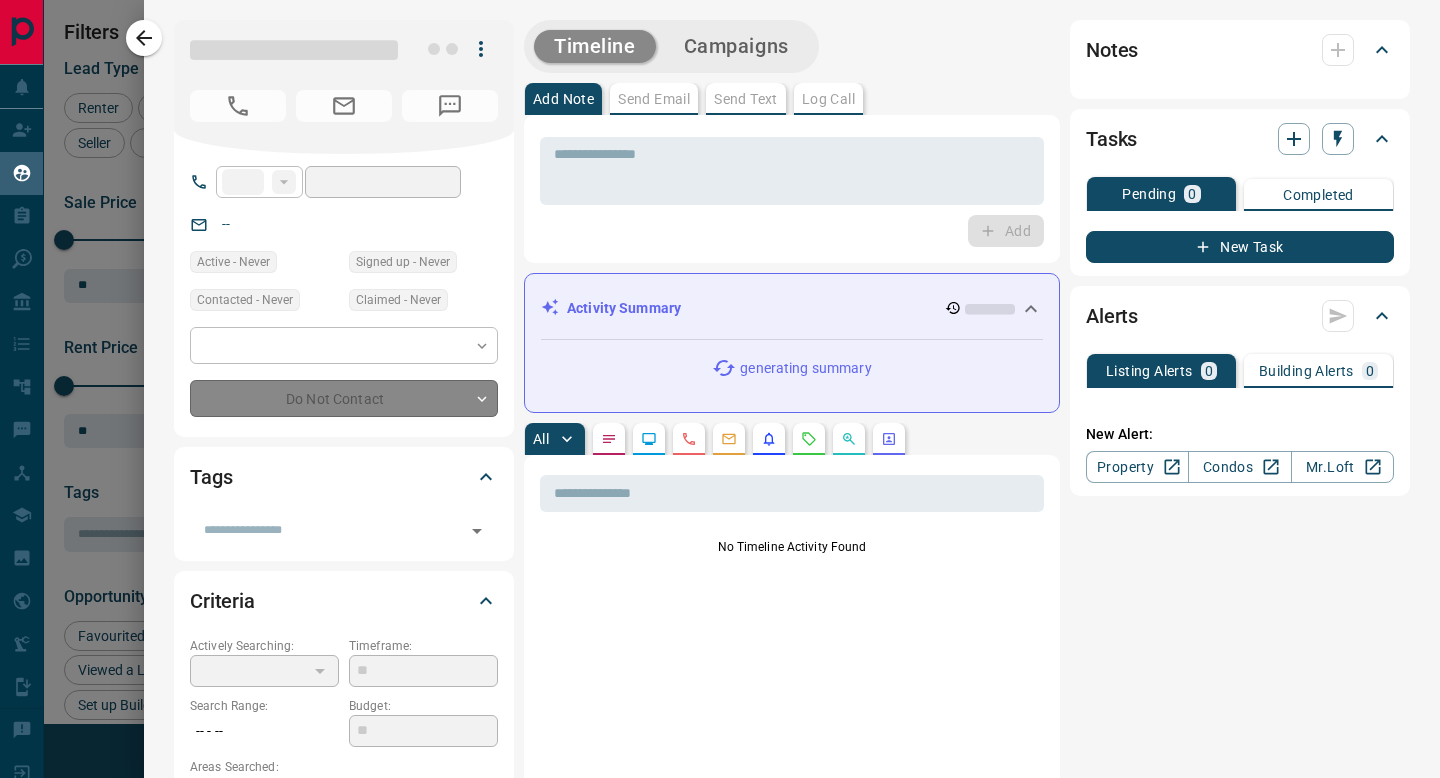 type on "**" 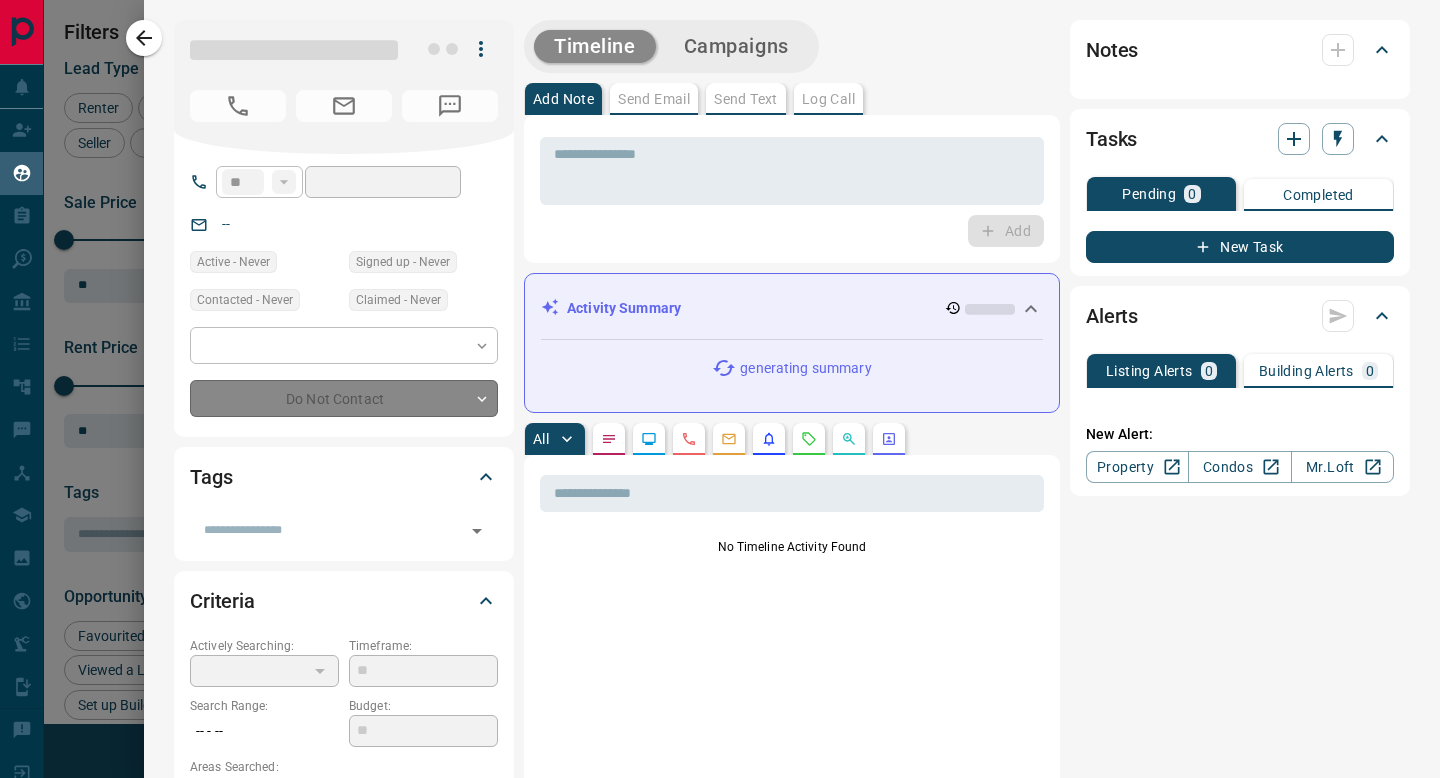 type on "**********" 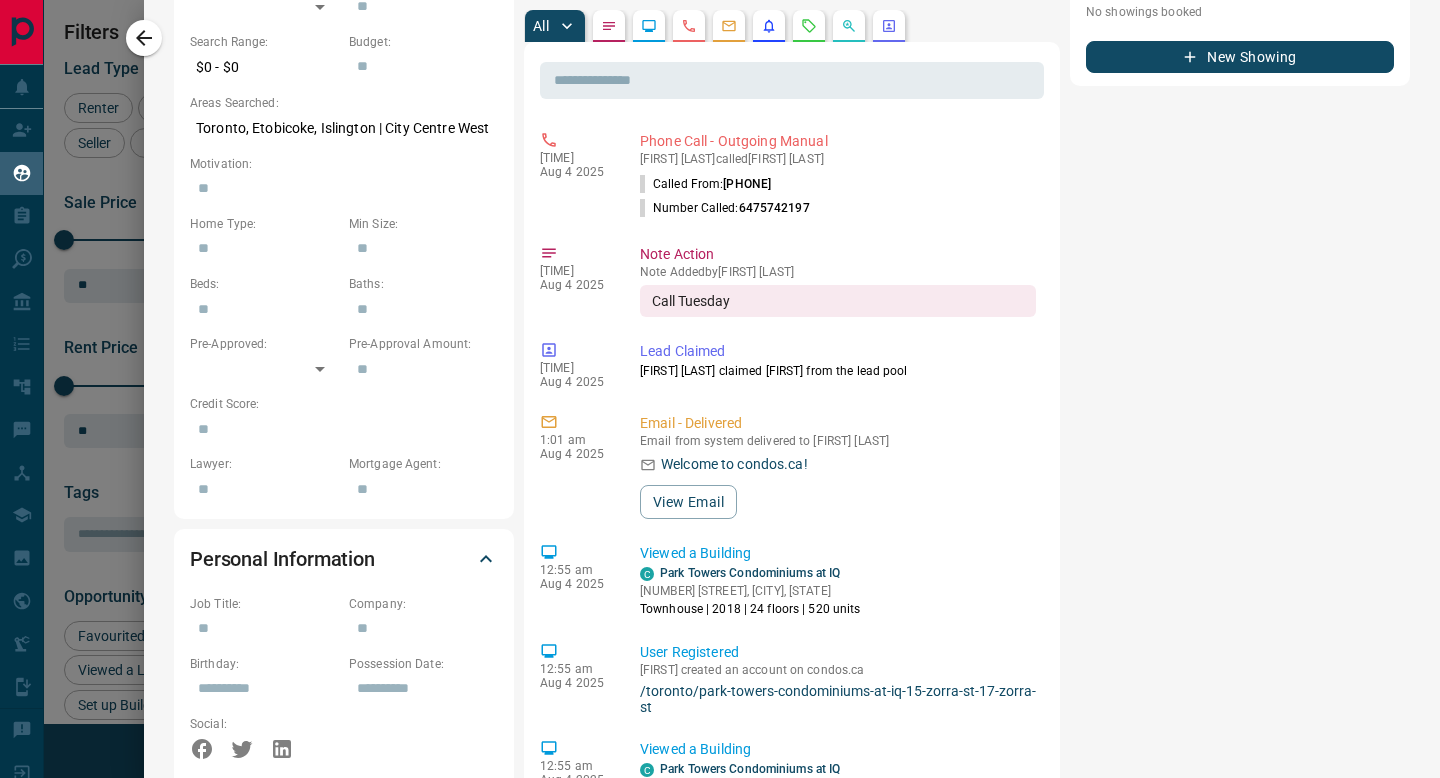 scroll, scrollTop: 0, scrollLeft: 0, axis: both 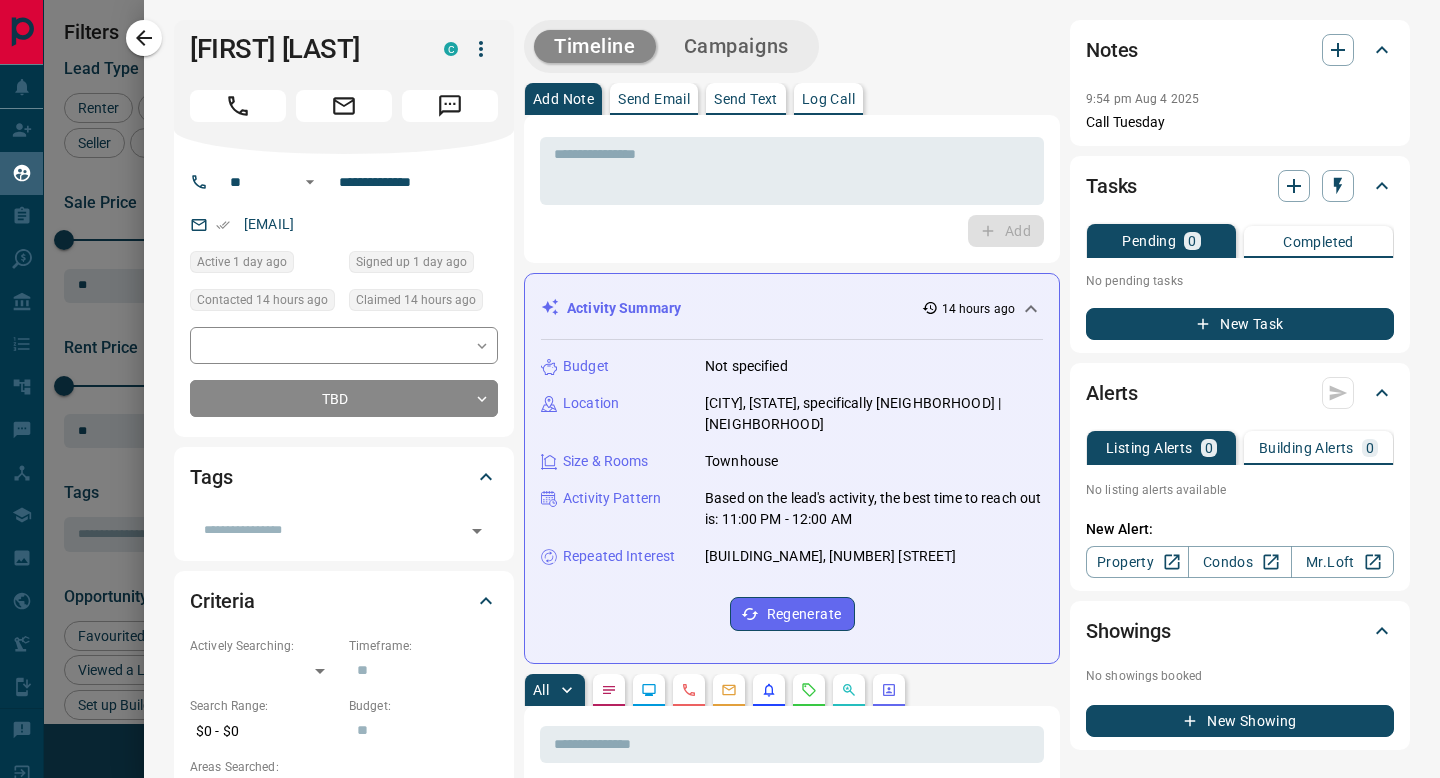 click on "Log Call" at bounding box center (828, 99) 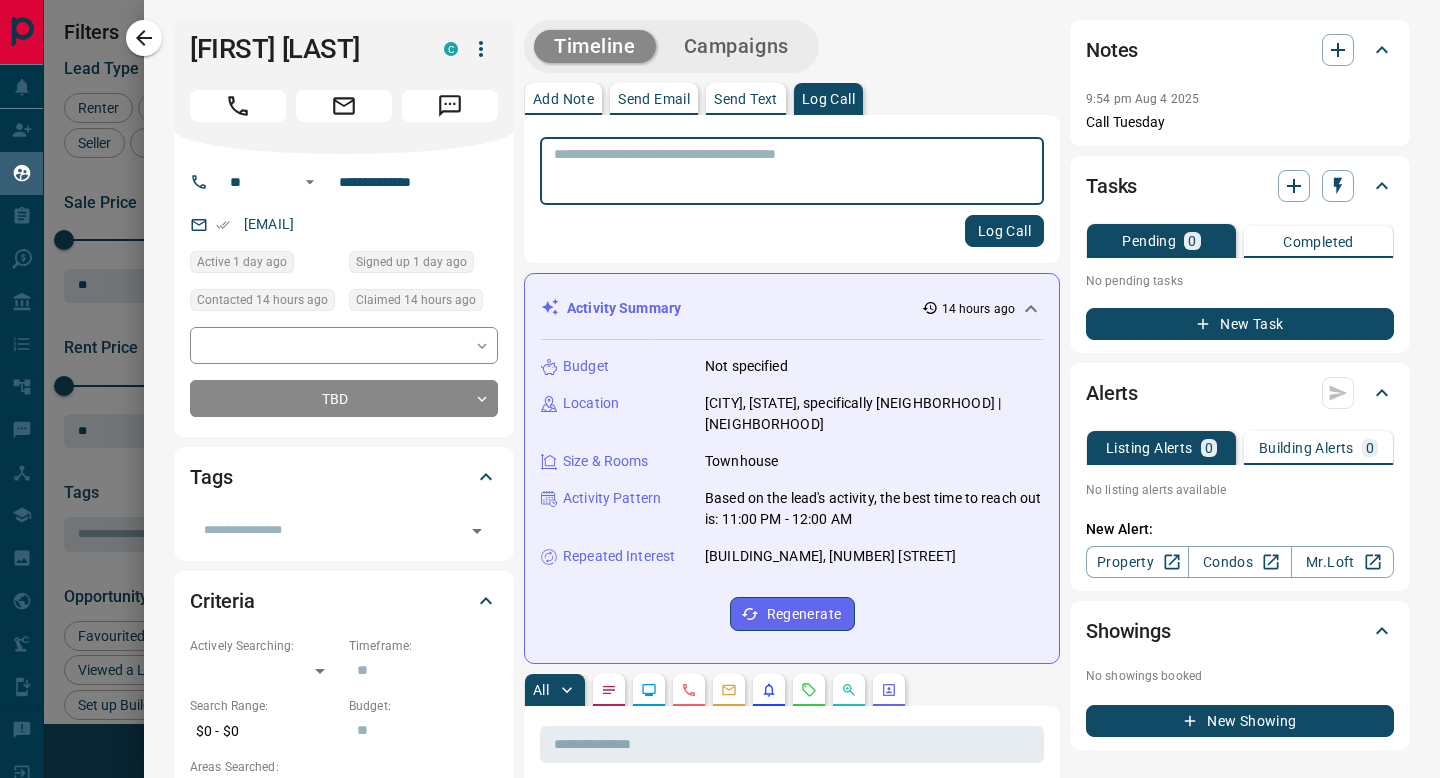 click at bounding box center (792, 171) 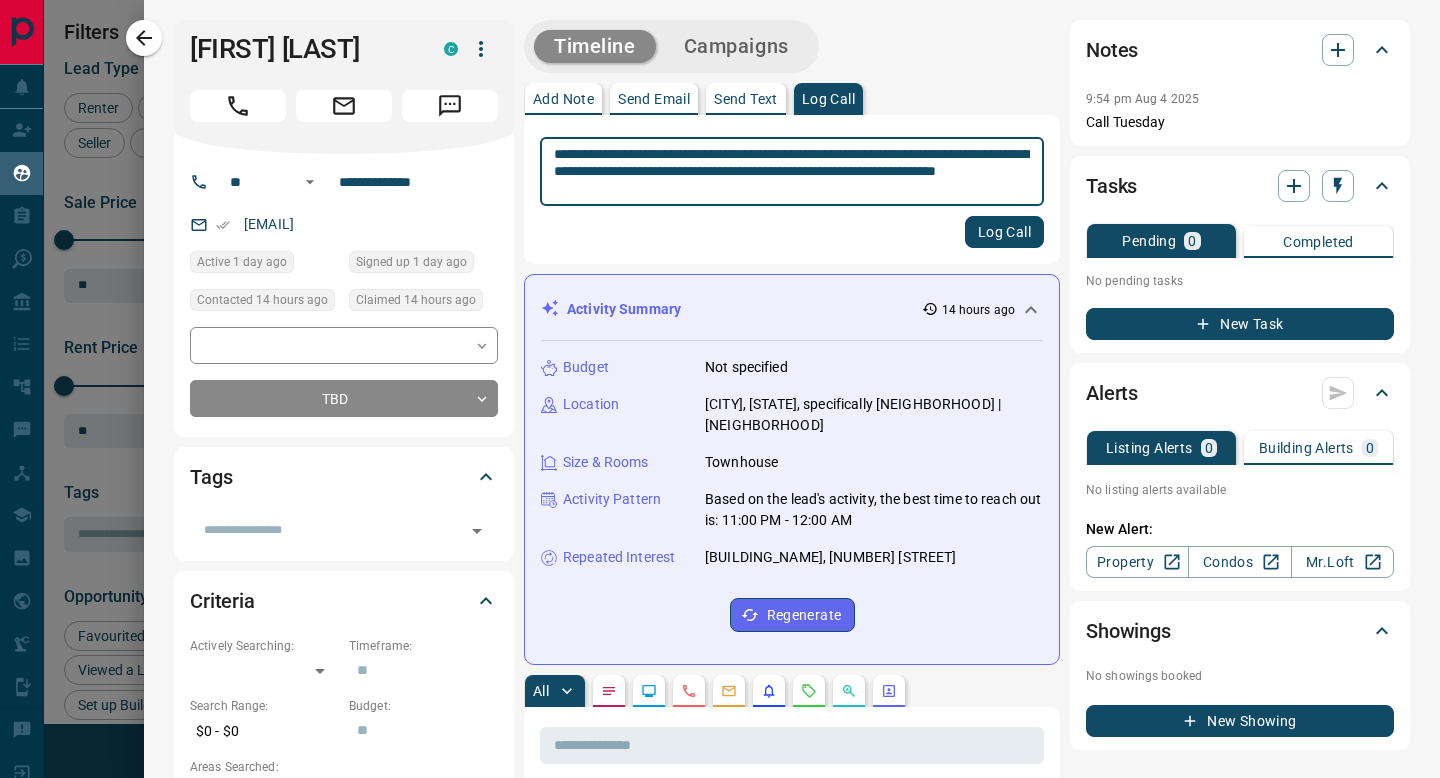 type on "**********" 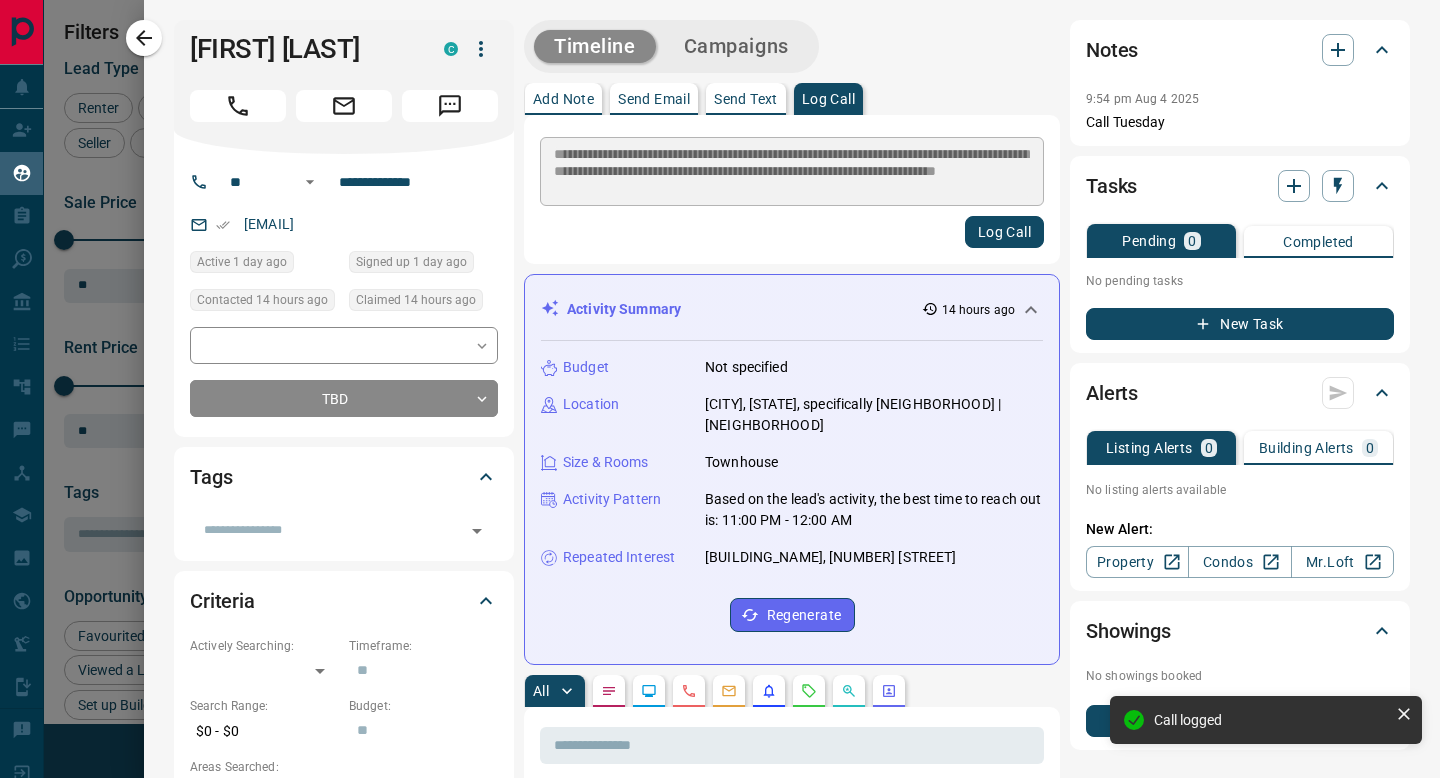 type 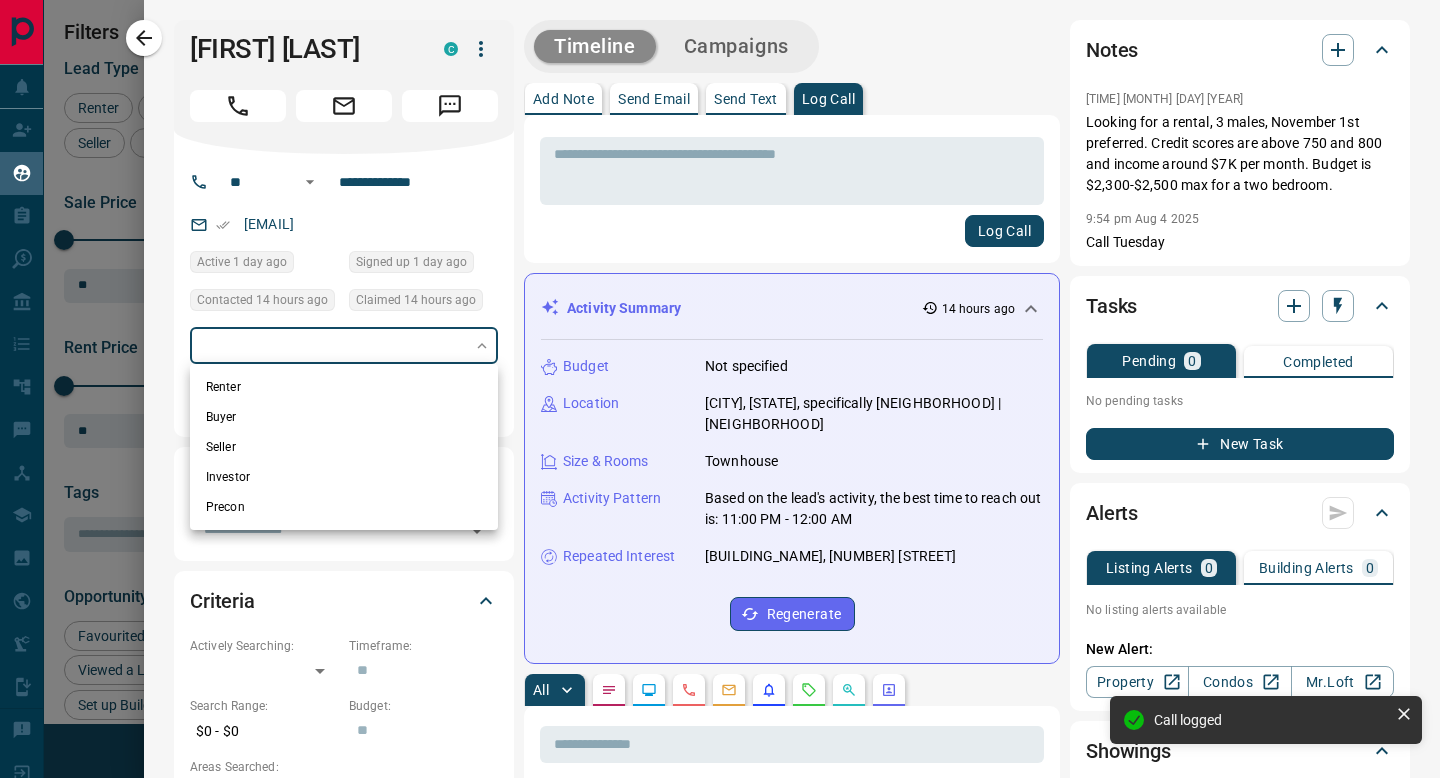 click on "Lead Transfers Claim Leads My Leads Tasks Opportunities Deals Campaigns Automations Messages Broker Bay Training Media Services Agent Resources Precon Worksheet Mobile Apps Disclosure Logout My Leads Filters 1 Manage Tabs New Lead All 238 TBD 13 Do Not Contact - Not Responsive 83 Bogus 14 Just Browsing 43 Criteria Obtained 27 Future Follow Up 14 Warm - HOT - Taken on Showings 7 Submitted Offer - Client 37 Name Details Last Active Claimed Date Status Tags [FIRST] [LAST] Buyer, Renter C $--- [CITY], [CITY] 1 day ago Contacted 10 hours ago 14 hours ago Signed up 1 day ago TBD + [FIRST] [LAST] Buyer, Renter C $--- [CITY] 16 hours ago Contacted 10 hours ago 14 hours ago Signed up 16 hours ago TBD + [FIRST] [LAST] Buyer C $689K - $689K [CITY], [CITY] 17 hours ago Contacted 10 hours ago 20 hours ago Signed up 21 hours ago TBD + [FIRST] [LAST] Buyer C $715K - $899K [CITY], [CITY] 1 day ago Contacted 20 hours ago 1 day ago Signed up 1 day ago TBD + [FIRST] [LAST] Buyer, Renter P $--- [CITY] 1 day ago" at bounding box center (720, 376) 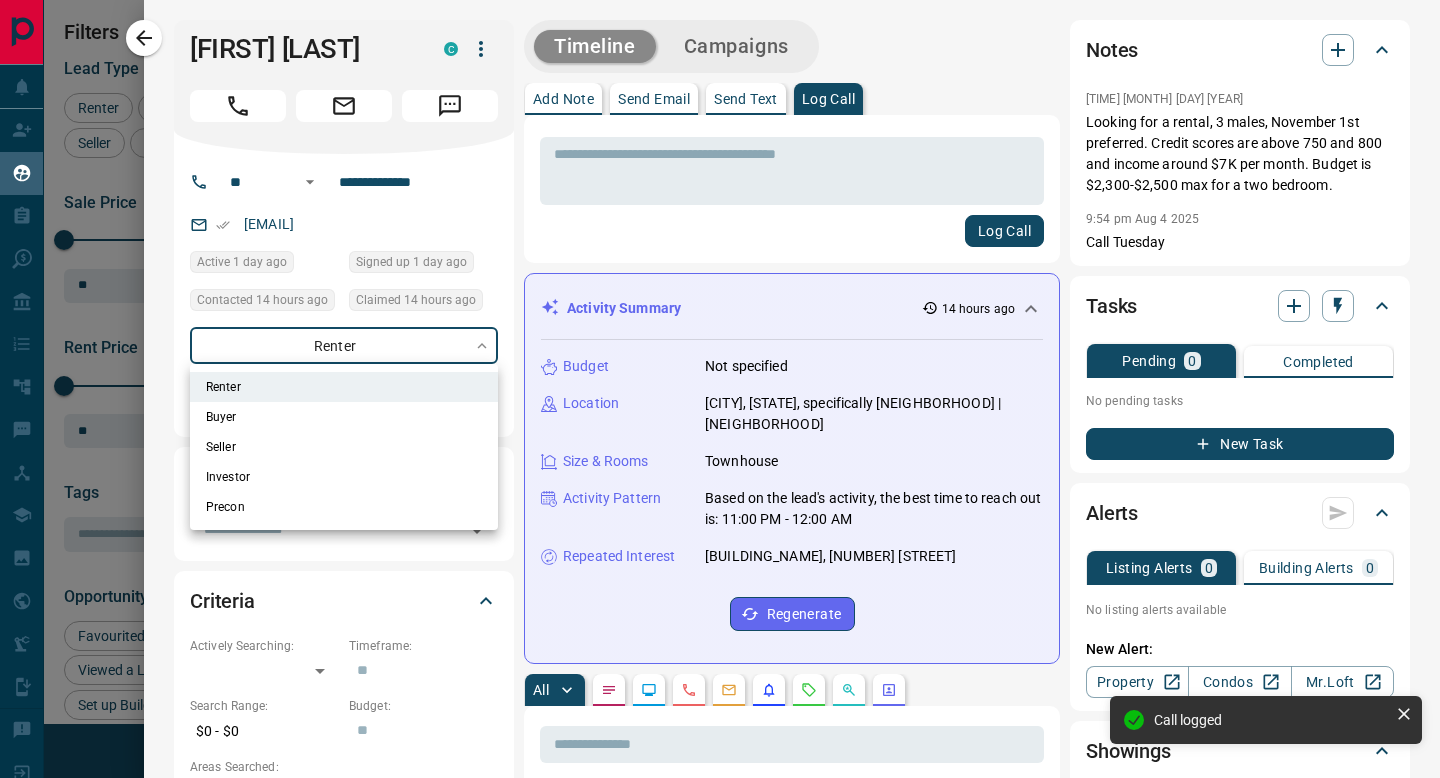 click at bounding box center [720, 389] 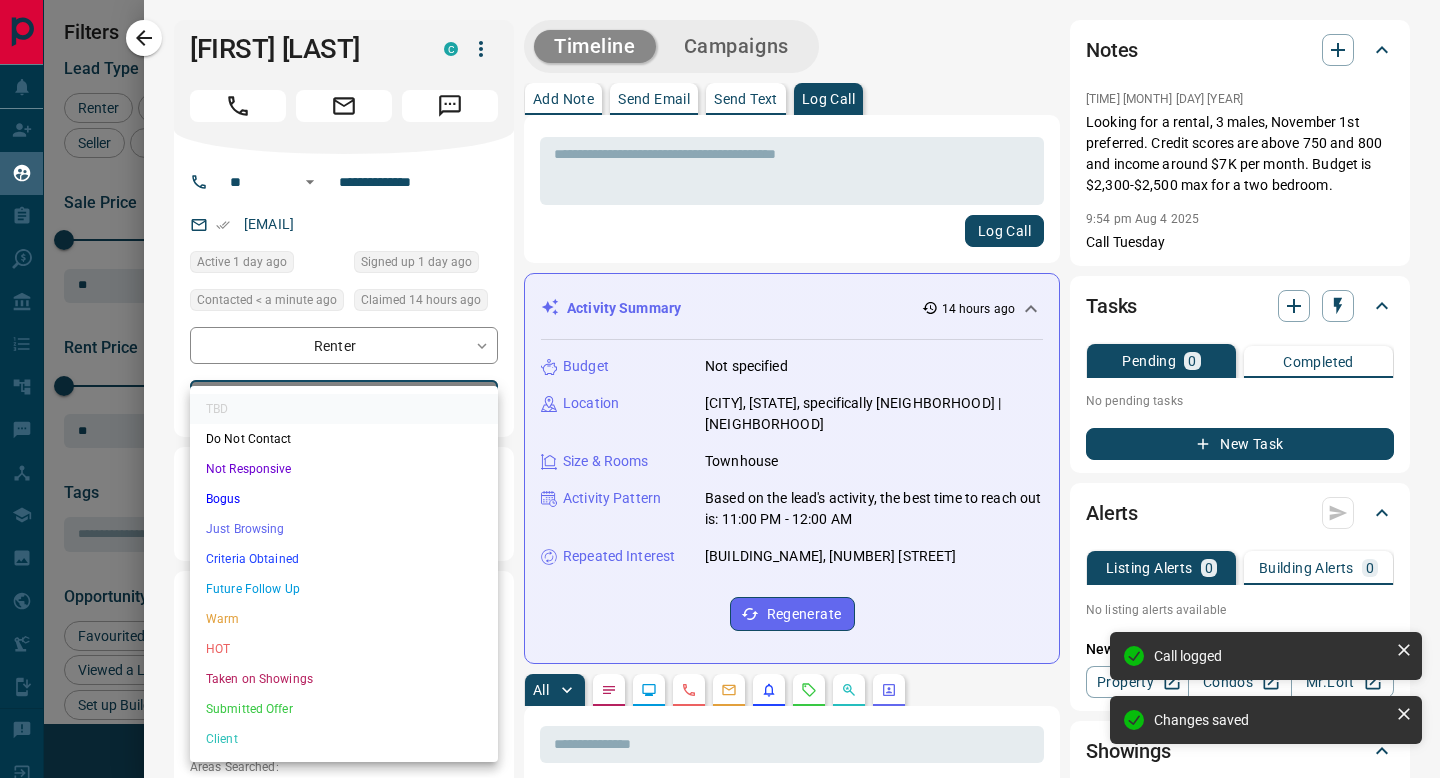 click on "Lead Transfers Claim Leads My Leads Tasks Opportunities Deals Campaigns Automations Messages Broker Bay Training Media Services Agent Resources Precon Worksheet Mobile Apps Disclosure Logout My Leads Filters 1 Manage Tabs New Lead All 238 TBD 13 Do Not Contact - Not Responsive 83 Bogus 14 Just Browsing 43 Criteria Obtained 27 Future Follow Up 14 Warm - HOT - Taken on Showings 7 Submitted Offer - Client 37 Name Details Last Active Claimed Date Status Tags [FIRST] [LAST] Buyer, Renter C $--- [CITY], [CITY] 1 day ago Contacted 10 hours ago 14 hours ago Signed up 1 day ago TBD + [FIRST] [LAST] Buyer, Renter C $--- [CITY] 16 hours ago Contacted 10 hours ago 14 hours ago Signed up 16 hours ago TBD + [FIRST] [LAST] Buyer C $689K - $689K [CITY], [CITY] 17 hours ago Contacted 10 hours ago 20 hours ago Signed up 21 hours ago TBD + [FIRST] [LAST] Buyer C $715K - $899K [CITY], [CITY] 1 day ago Contacted 20 hours ago 1 day ago Signed up 1 day ago TBD + [FIRST] [LAST] Buyer, Renter P $--- [CITY] 1 day ago" at bounding box center (720, 376) 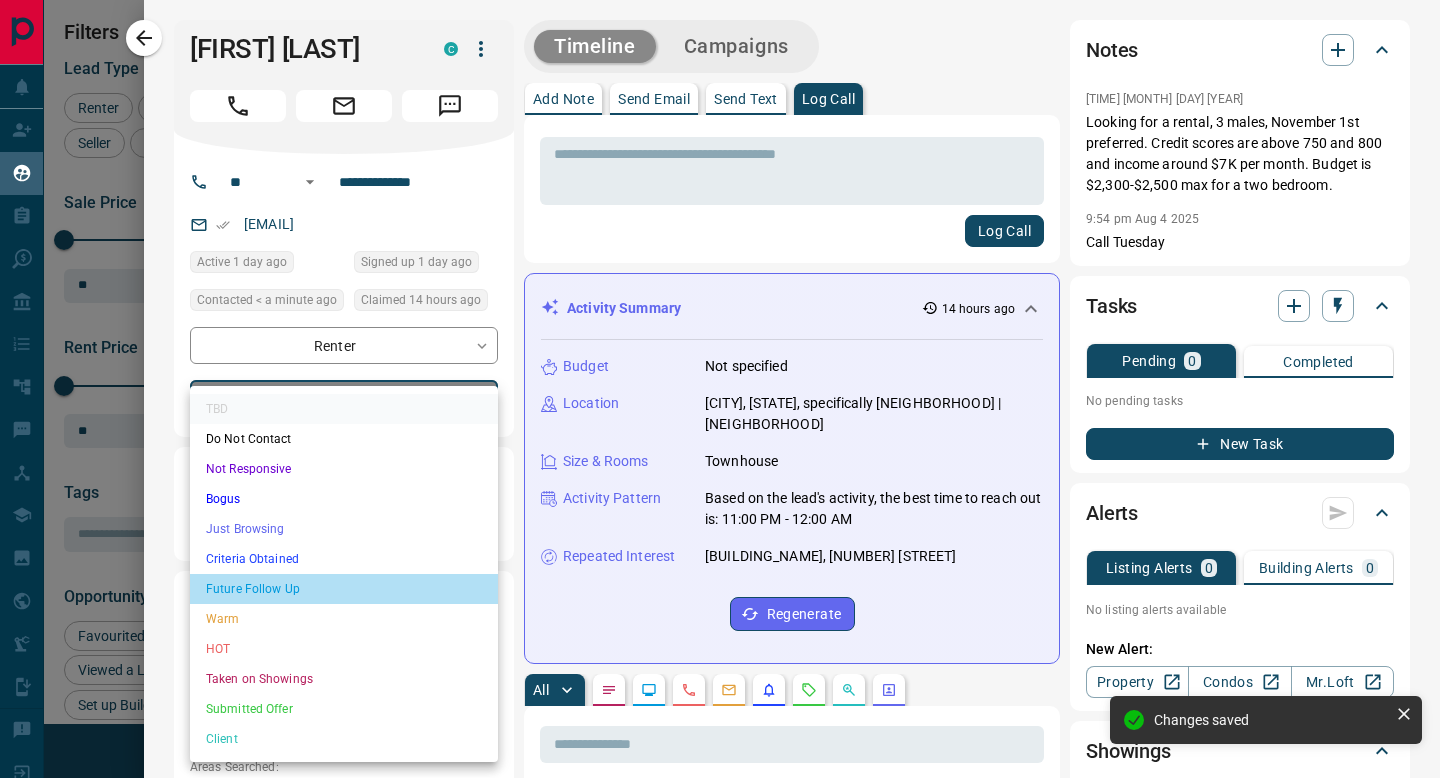 click on "Future Follow Up" at bounding box center (344, 589) 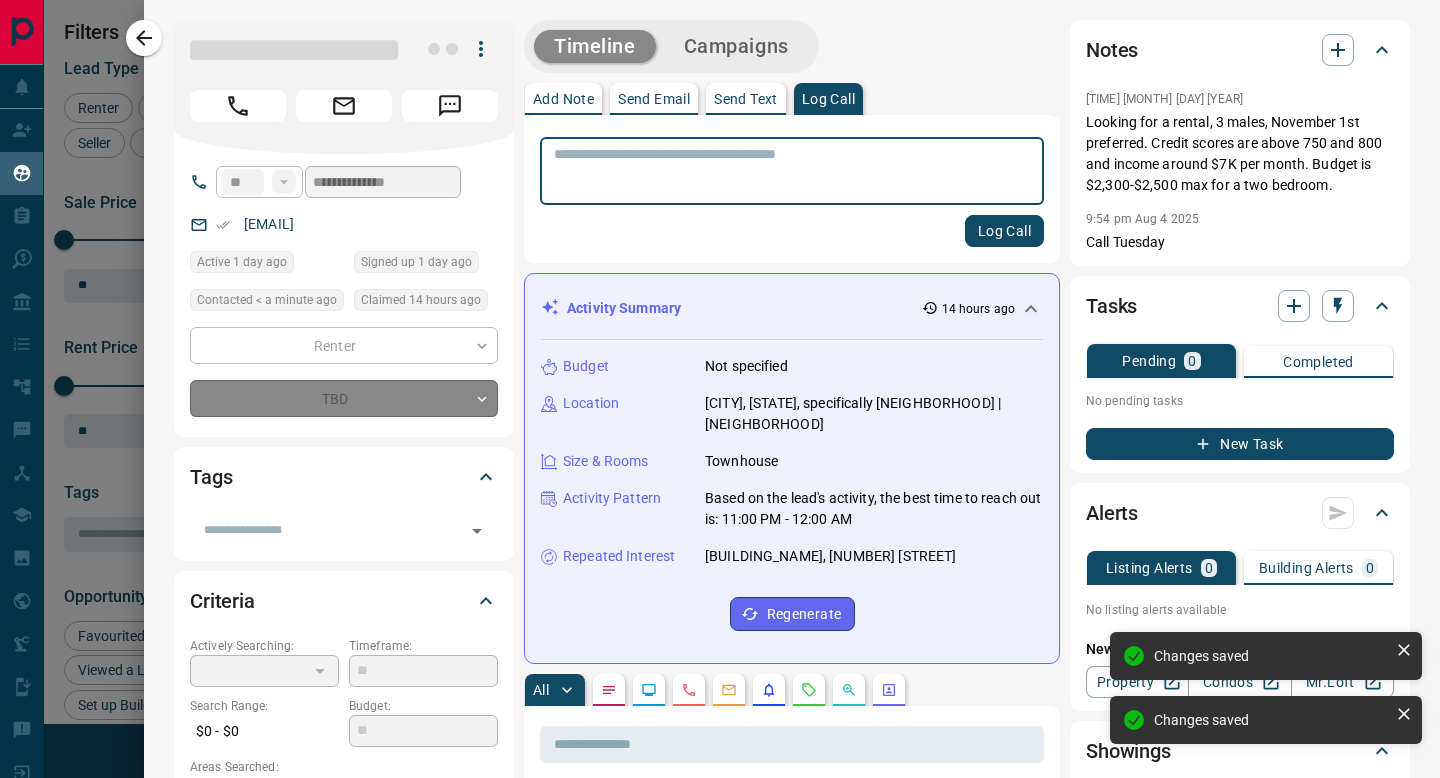 type on "*" 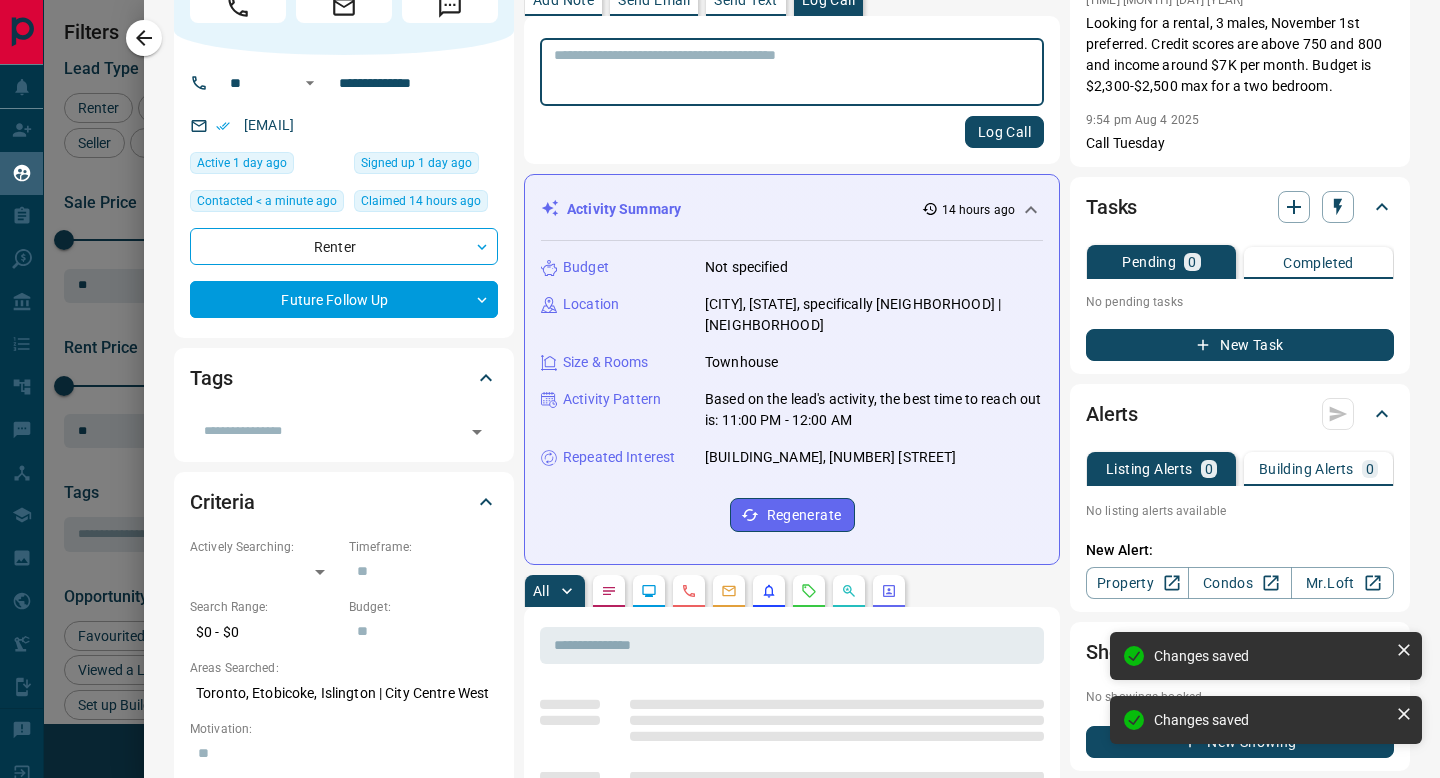 scroll, scrollTop: 272, scrollLeft: 0, axis: vertical 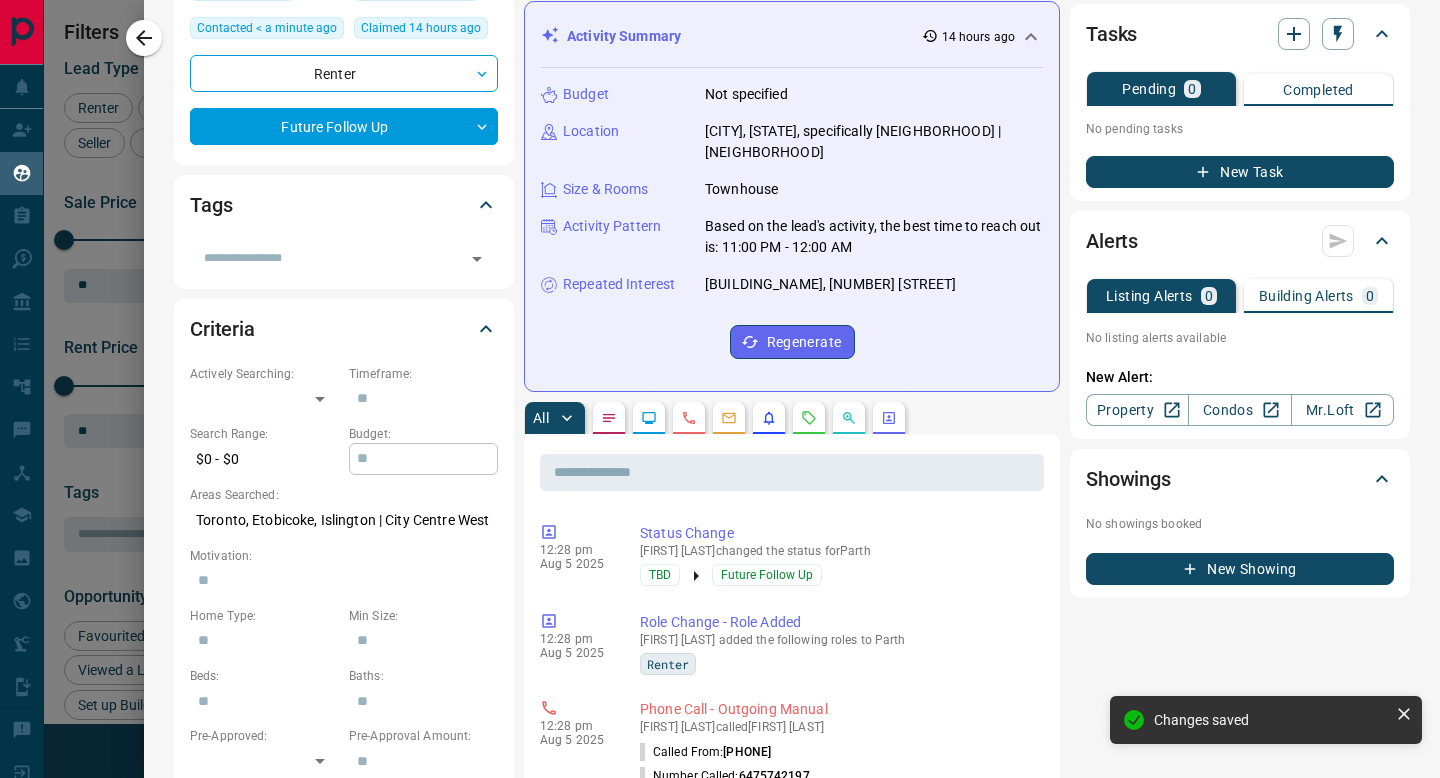 click at bounding box center [423, 459] 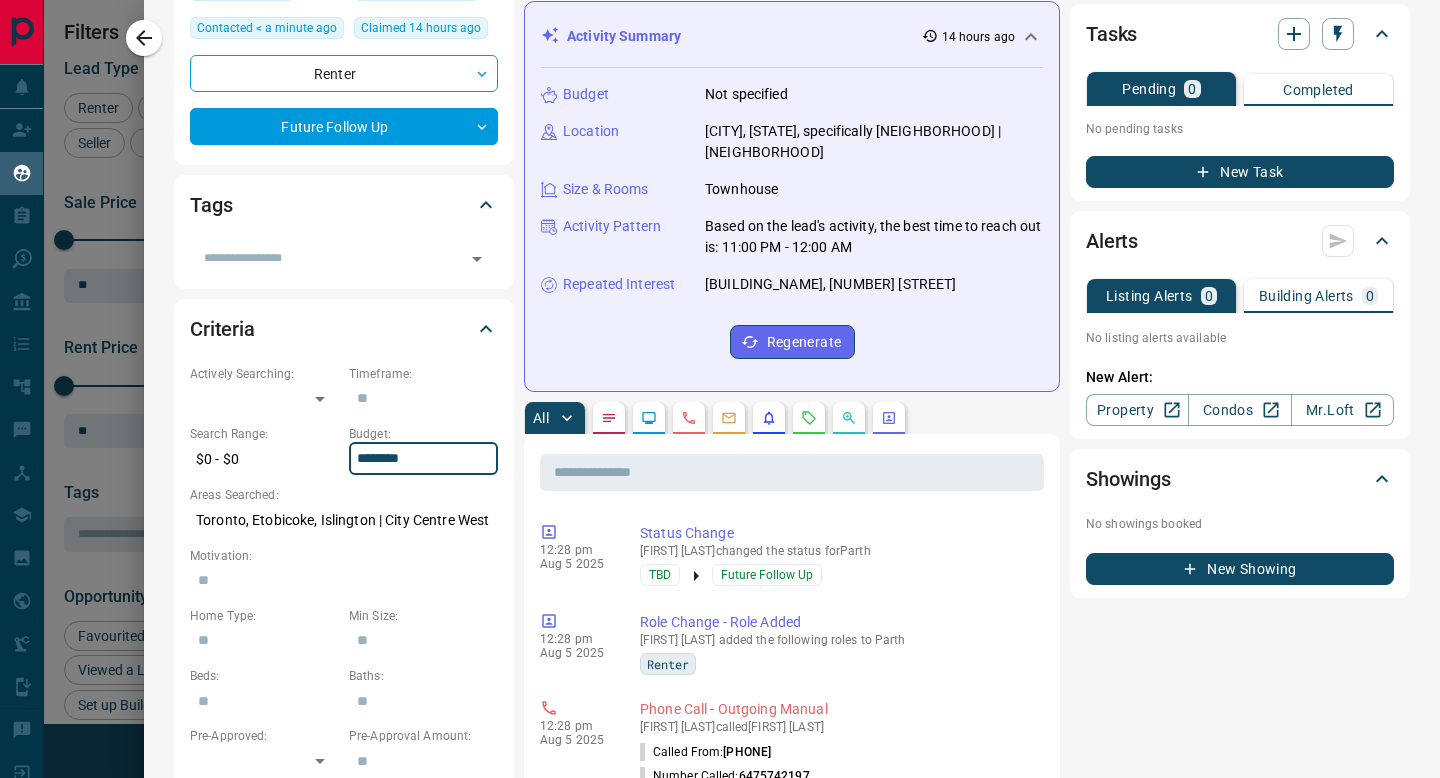 type on "********" 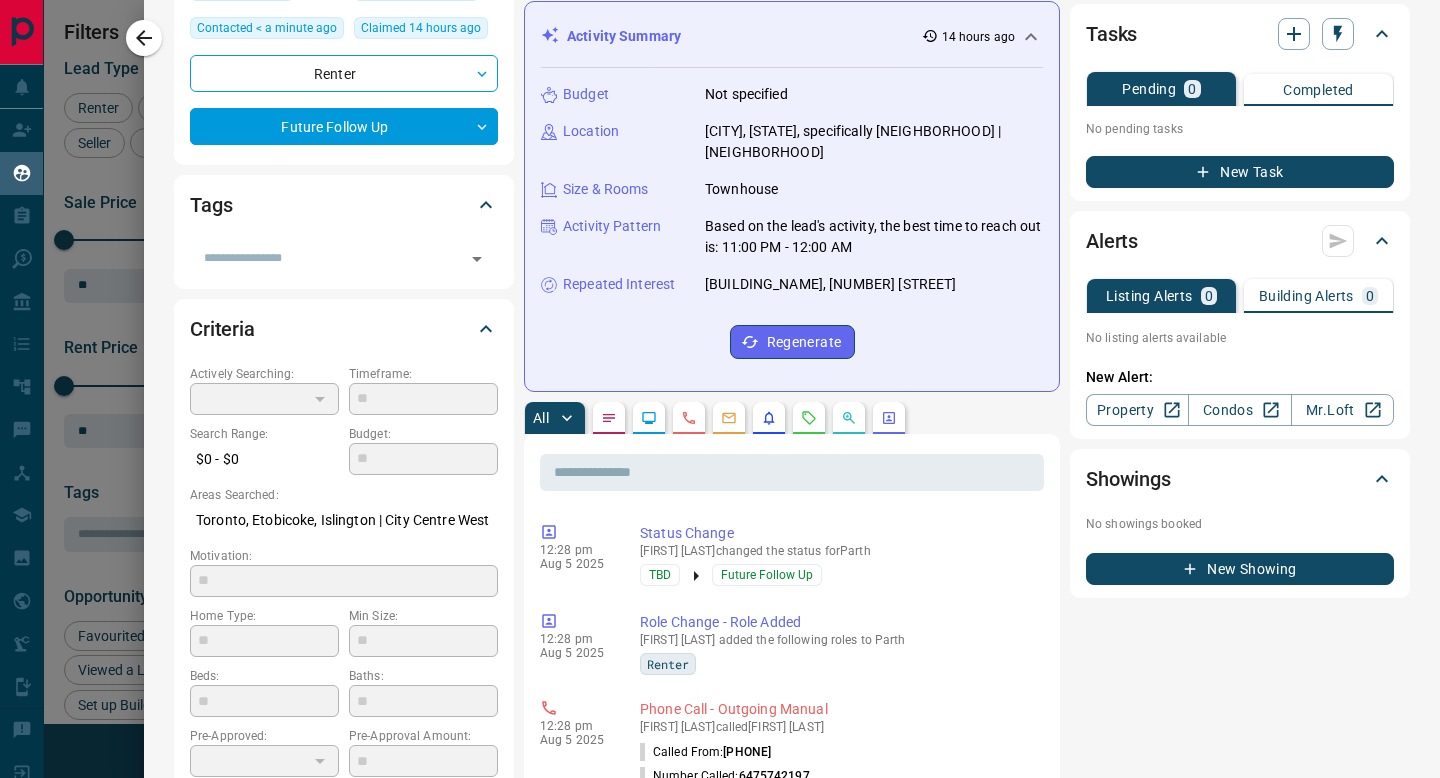 scroll, scrollTop: 0, scrollLeft: 0, axis: both 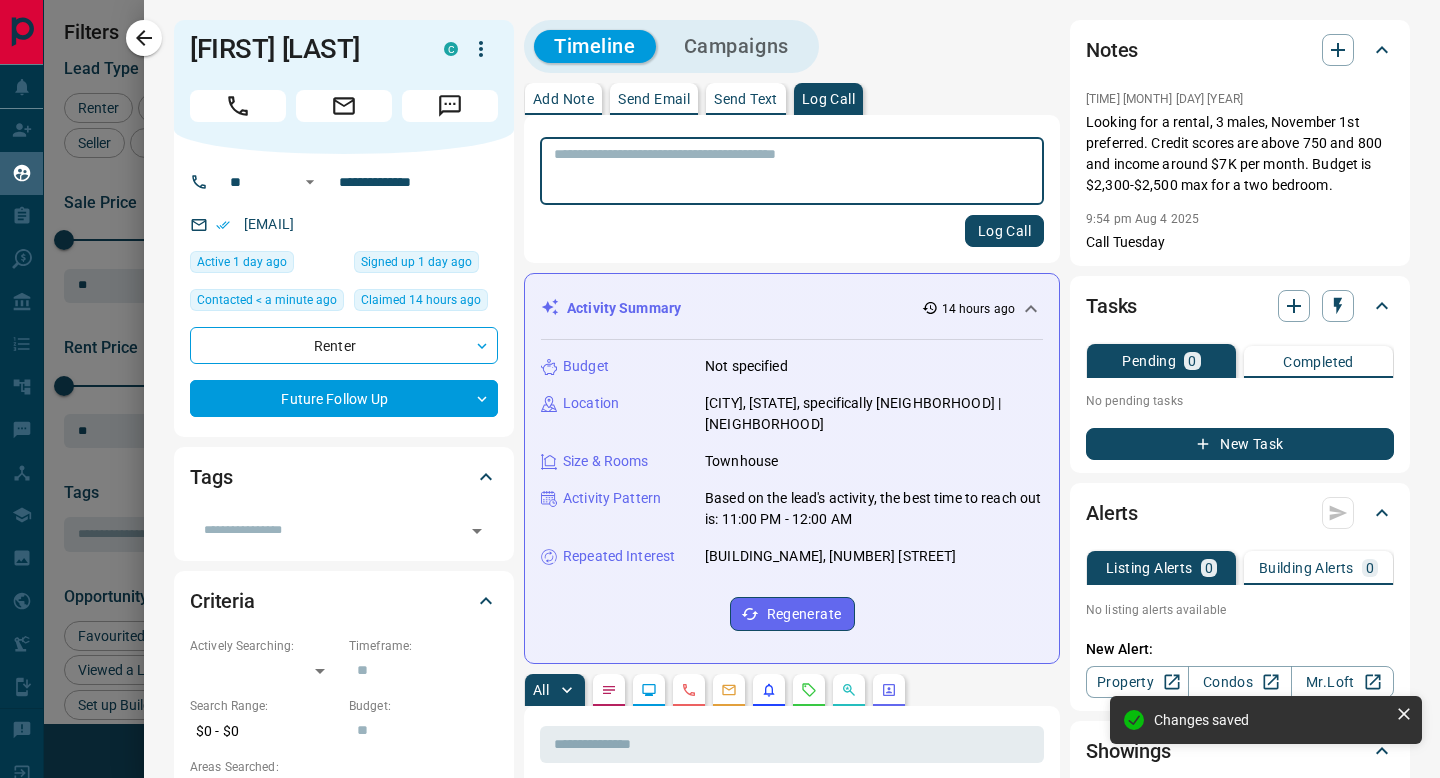 click on "**********" at bounding box center [344, 1063] 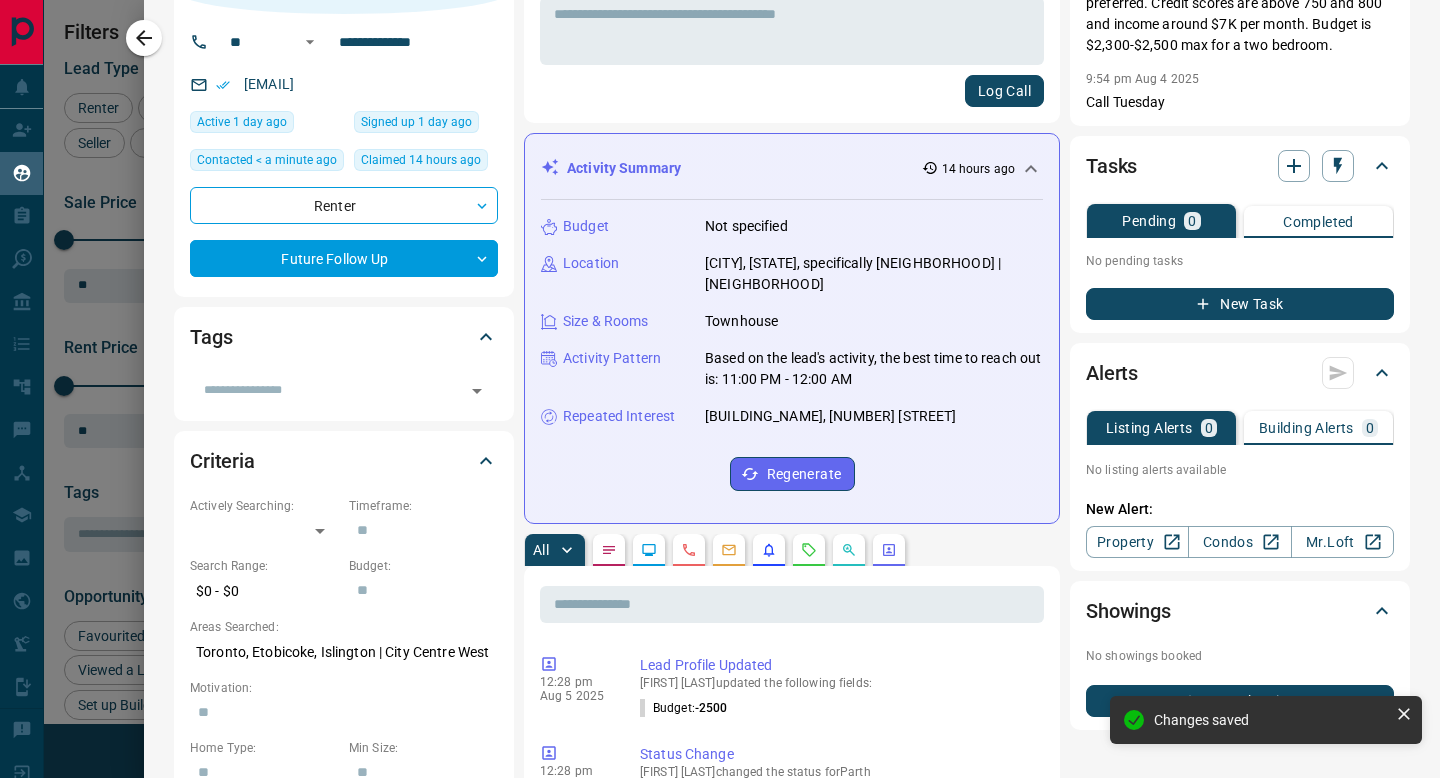 scroll, scrollTop: 280, scrollLeft: 0, axis: vertical 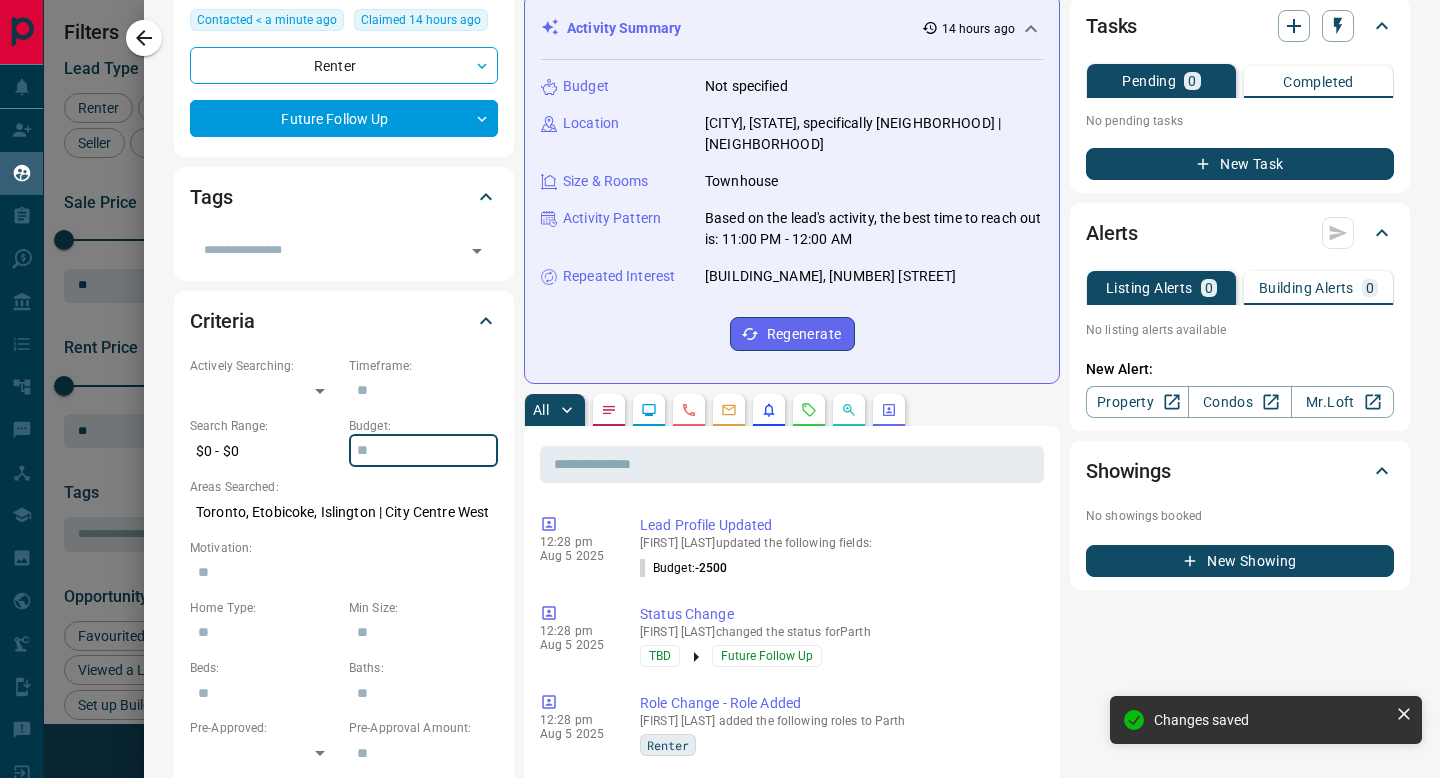 click at bounding box center [423, 451] 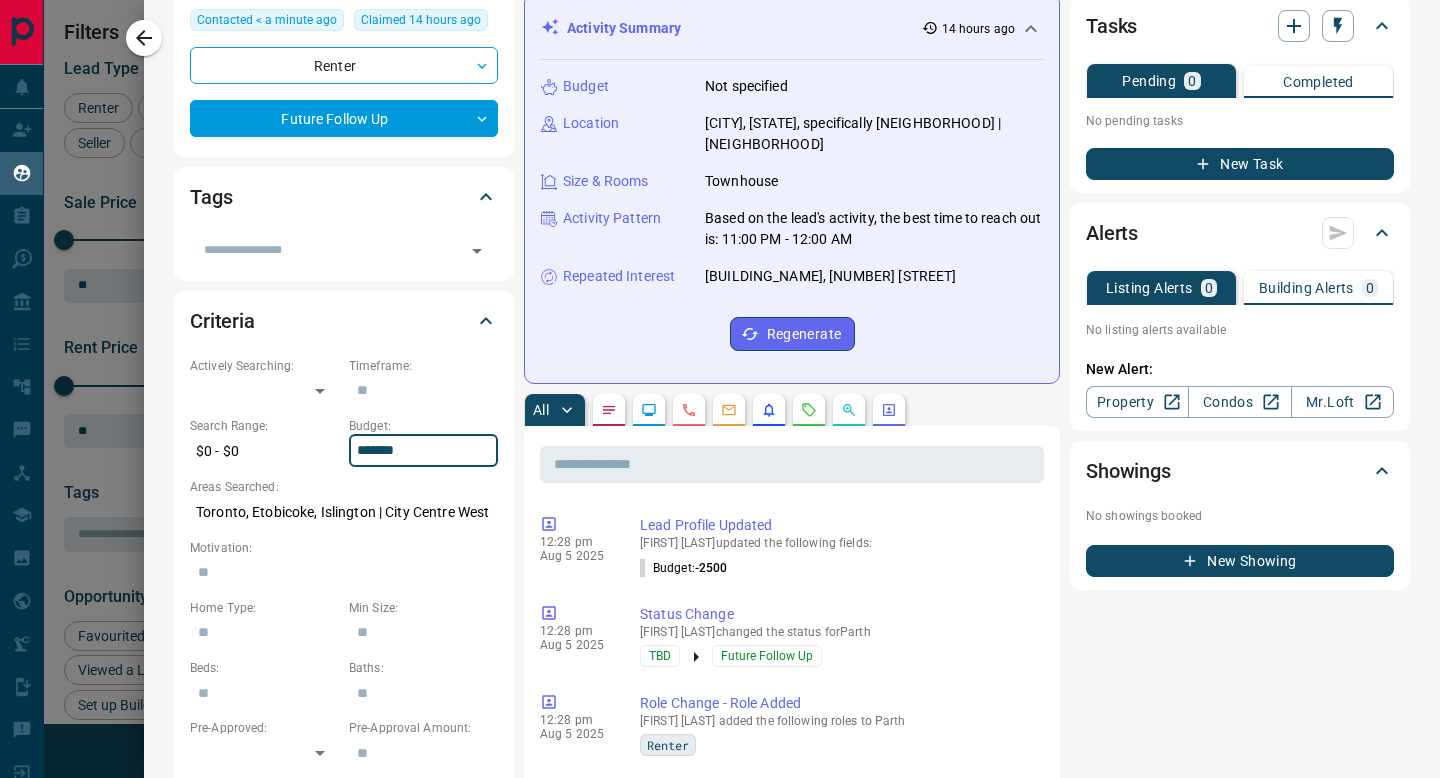 type on "*******" 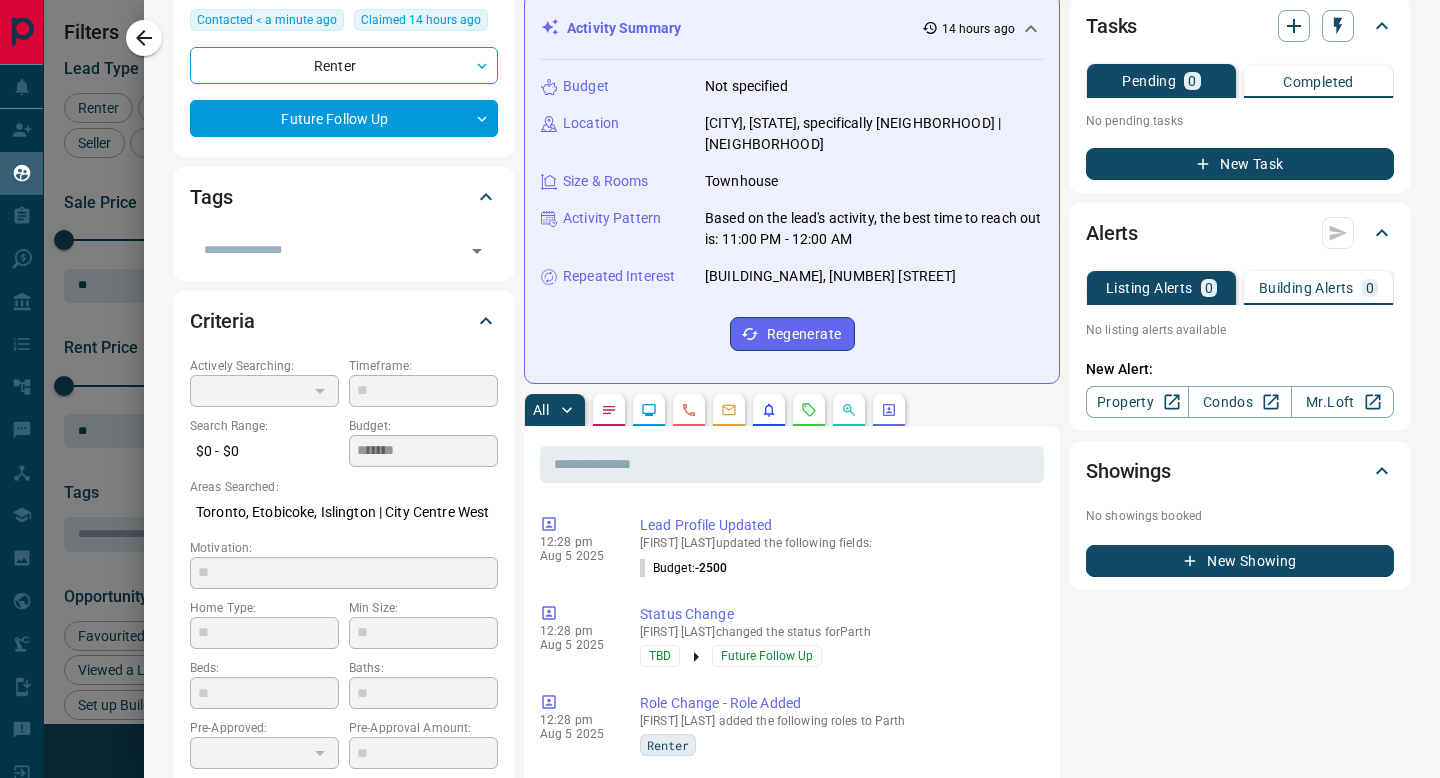 click on "Areas Searched:" at bounding box center [344, 487] 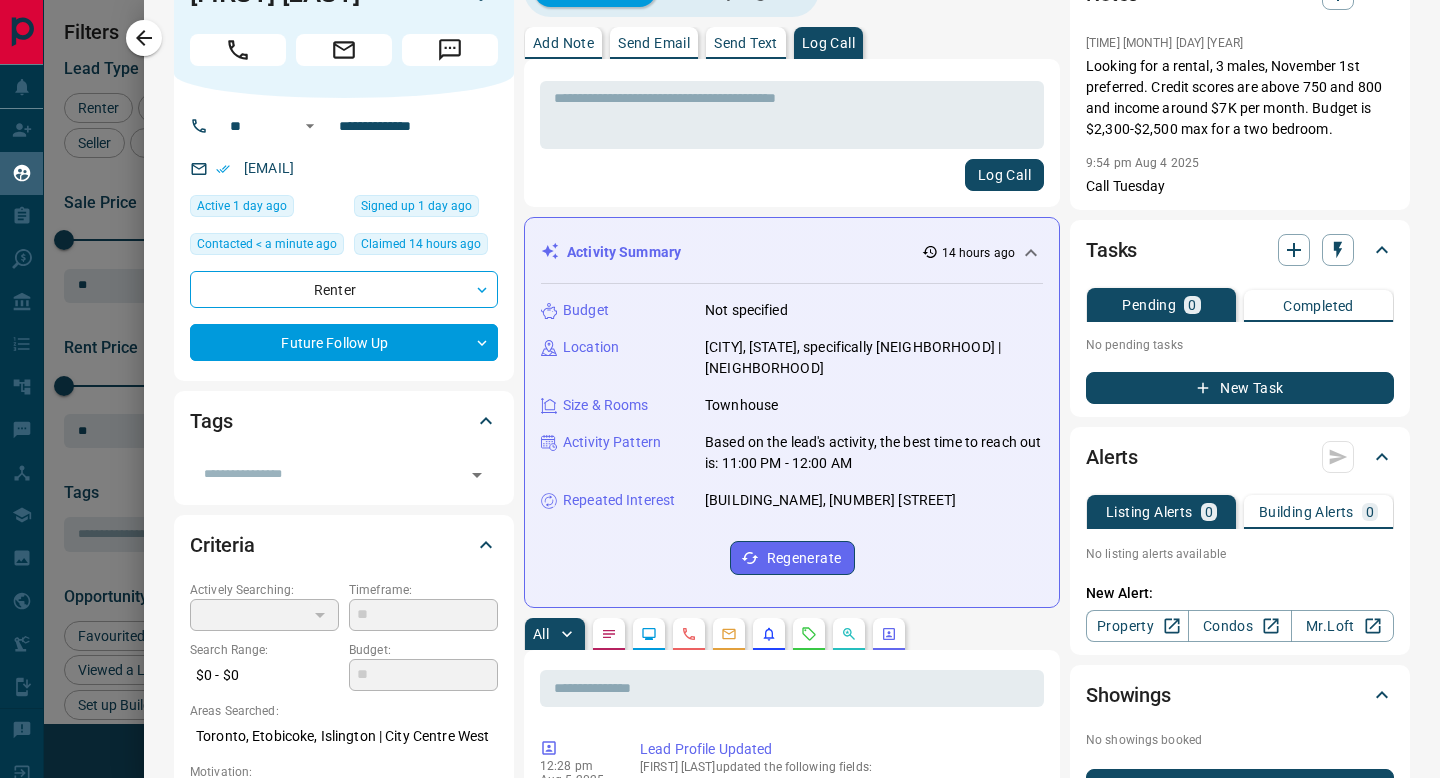 type on "*******" 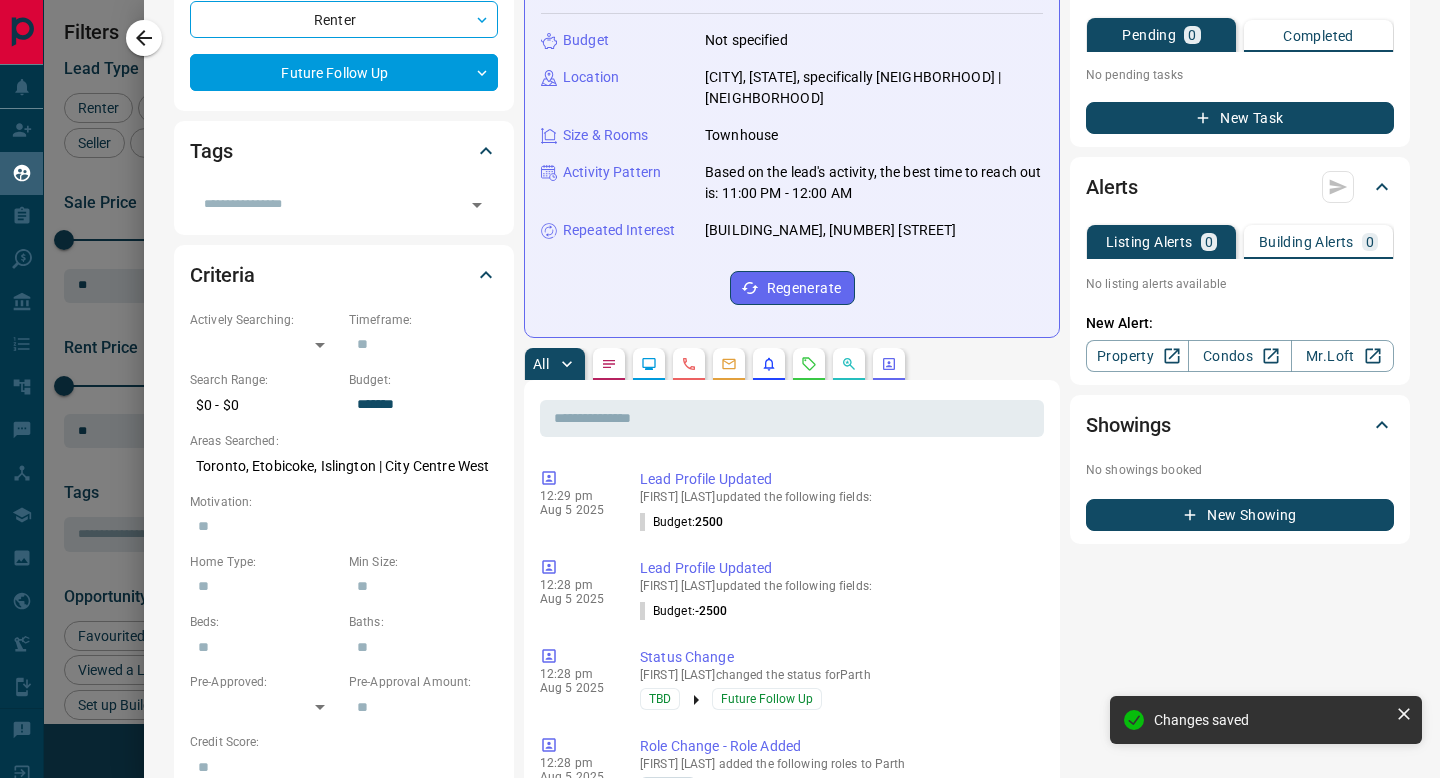 scroll, scrollTop: 0, scrollLeft: 0, axis: both 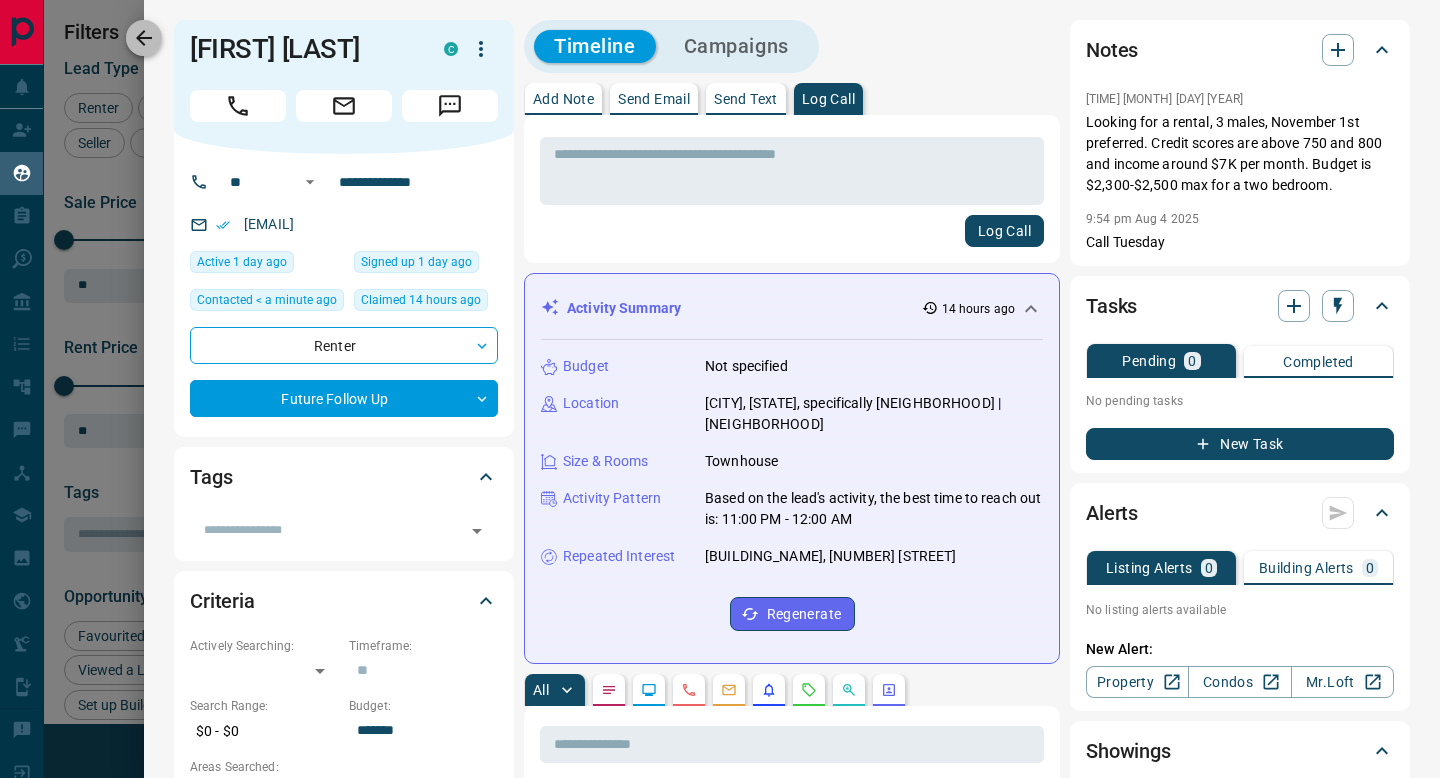 click 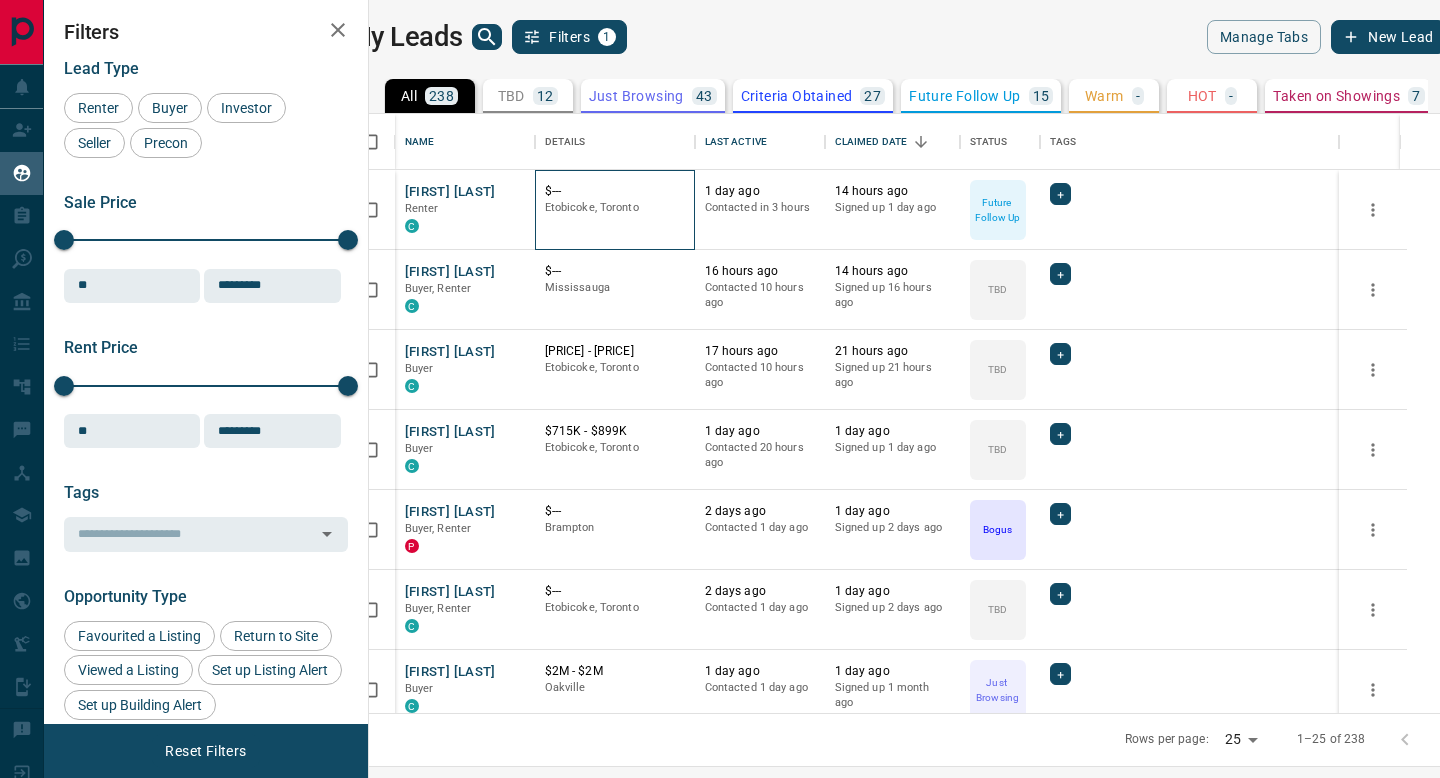 click on "Etobicoke, Toronto" at bounding box center [615, 208] 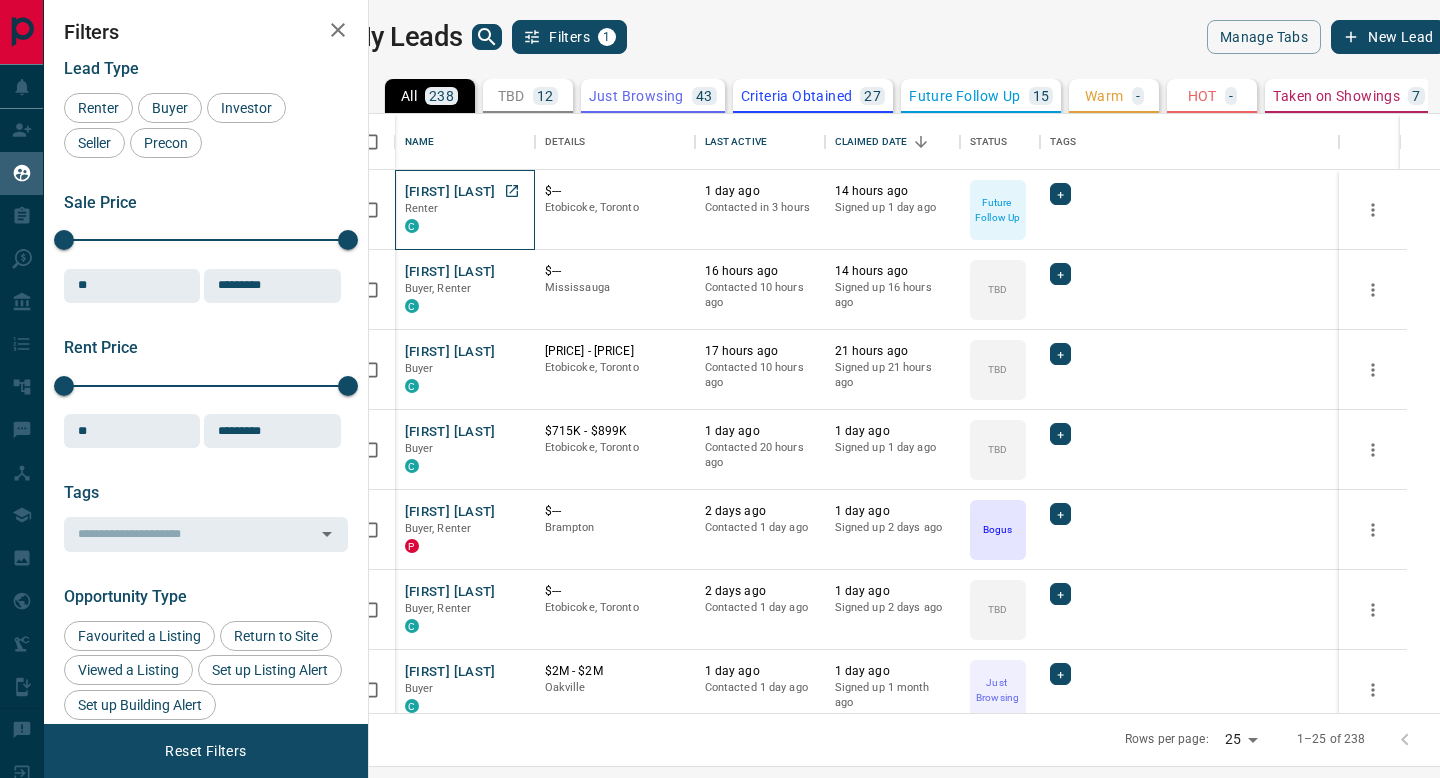 click on "Renter" at bounding box center (465, 209) 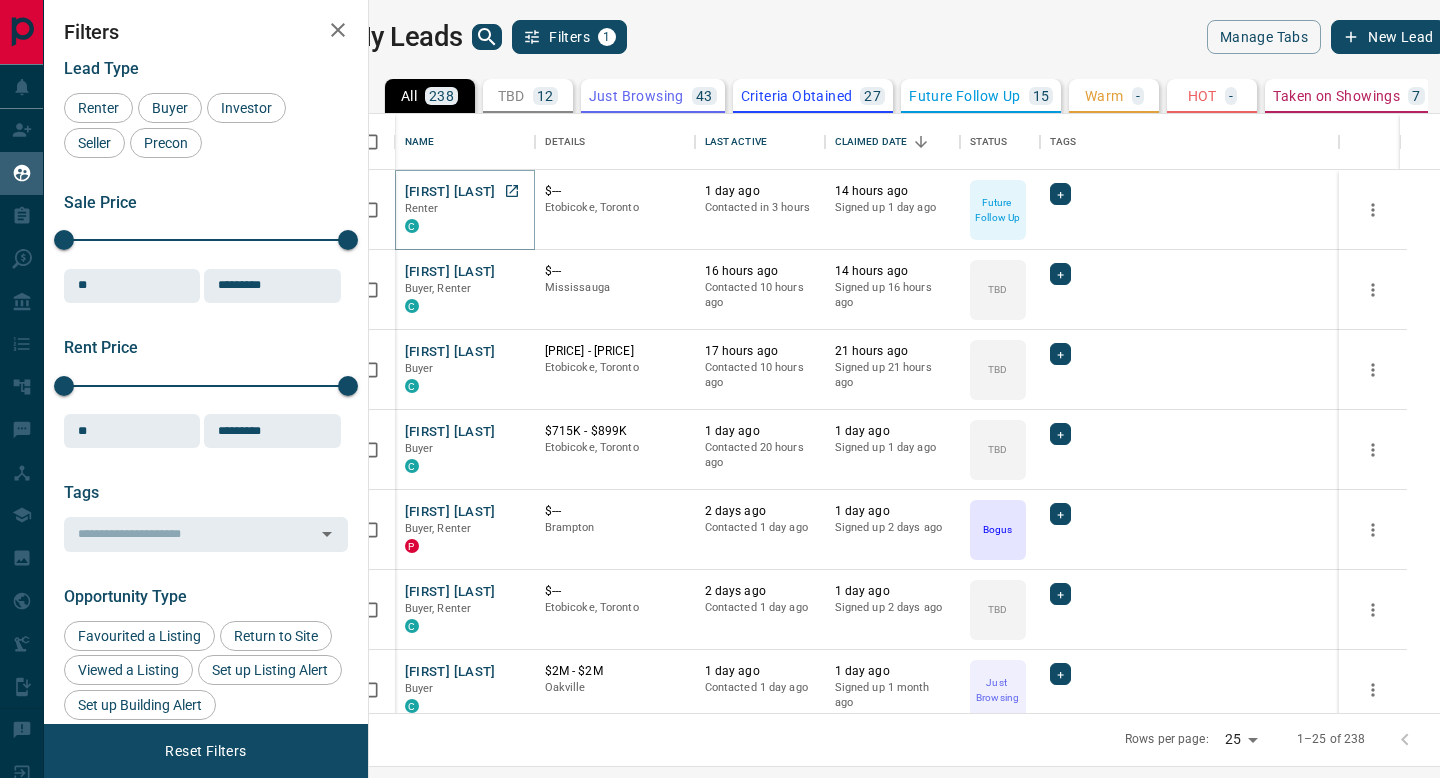 click on "[FIRST] [LAST]" at bounding box center (450, 192) 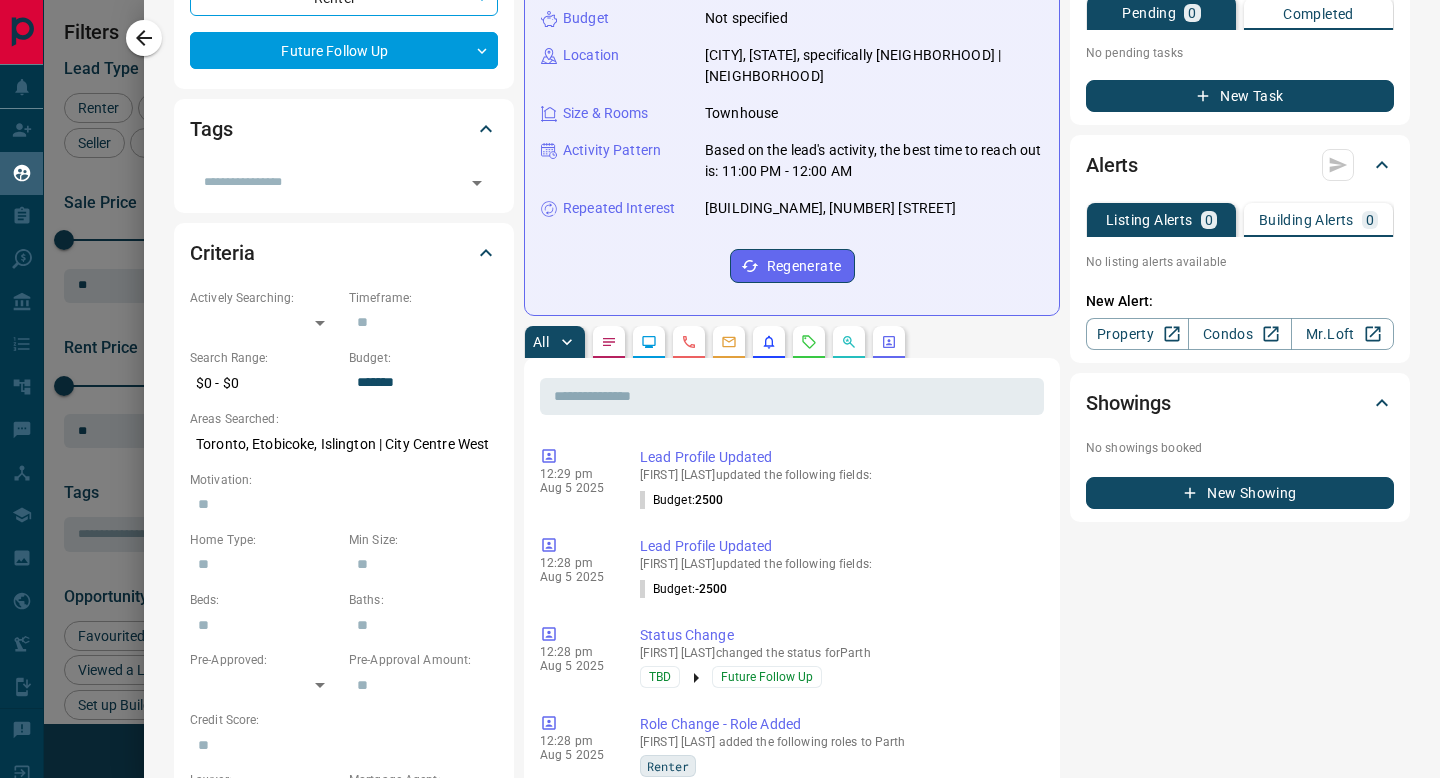 scroll, scrollTop: 363, scrollLeft: 0, axis: vertical 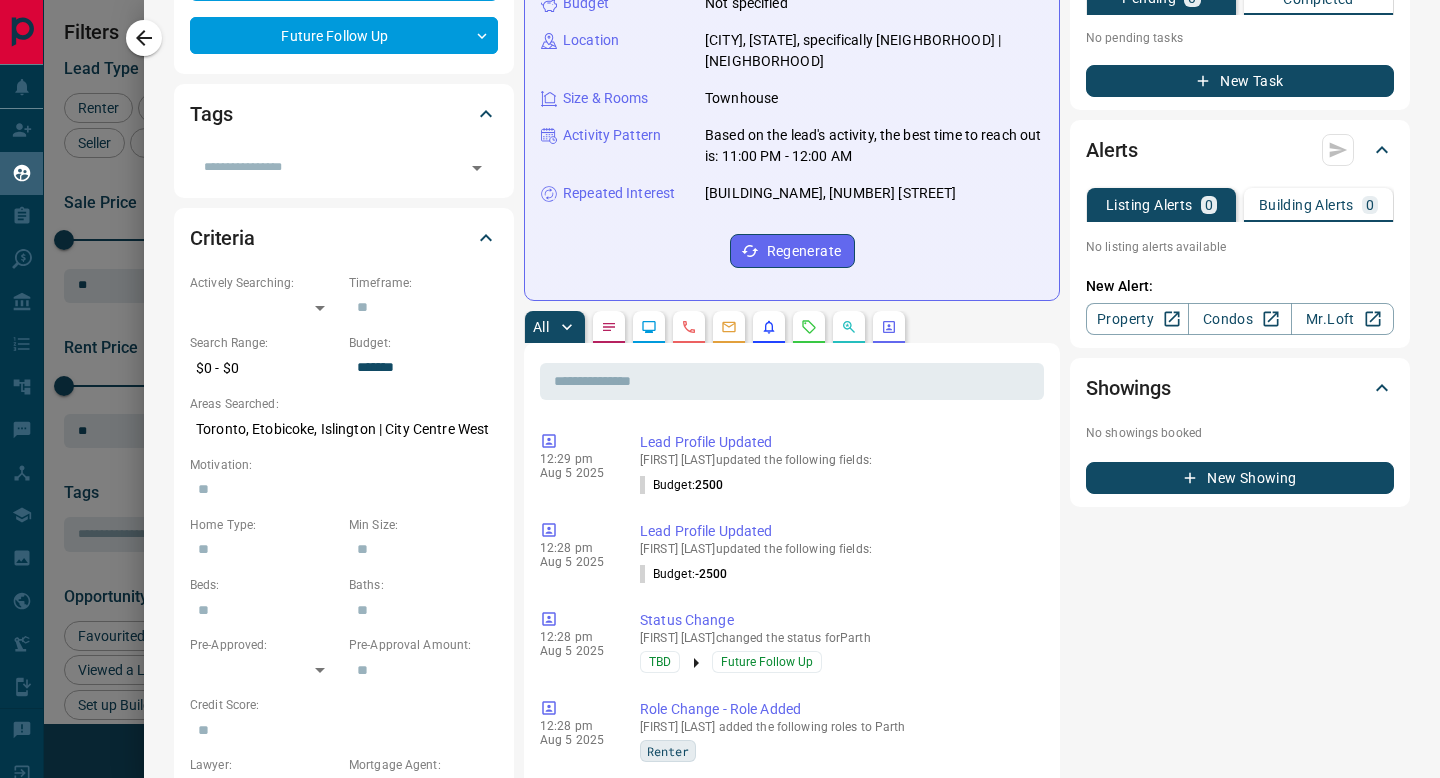 click on "$0   -   $0" at bounding box center [264, 368] 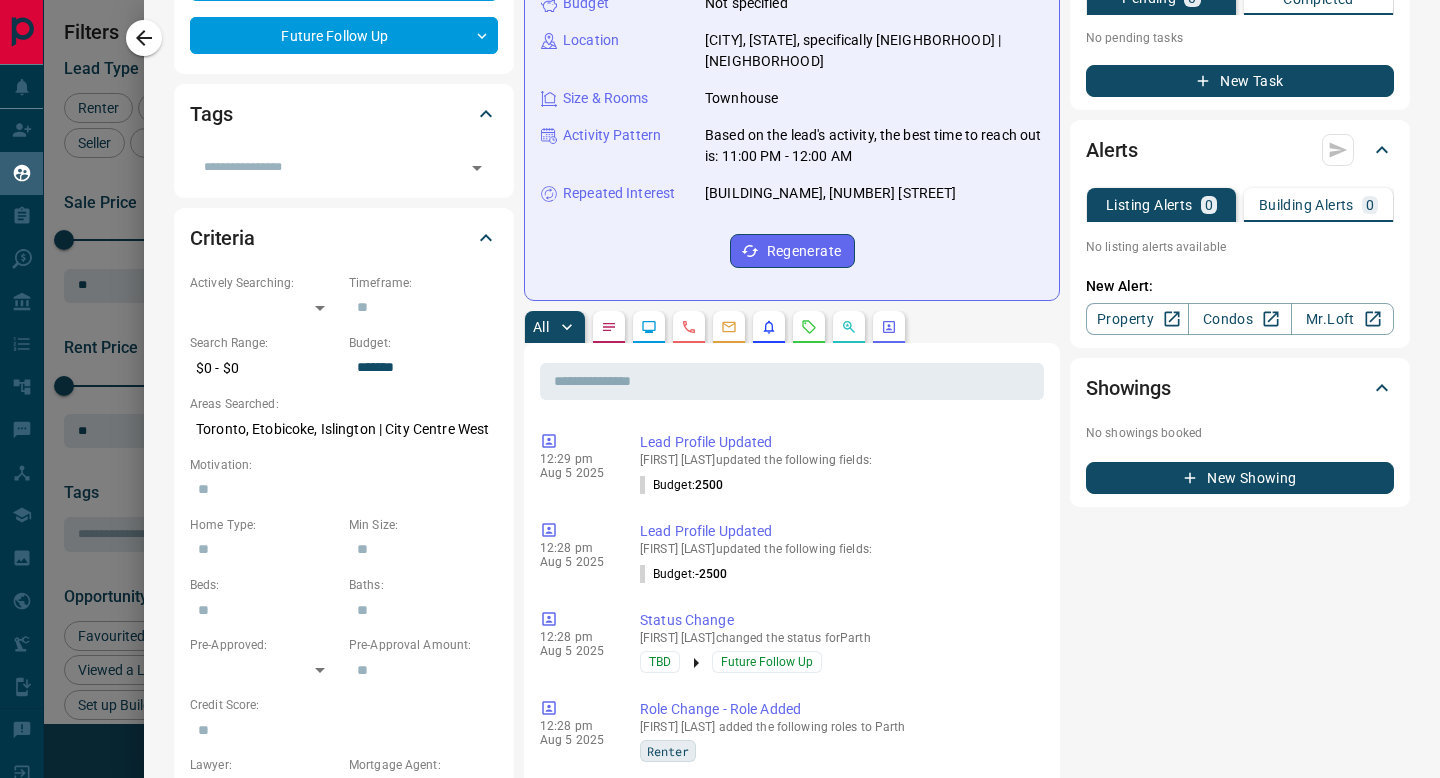 click on "$0   -   $0" at bounding box center [264, 368] 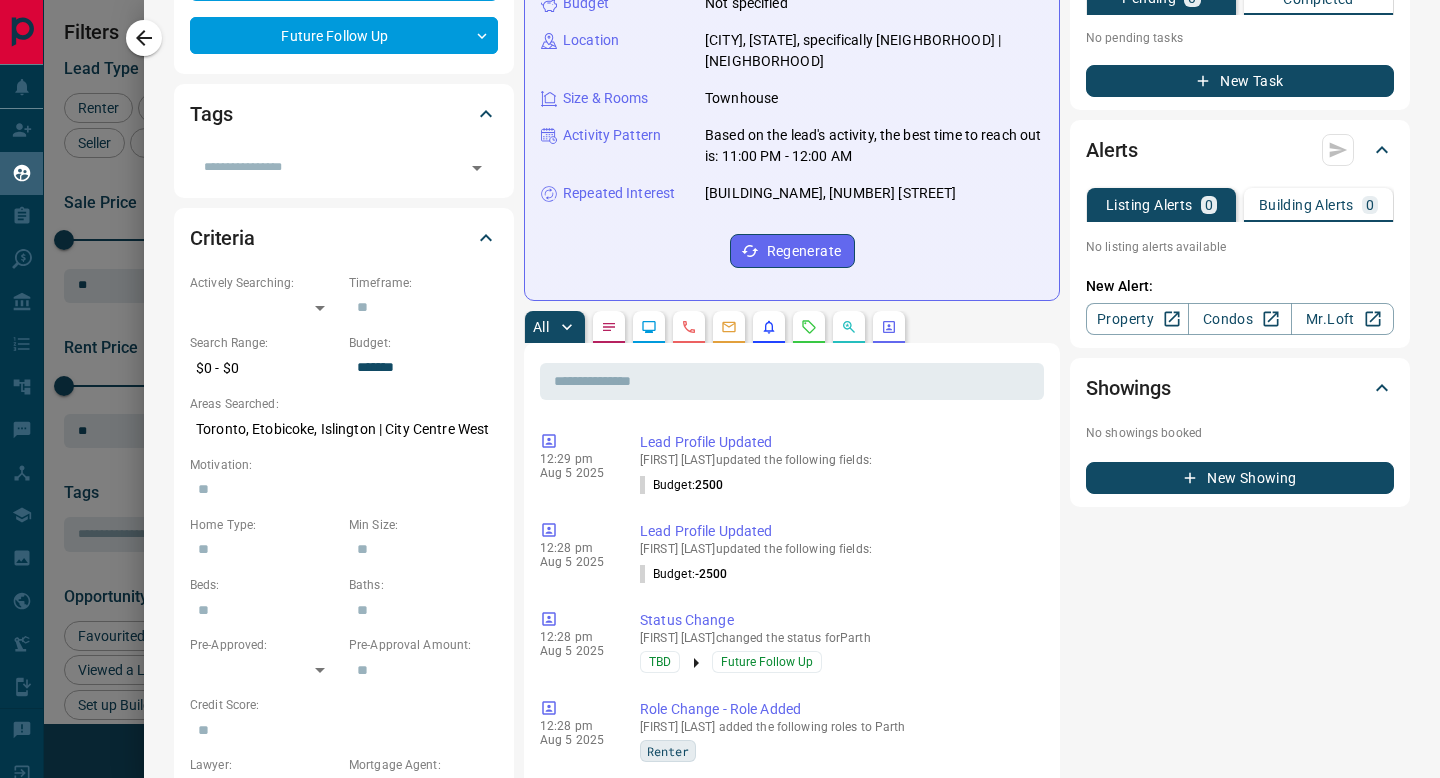 click on "Search Range:" at bounding box center [264, 343] 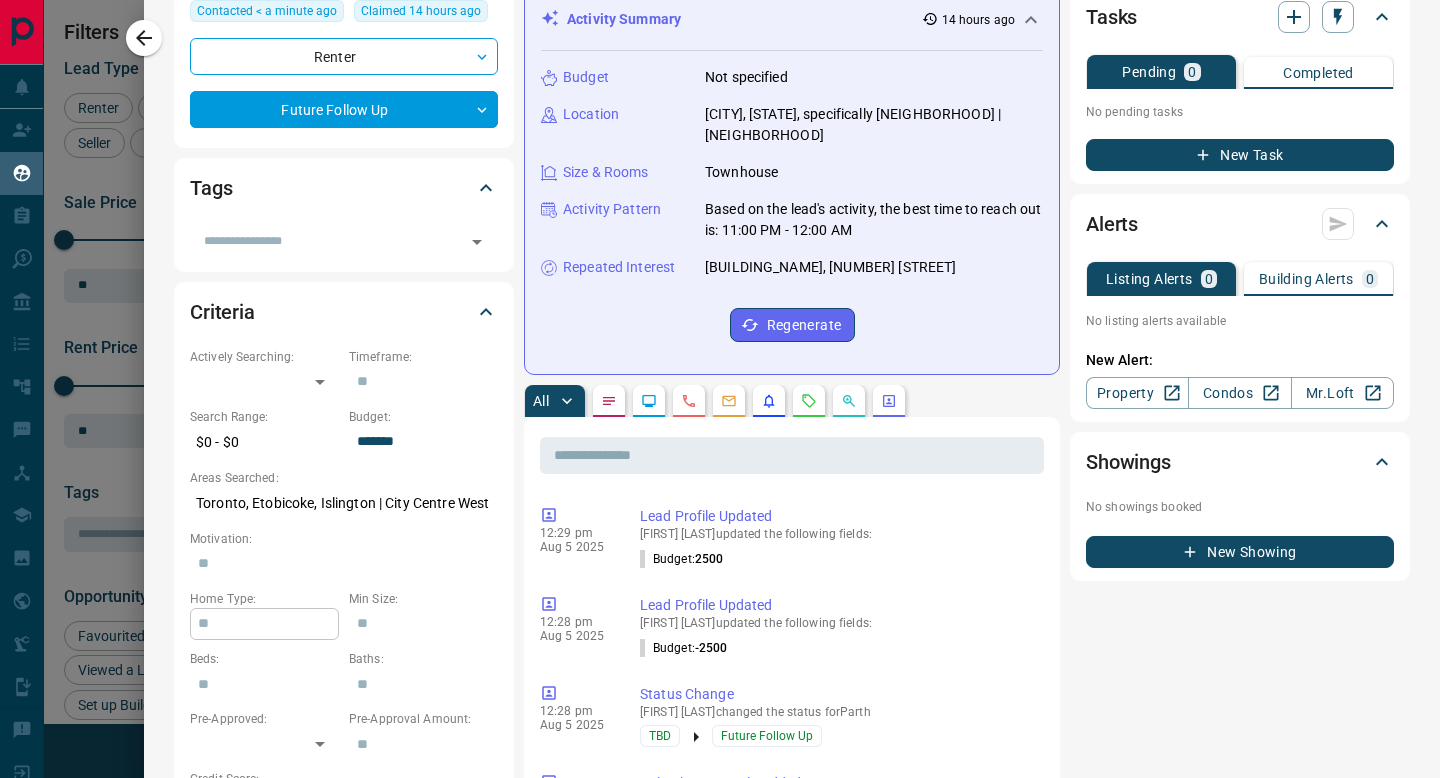 scroll, scrollTop: 0, scrollLeft: 0, axis: both 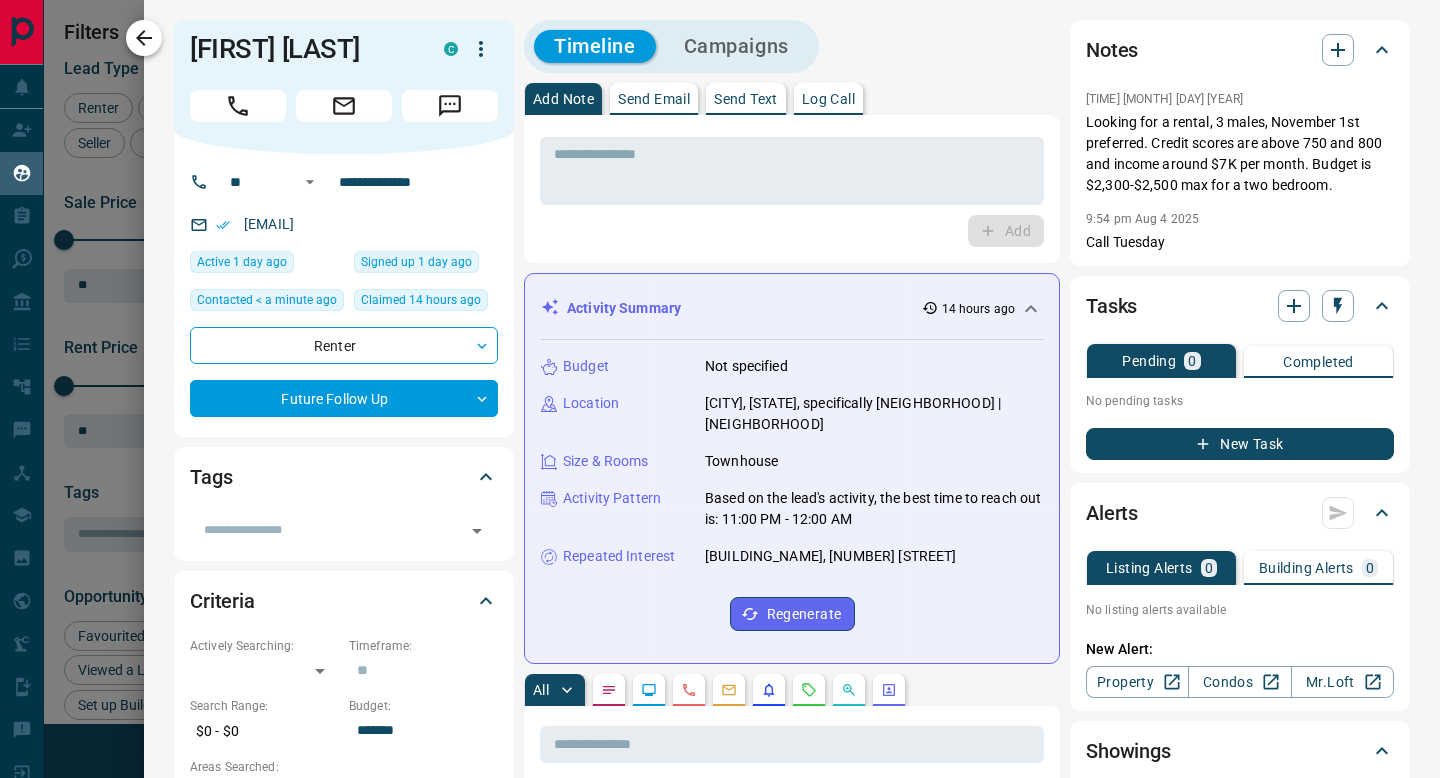click 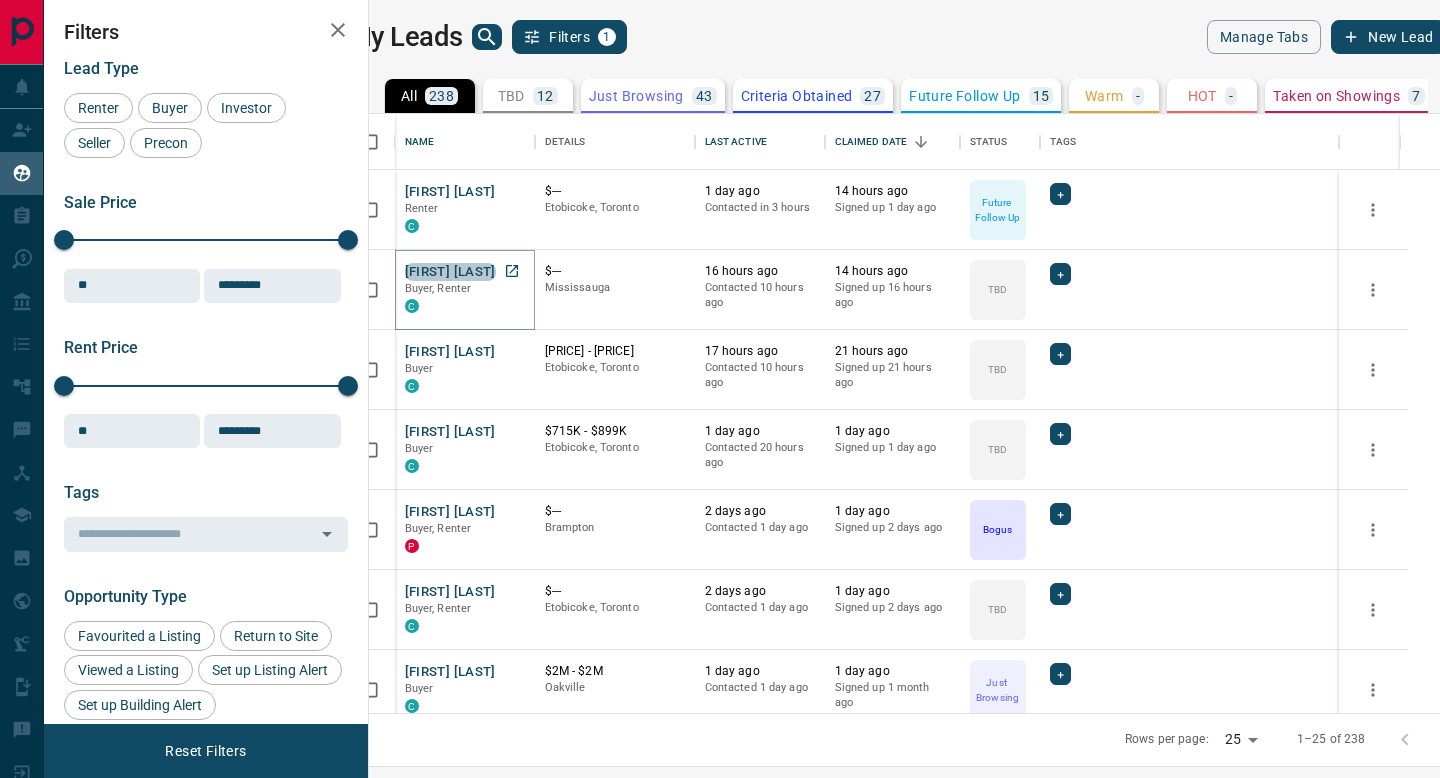 click on "[FIRST] [LAST]" at bounding box center [450, 272] 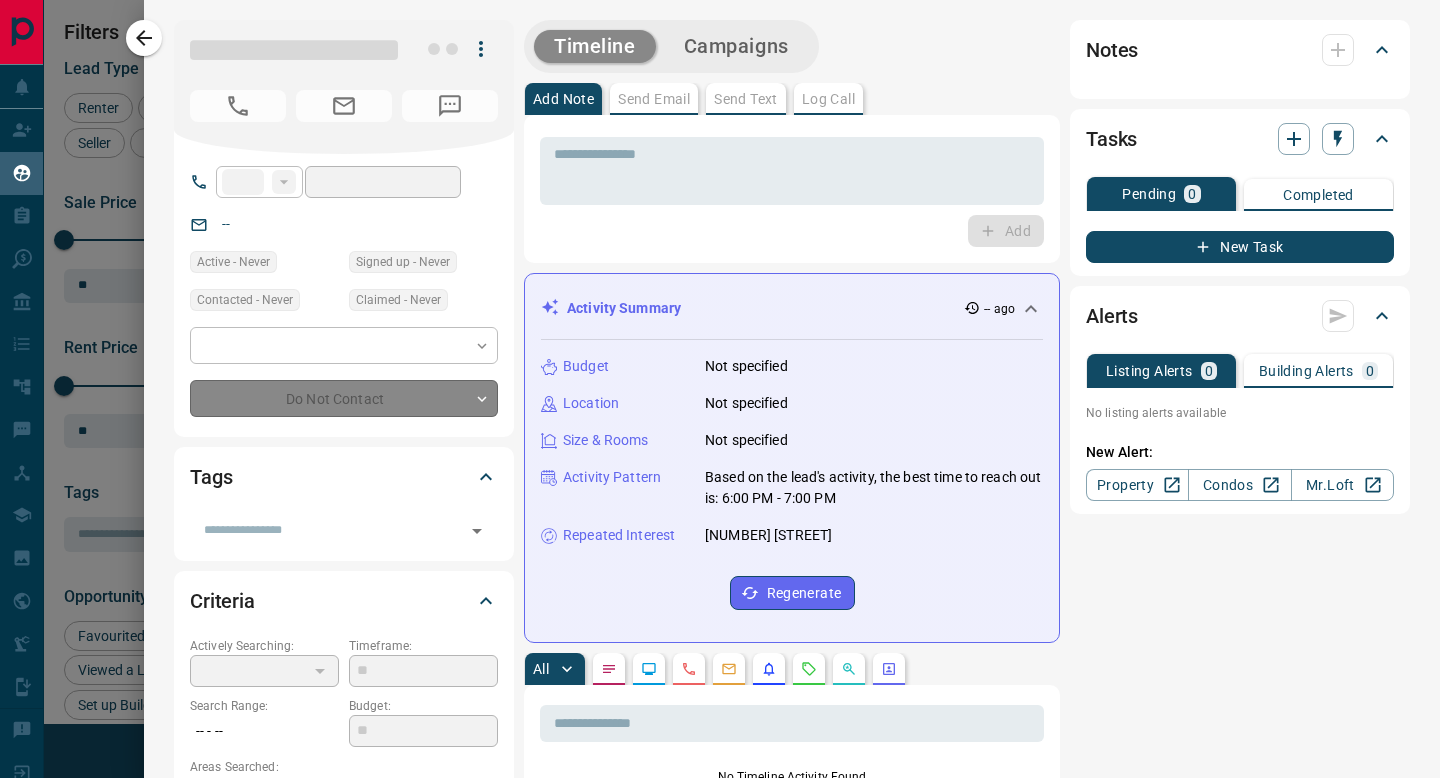type on "**" 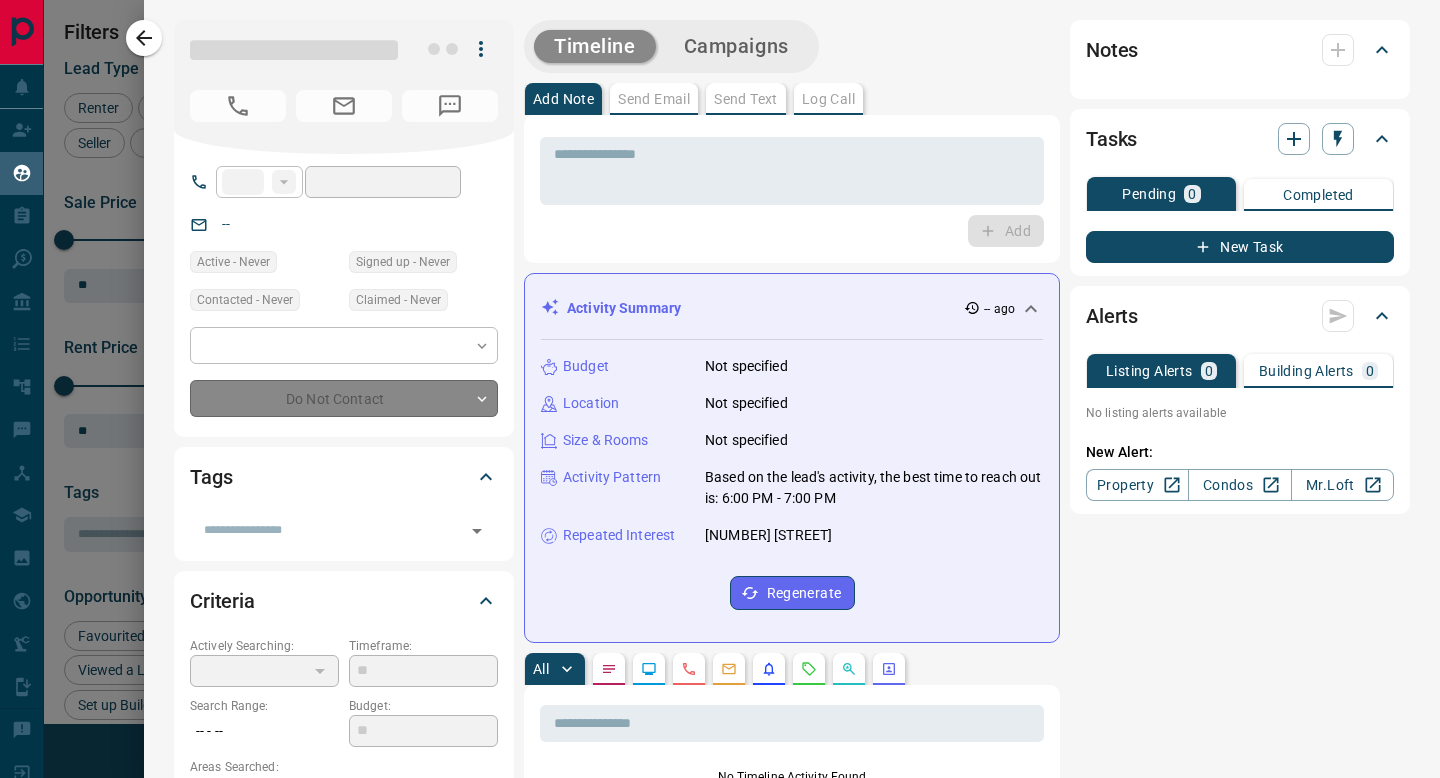 type on "**********" 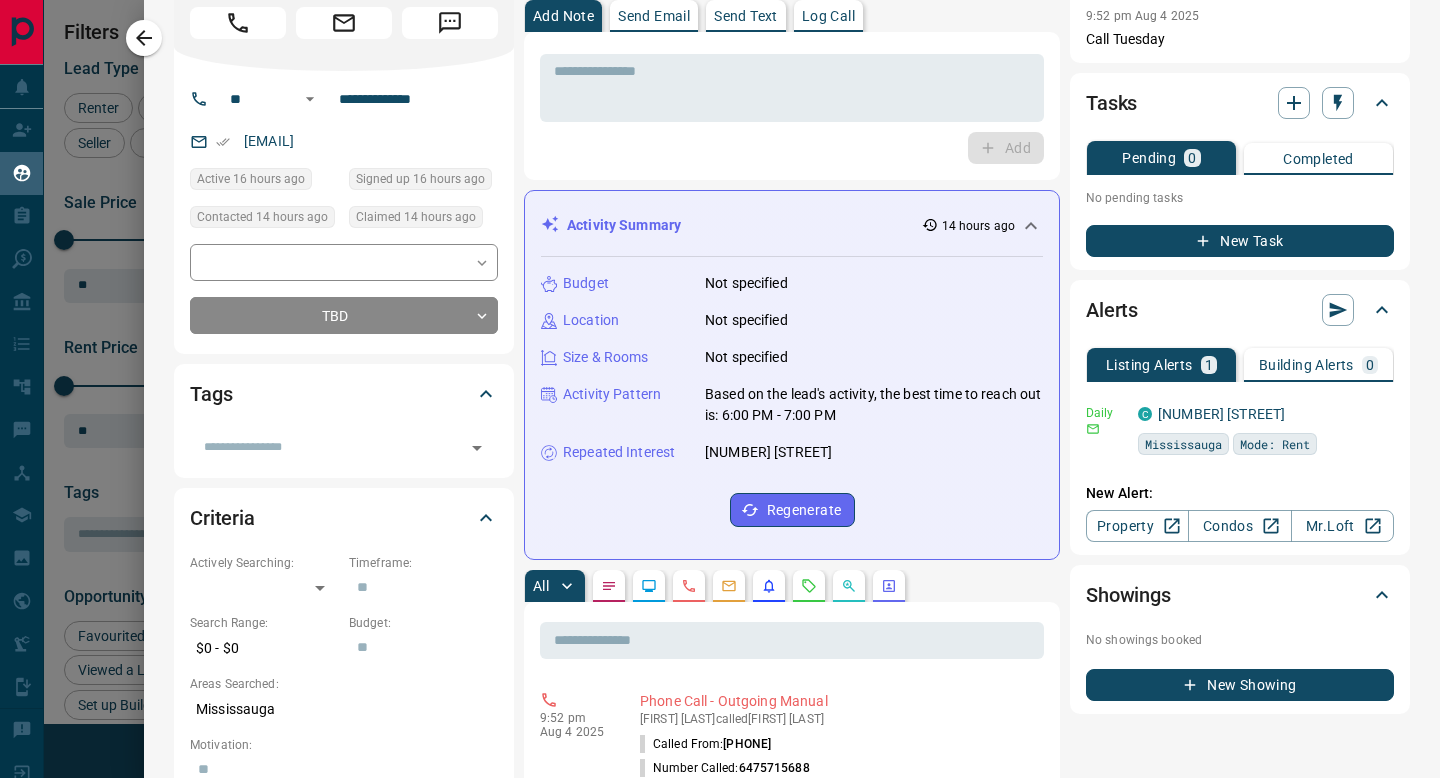 scroll, scrollTop: 0, scrollLeft: 0, axis: both 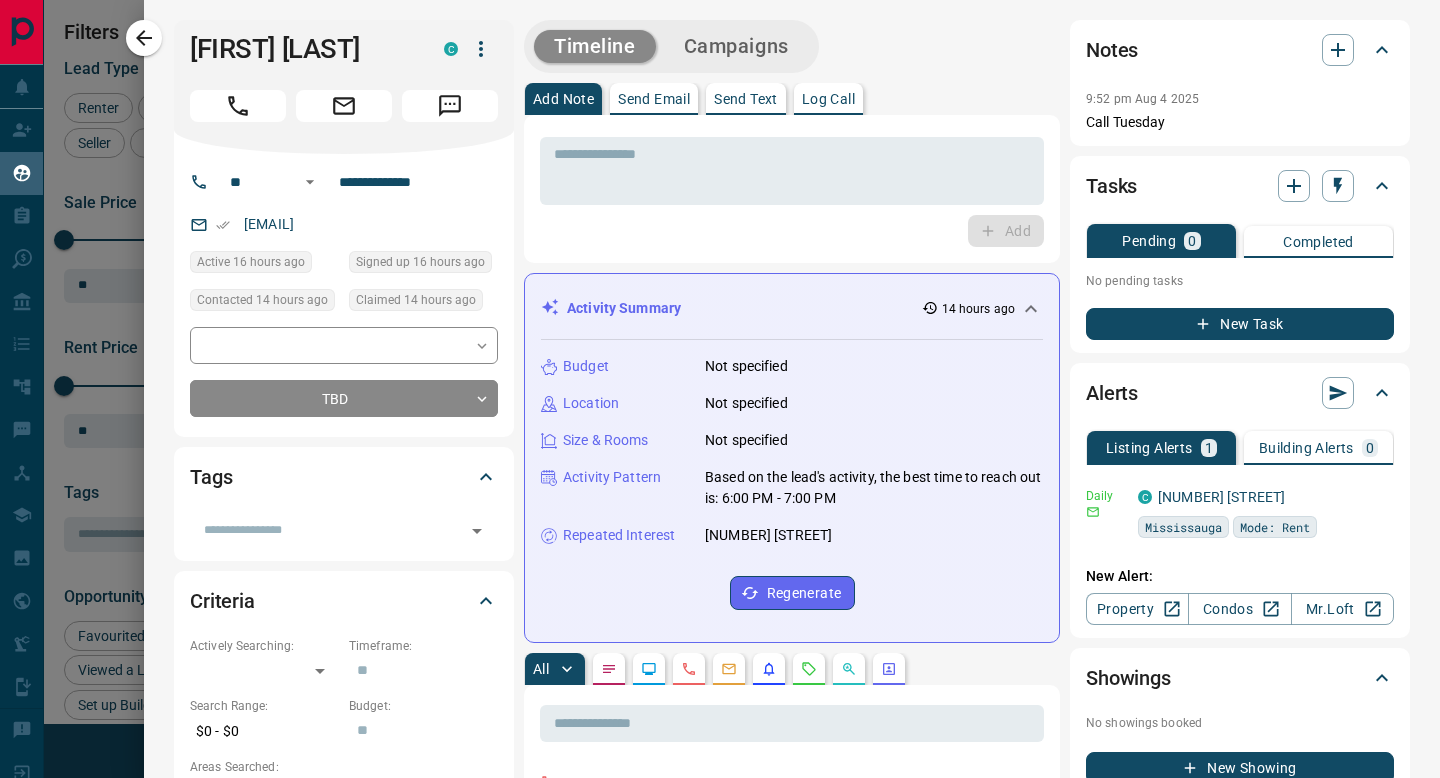 click on "Log Call" at bounding box center [828, 99] 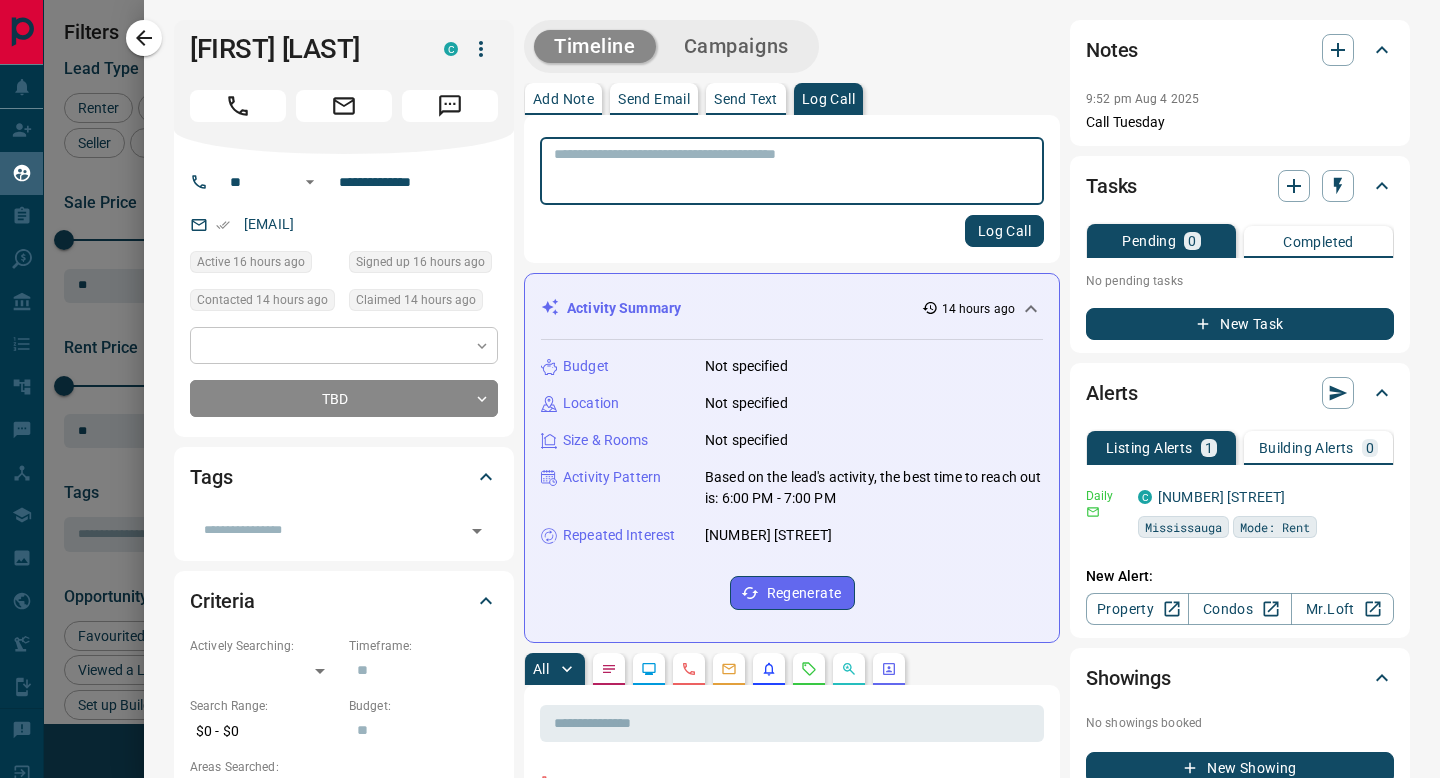 click on "Lead Transfers Claim Leads My Leads Tasks Opportunities Deals Campaigns Automations Messages Broker Bay Training Media Services Agent Resources Precon Worksheet Mobile Apps Disclosure Logout My Leads Filters 1 Manage Tabs New Lead All 238 TBD 12 Do Not Contact - Not Responsive 83 Bogus 14 Just Browsing 43 Criteria Obtained 27 Future Follow Up 15 Warm - HOT - Taken on Showings 7 Submitted Offer - Client 37 Name Details Last Active Claimed Date Status Tags [FIRST] [LAST] Renter C $--- [CITY], [CITY] 1 day ago Contacted in 3 hours 14 hours ago Signed up 1 day ago Future Follow Up + [FIRST] [LAST] Buyer, Renter C $--- [CITY] 16 hours ago Contacted 10 hours ago 14 hours ago Signed up 16 hours ago TBD + [FIRST] [LAST] Buyer C $689K - $689K [CITY], [CITY] 17 hours ago Contacted 10 hours ago 21 hours ago Signed up 21 hours ago TBD + [FIRST] [LAST] Buyer C $715K - $899K [CITY], [CITY] 1 day ago Contacted 20 hours ago 1 day ago Signed up 1 day ago TBD + [FIRST] [LAST] Buyer, Renter P $--- [CITY] Bogus" at bounding box center (720, 376) 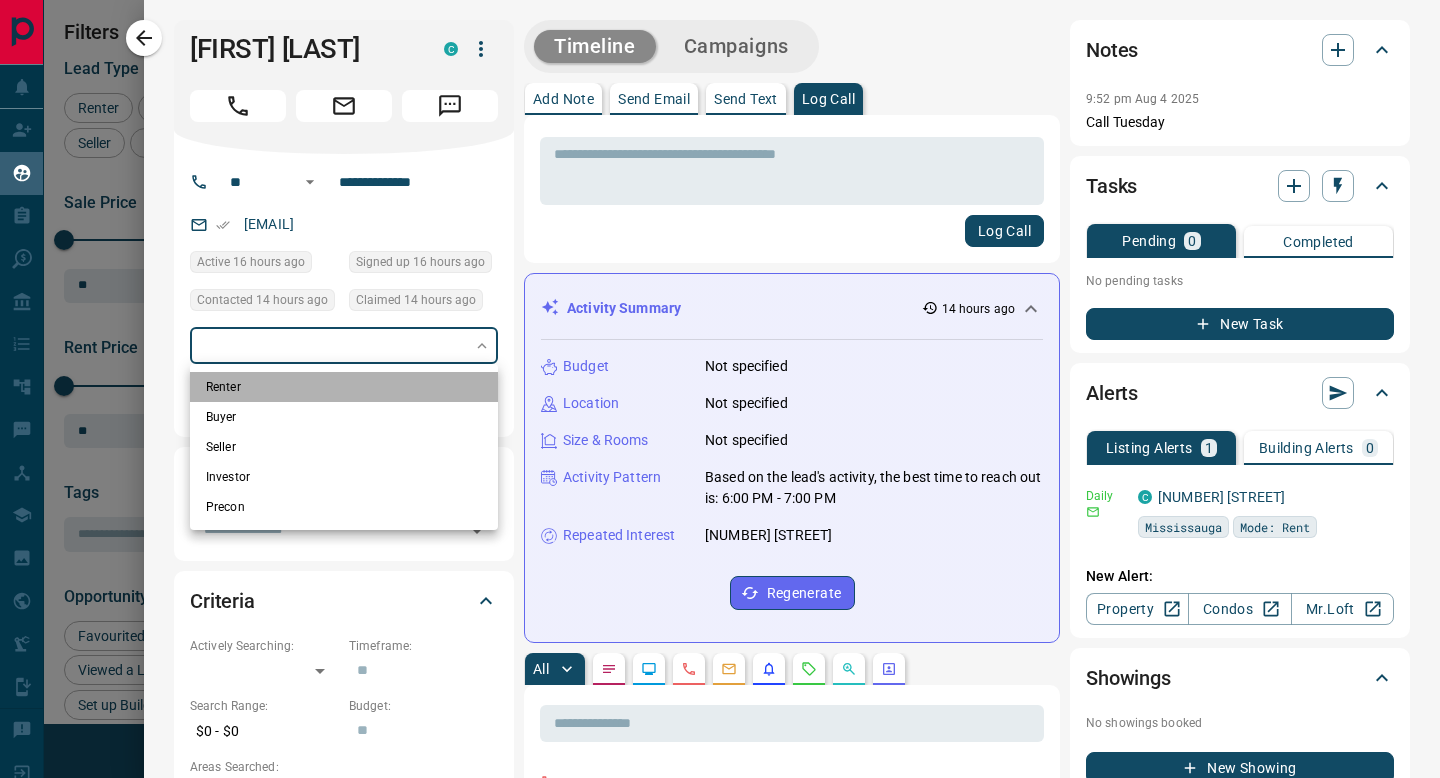 click on "Renter" at bounding box center [344, 387] 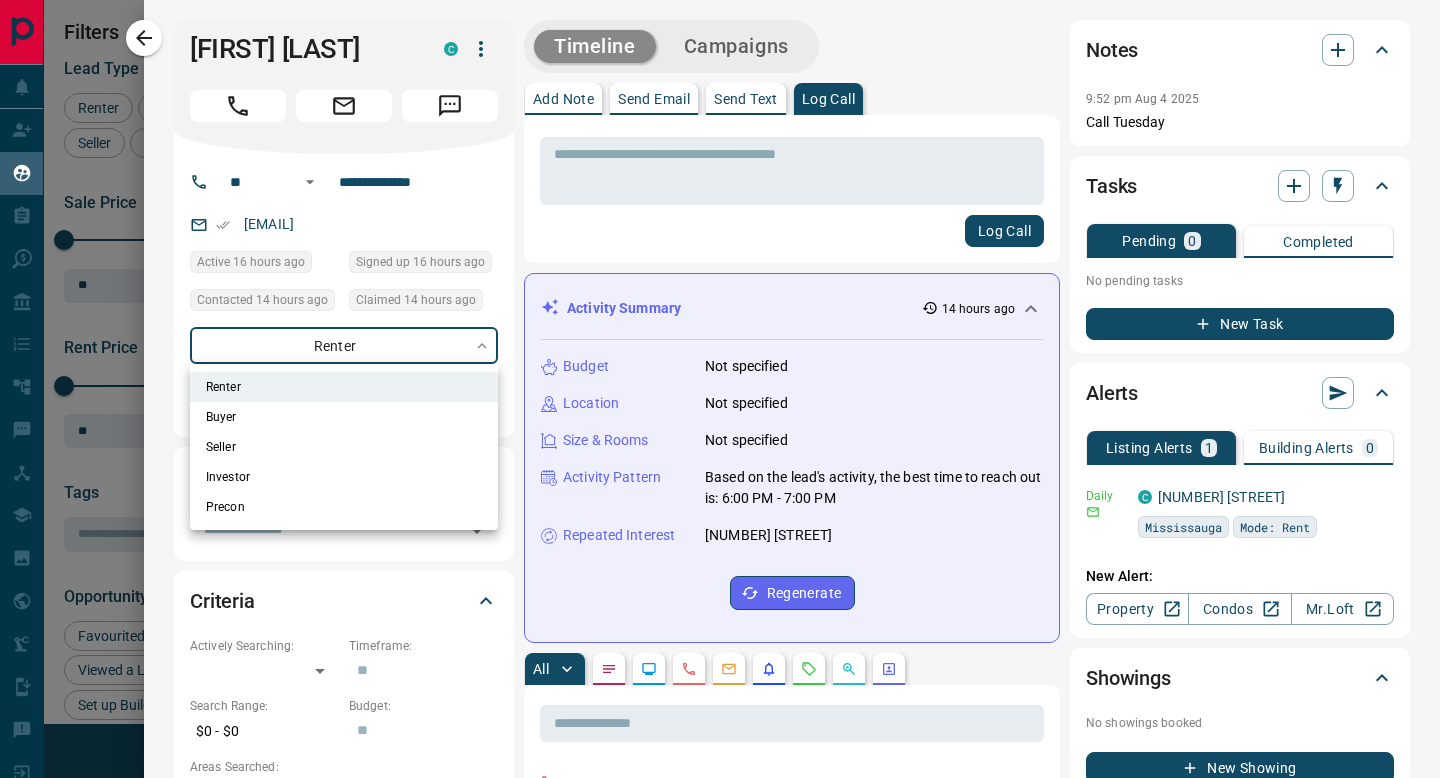 click at bounding box center (720, 389) 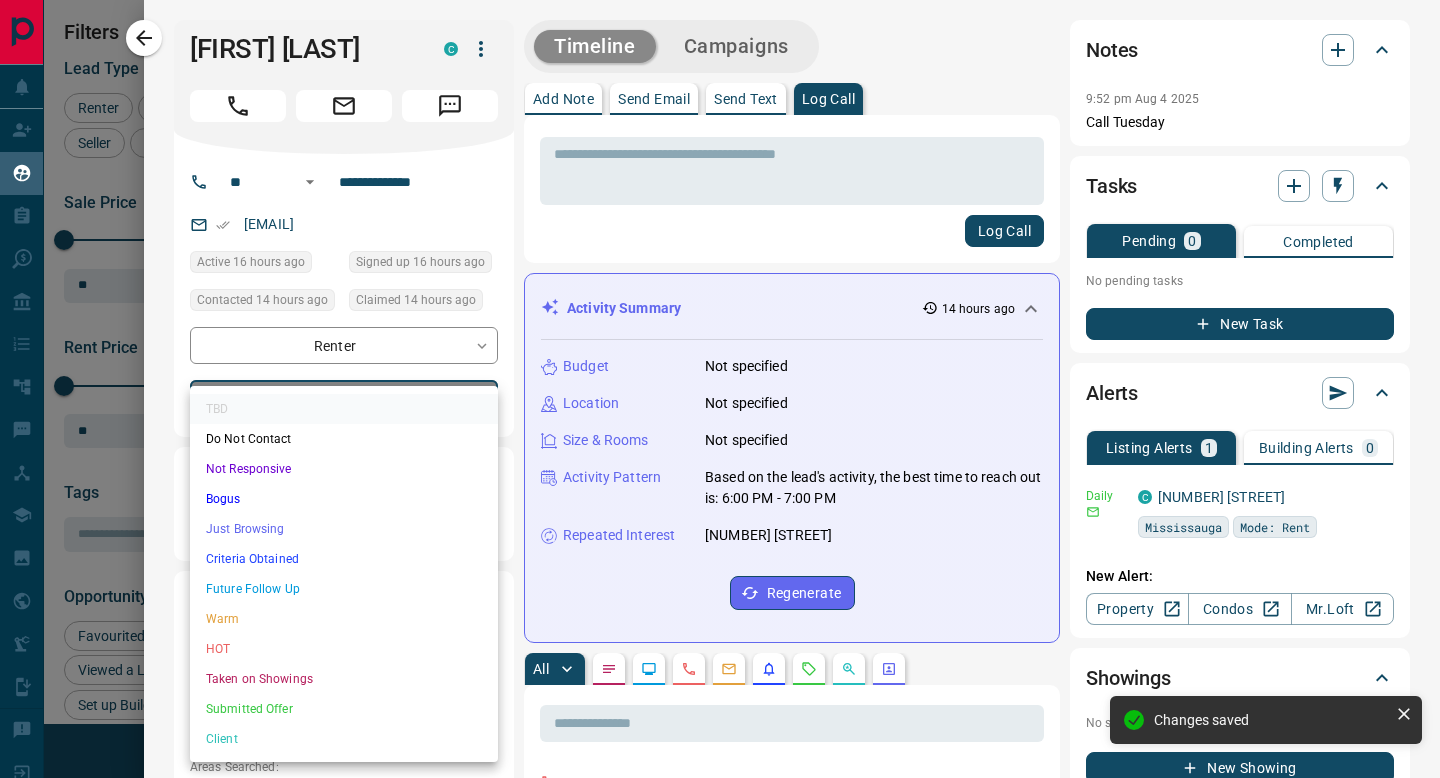 click on "Lead Transfers Claim Leads My Leads Tasks Opportunities Deals Campaigns Automations Messages Broker Bay Training Media Services Agent Resources Precon Worksheet Mobile Apps Disclosure Logout My Leads Filters 1 Manage Tabs New Lead All 238 TBD 12 Do Not Contact - Not Responsive 83 Bogus 14 Just Browsing 43 Criteria Obtained 27 Future Follow Up 15 Warm - HOT - Taken on Showings 7 Submitted Offer - Client 37 Name Details Last Active Claimed Date Status Tags [FIRST] [LAST] Renter C $--- [CITY], [CITY] 1 day ago Contacted in 3 hours 14 hours ago Signed up 1 day ago Future Follow Up + [FIRST] [LAST] Buyer, Renter C $--- [CITY] 16 hours ago Contacted 10 hours ago 14 hours ago Signed up 16 hours ago TBD + [FIRST] [LAST] Buyer C $689K - $689K [CITY], [CITY] 17 hours ago Contacted 10 hours ago 21 hours ago Signed up 21 hours ago TBD + [FIRST] [LAST] Buyer C $715K - $899K [CITY], [CITY] 1 day ago Contacted 20 hours ago 1 day ago Signed up 1 day ago TBD + [FIRST] [LAST] Buyer, Renter P $--- [CITY] Bogus" at bounding box center [720, 376] 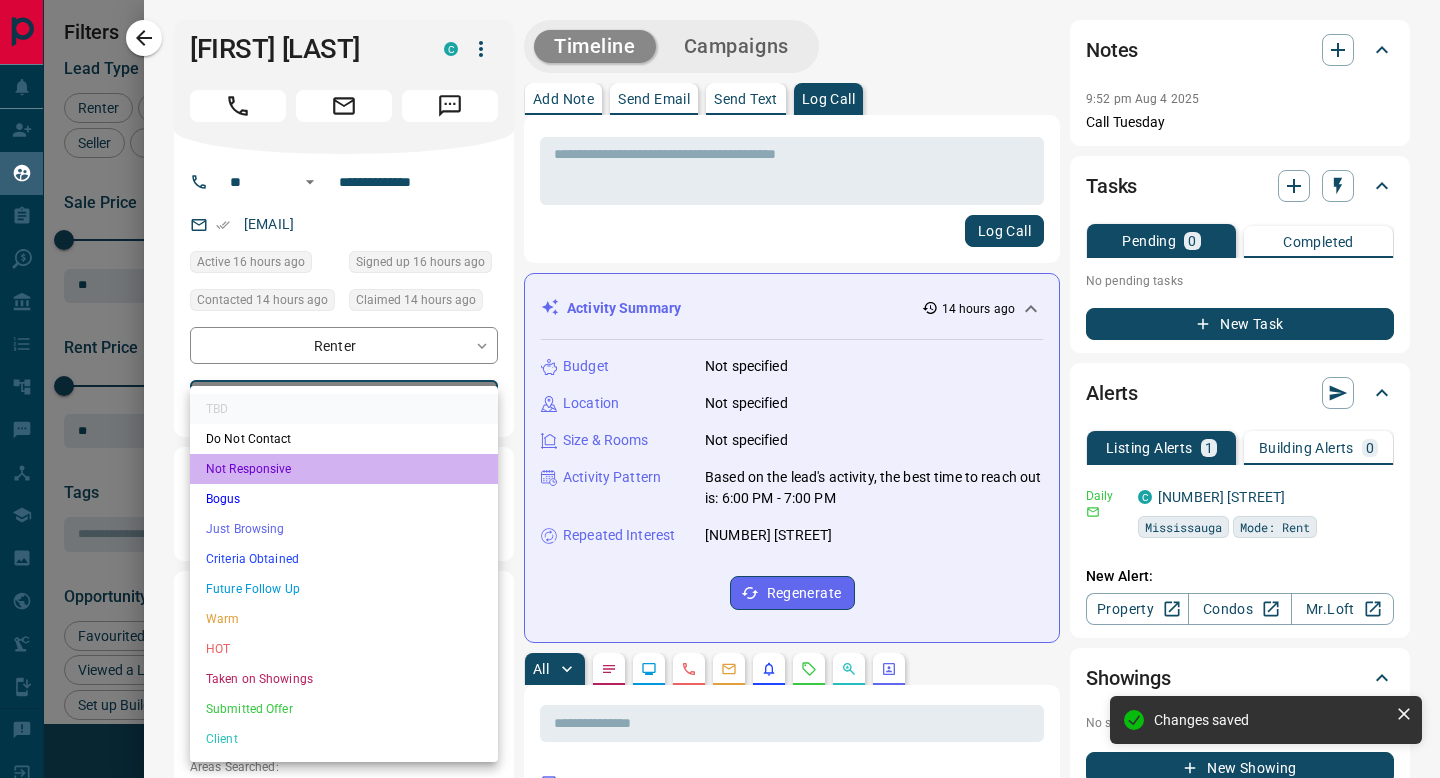 click on "Not Responsive" at bounding box center [344, 469] 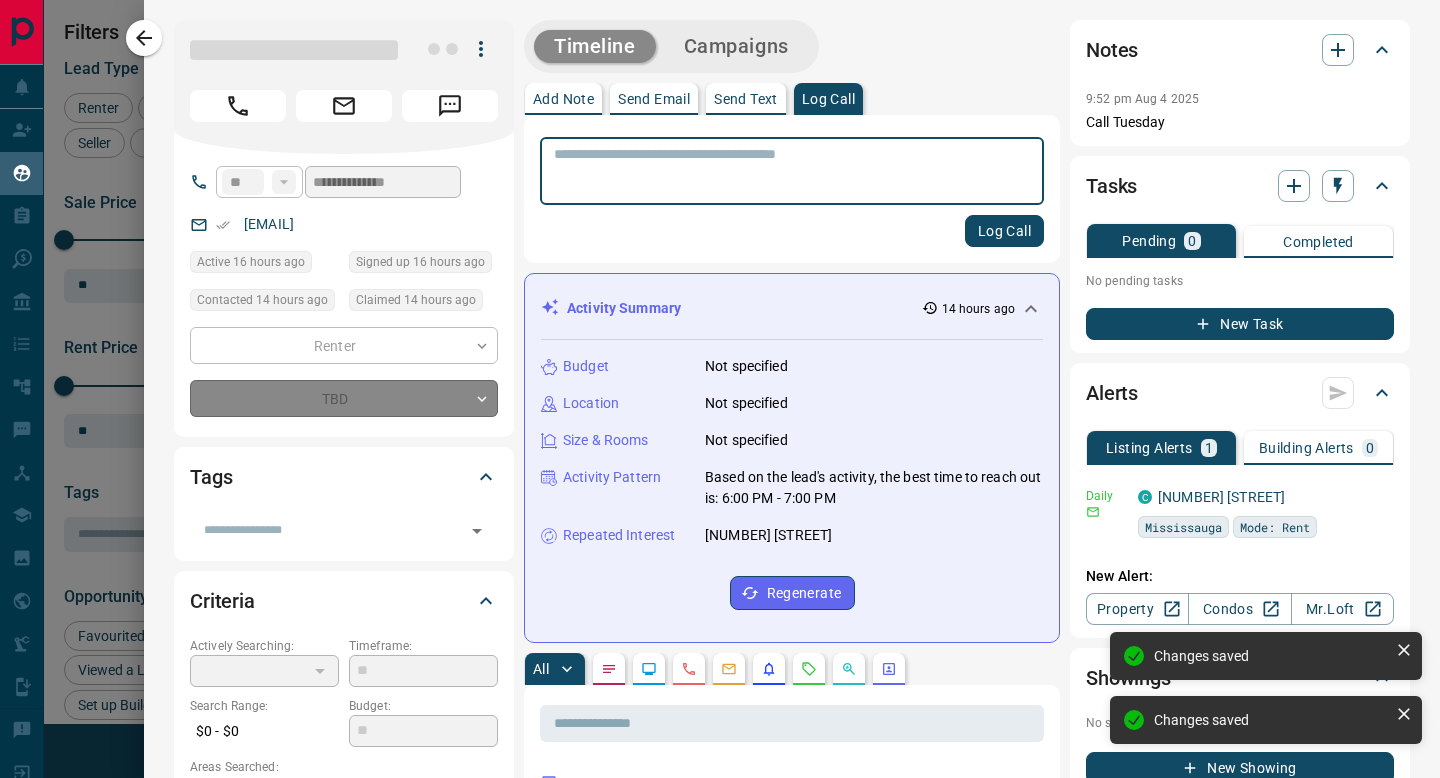 type on "*" 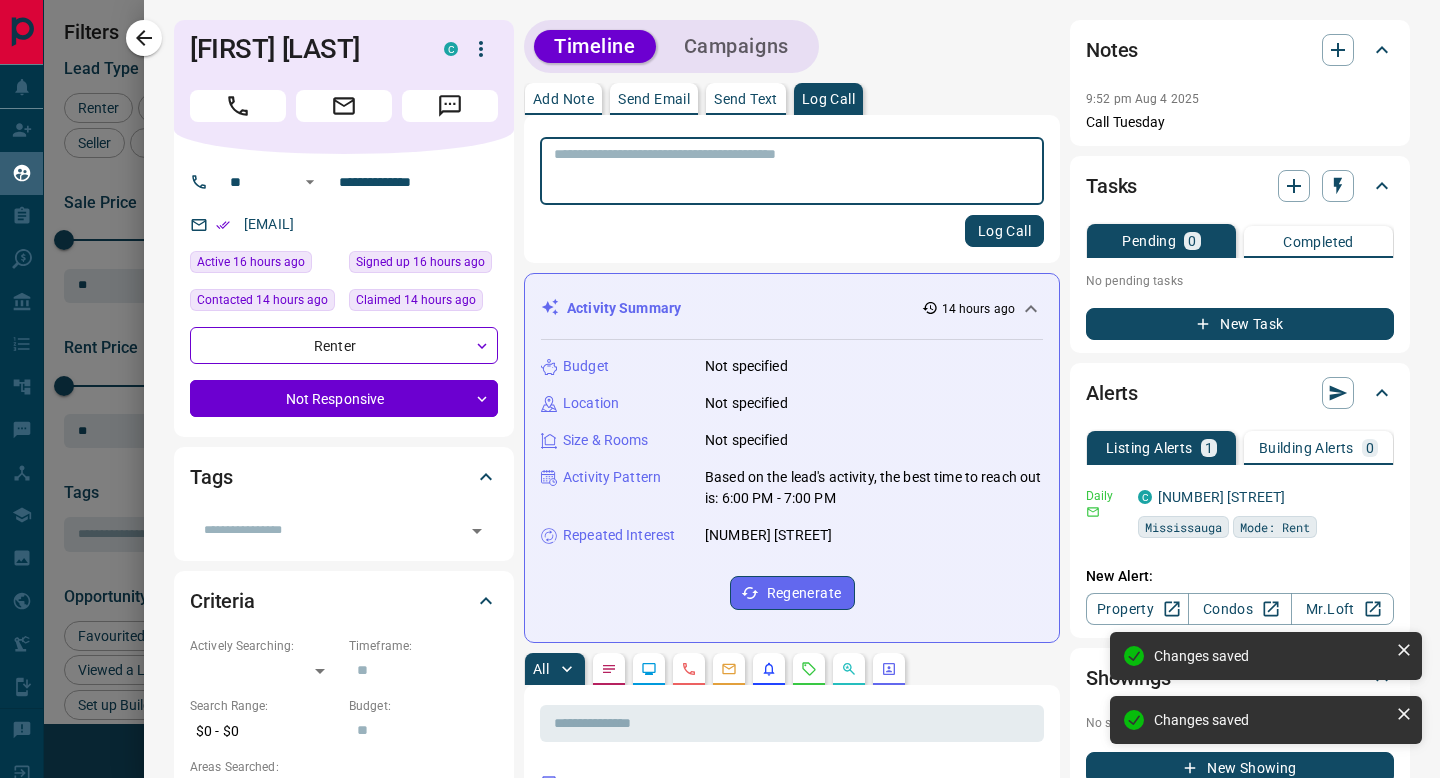 click at bounding box center (792, 171) 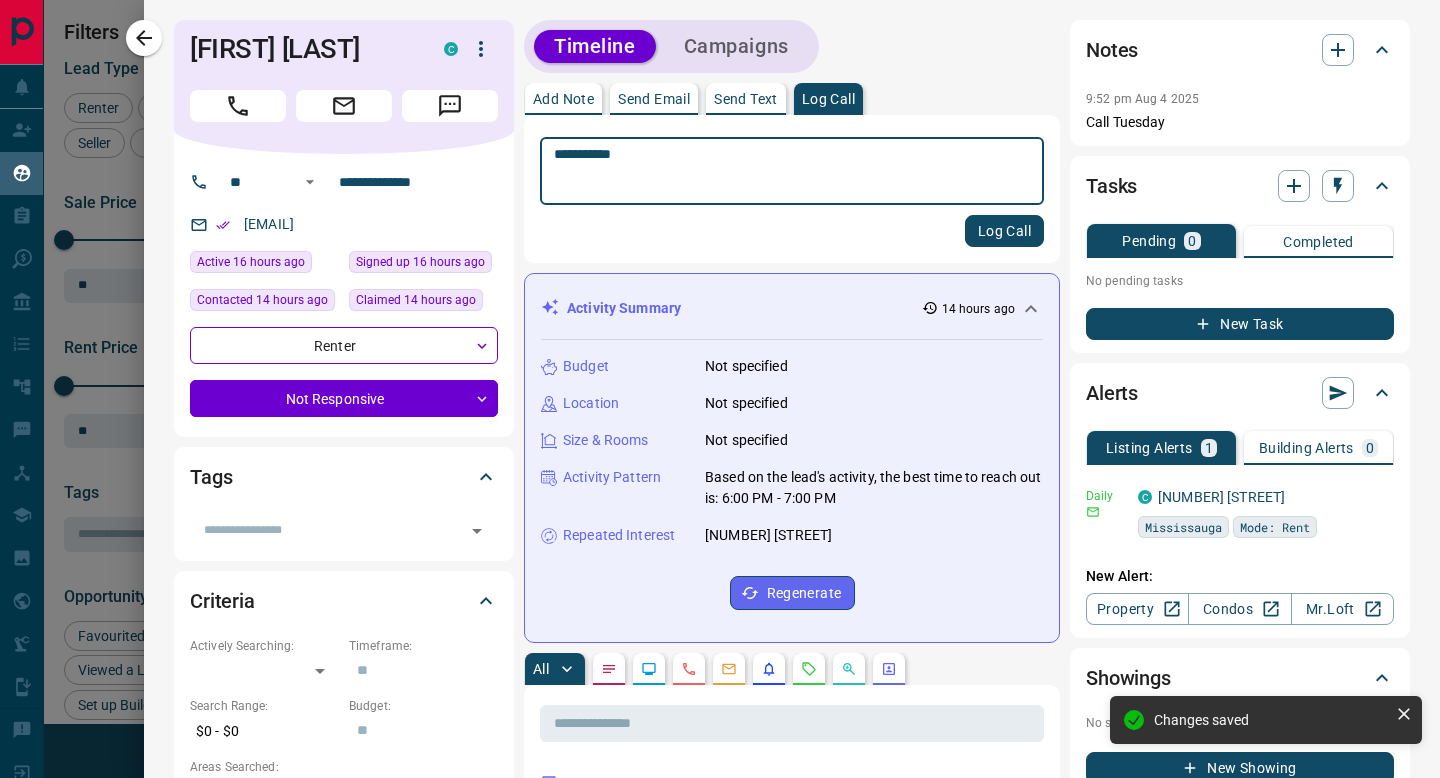 type on "**********" 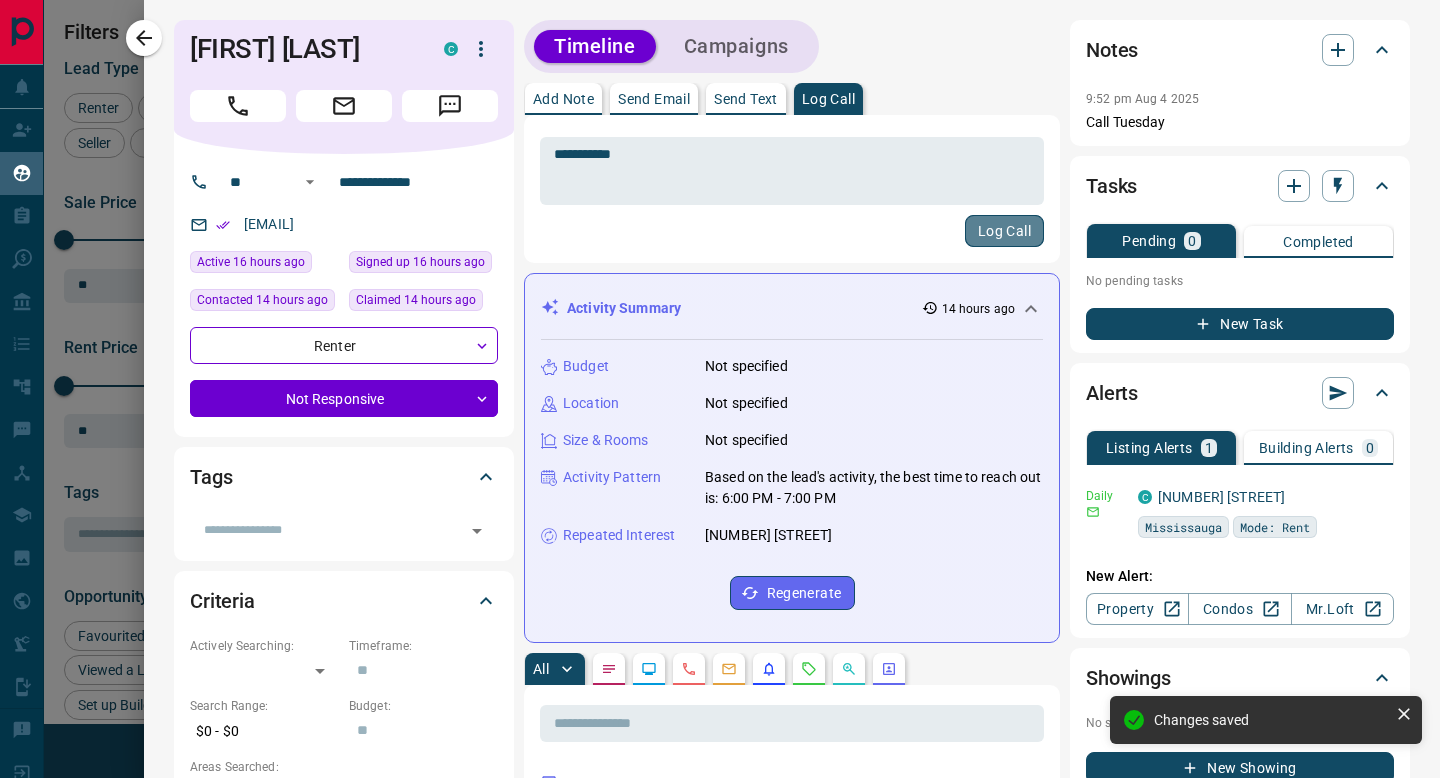 click on "Log Call" at bounding box center [1004, 231] 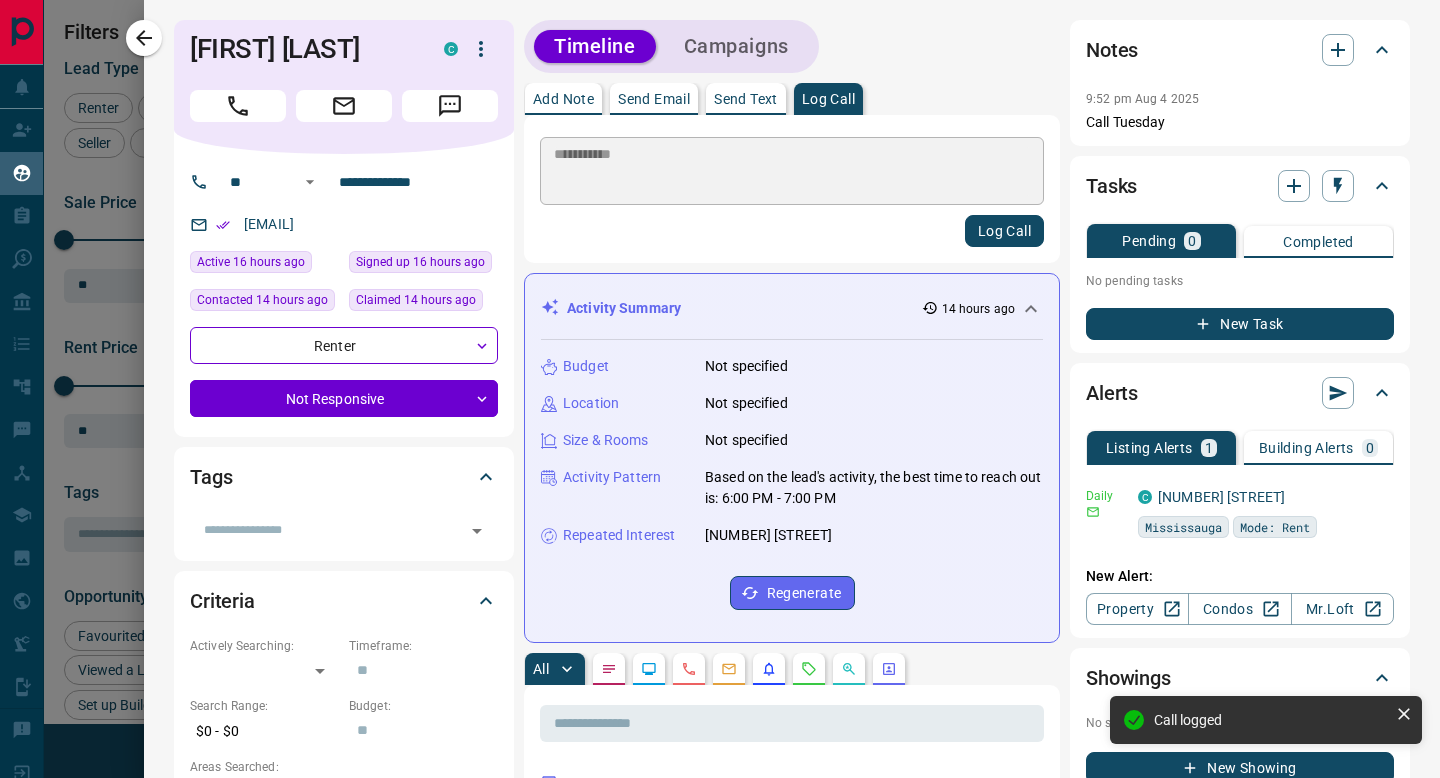 type 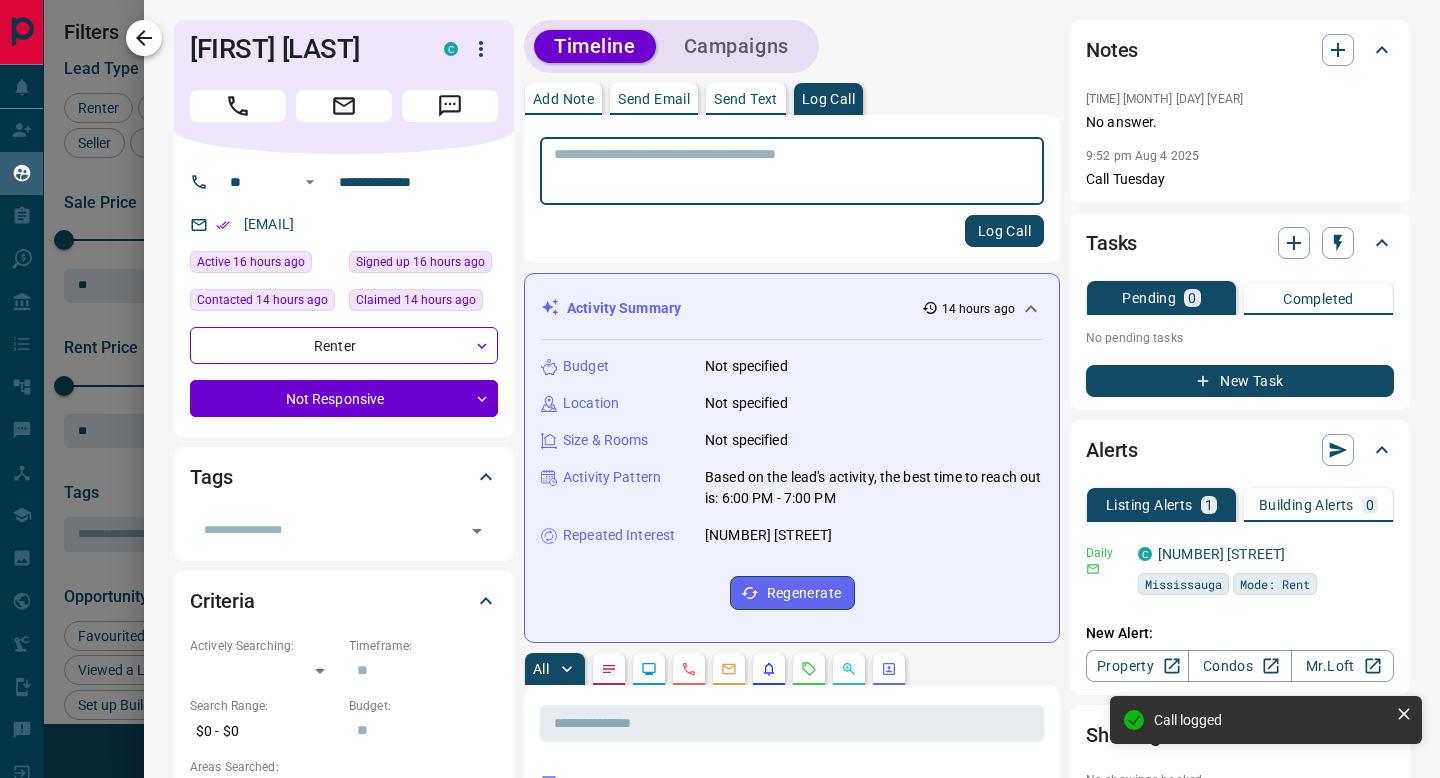 click 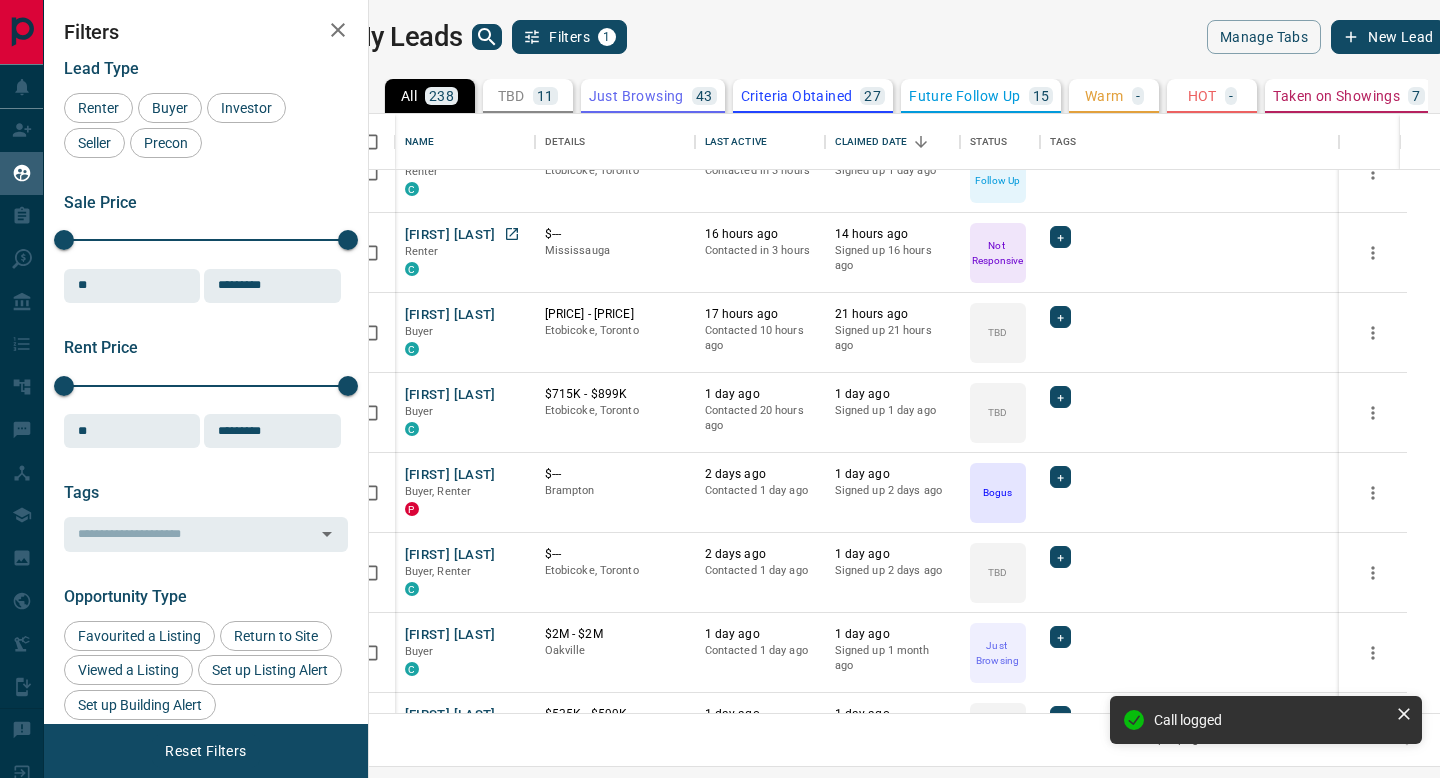 scroll, scrollTop: 39, scrollLeft: 0, axis: vertical 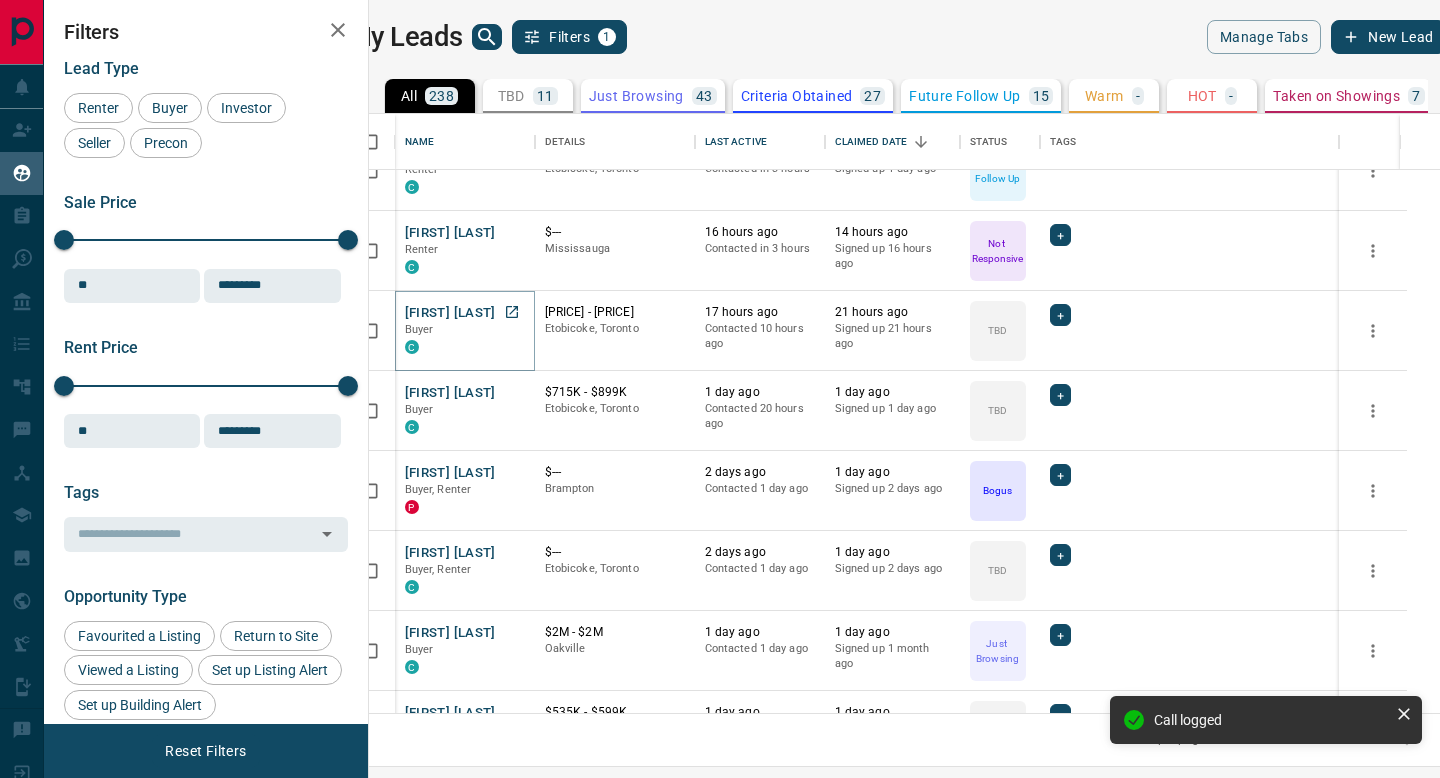 click on "[FIRST] [LAST]" at bounding box center [450, 313] 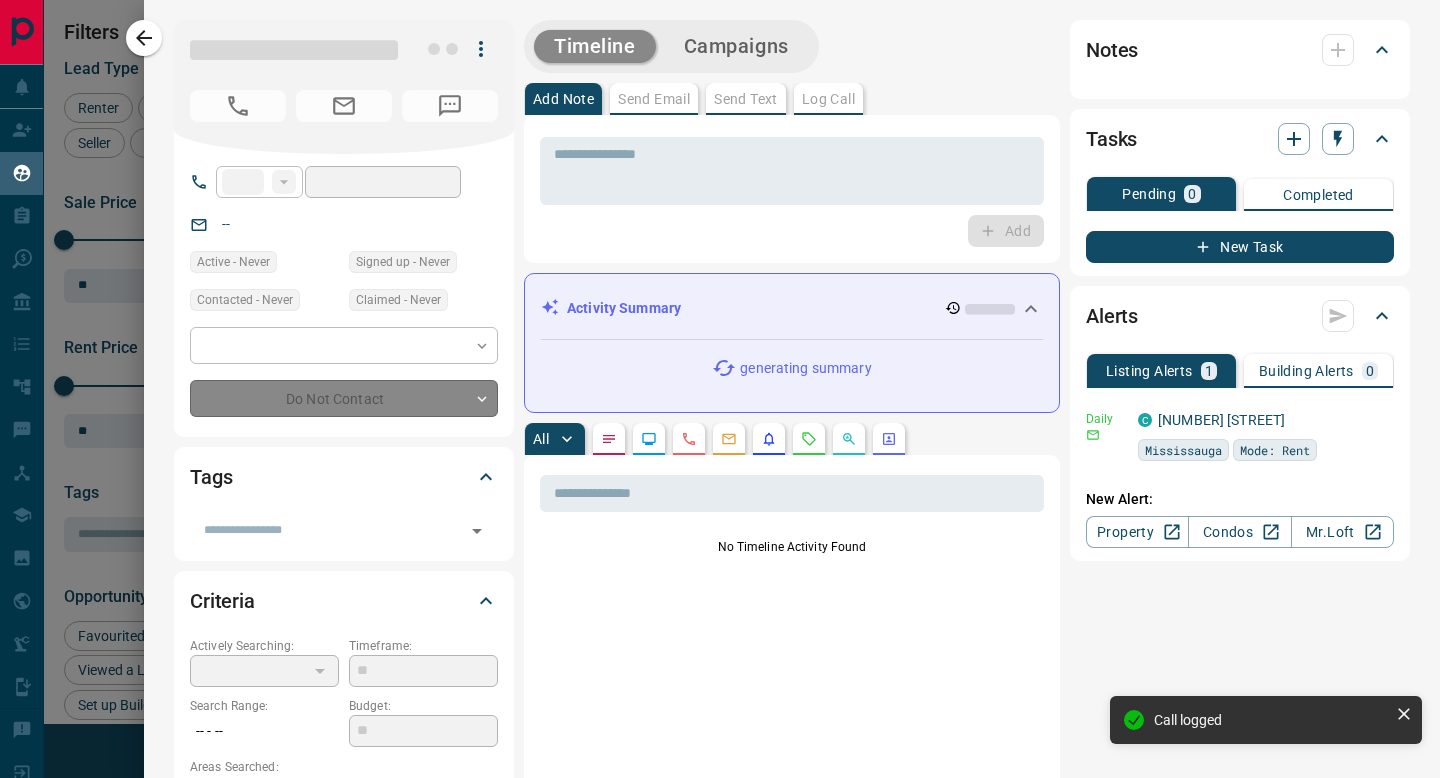 type on "**" 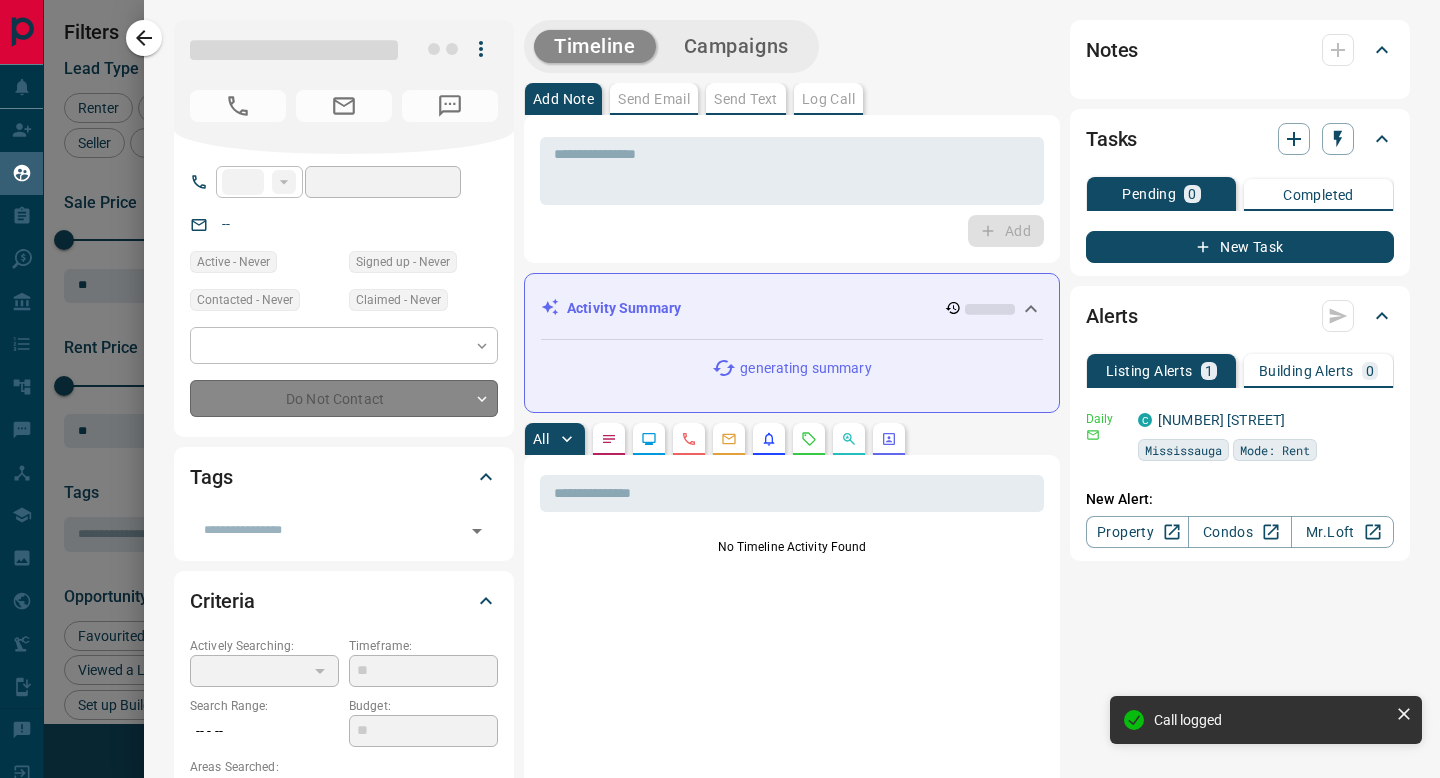 type on "**********" 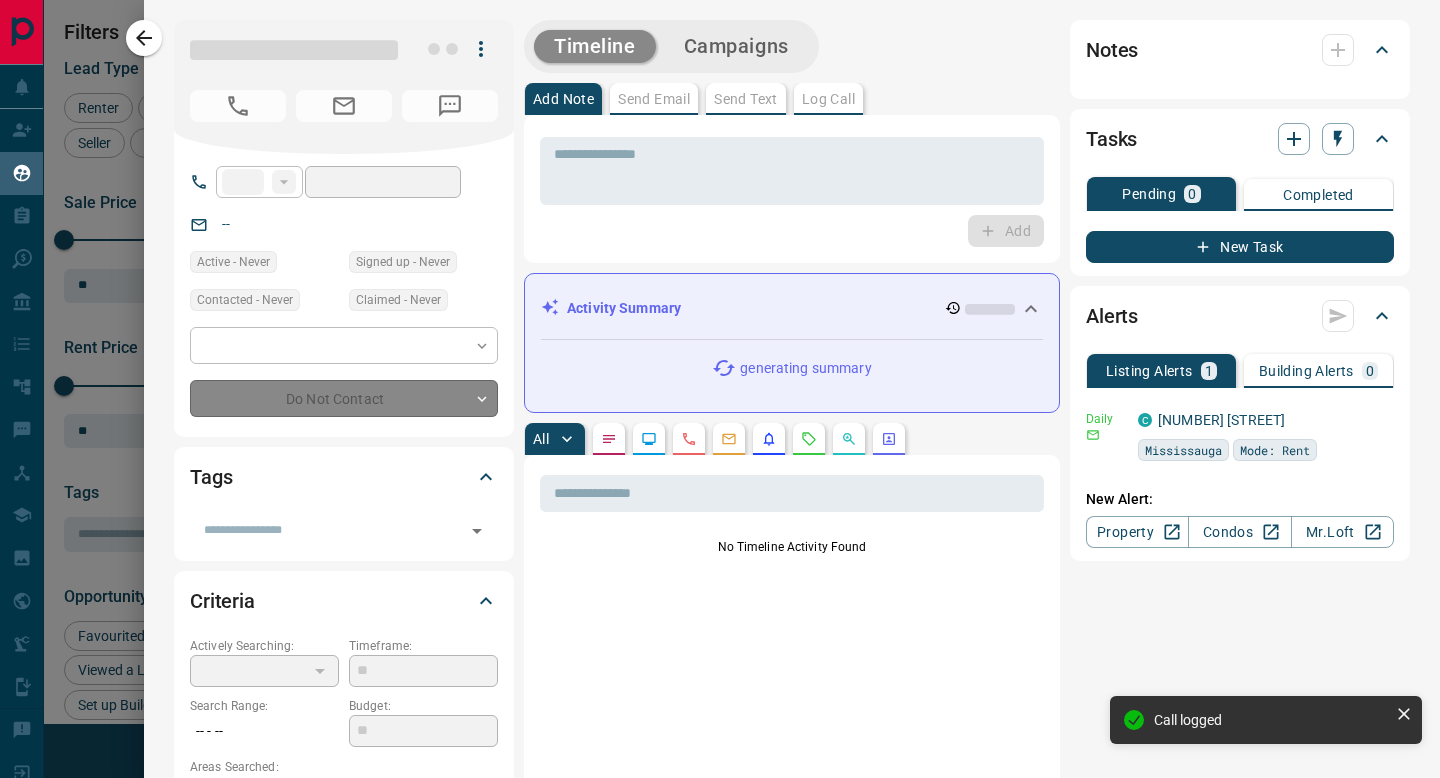 type on "**********" 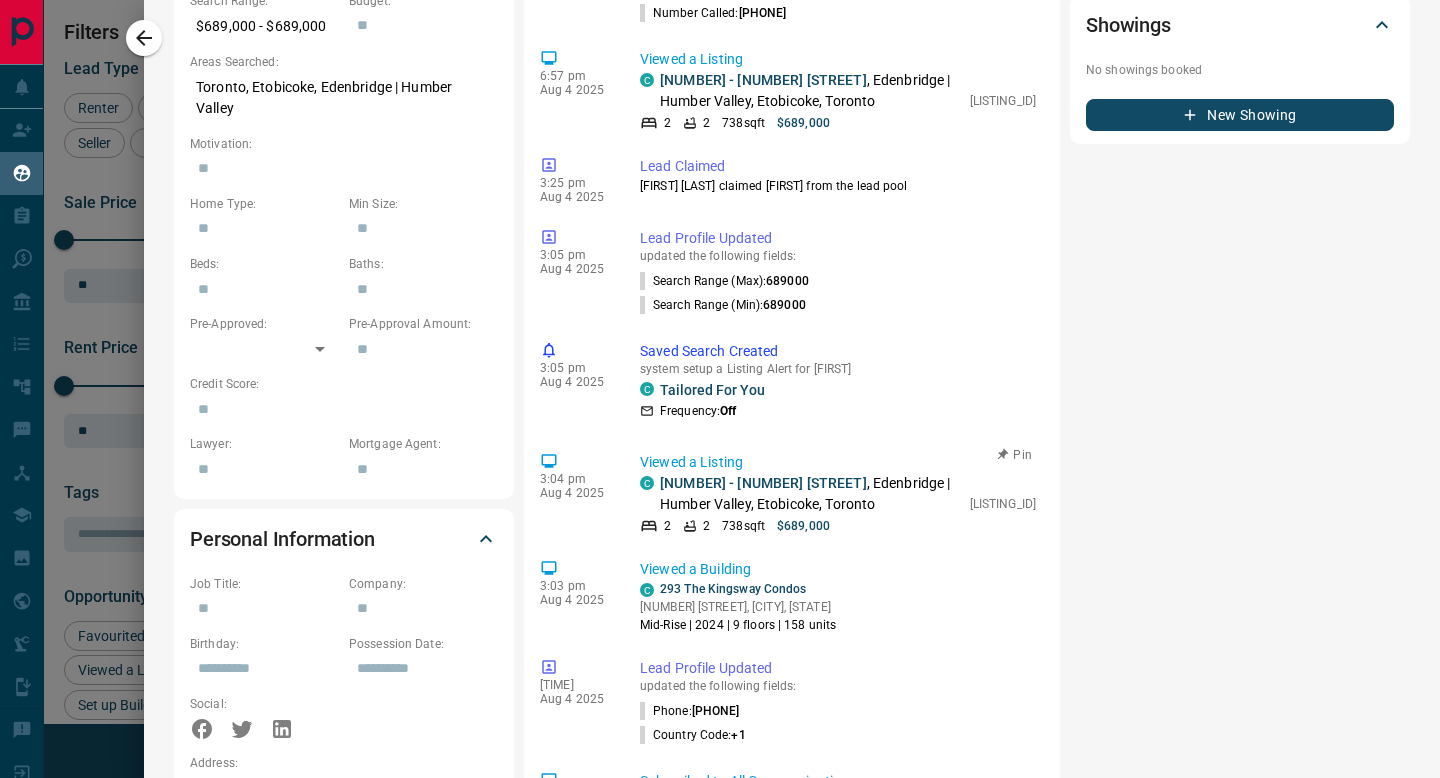 scroll, scrollTop: 0, scrollLeft: 0, axis: both 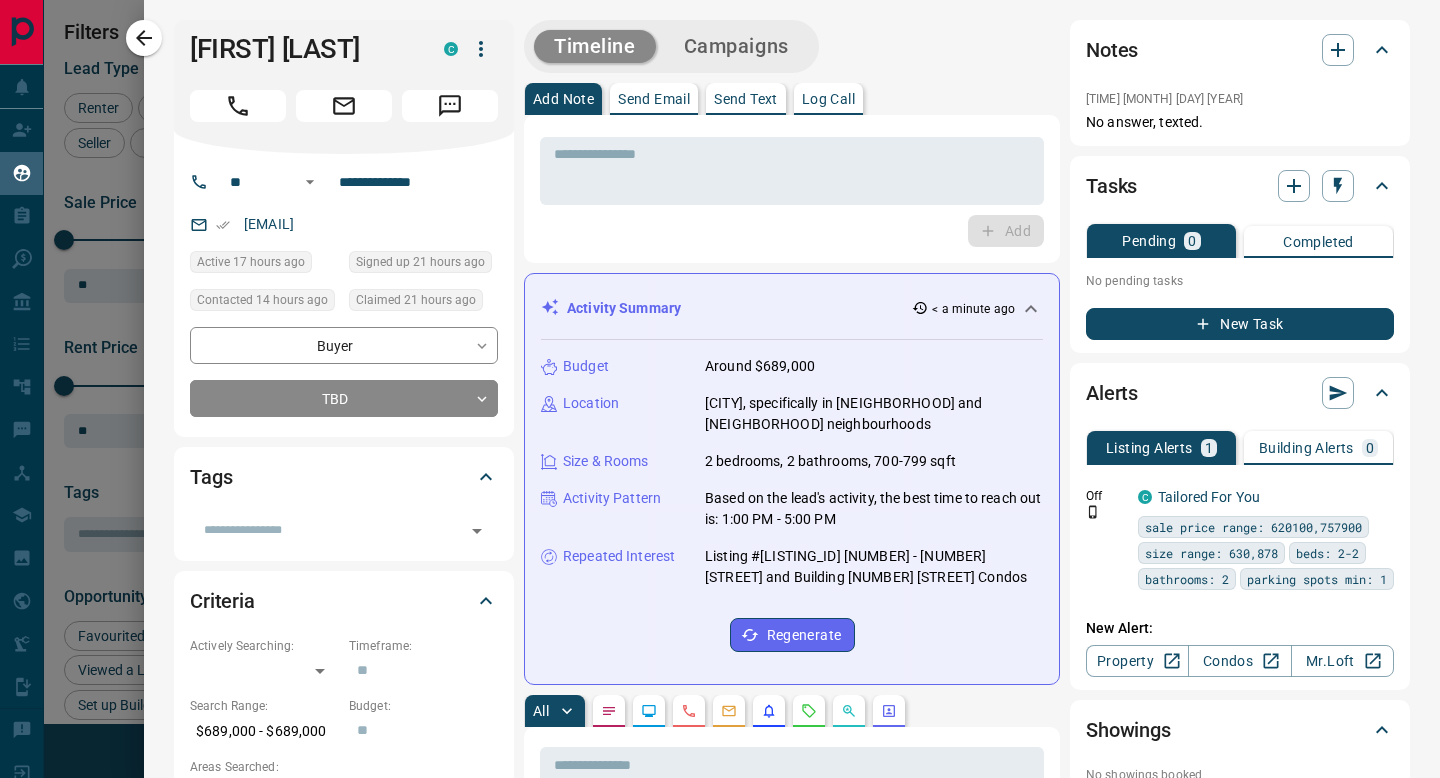 click on "Log Call" at bounding box center (828, 99) 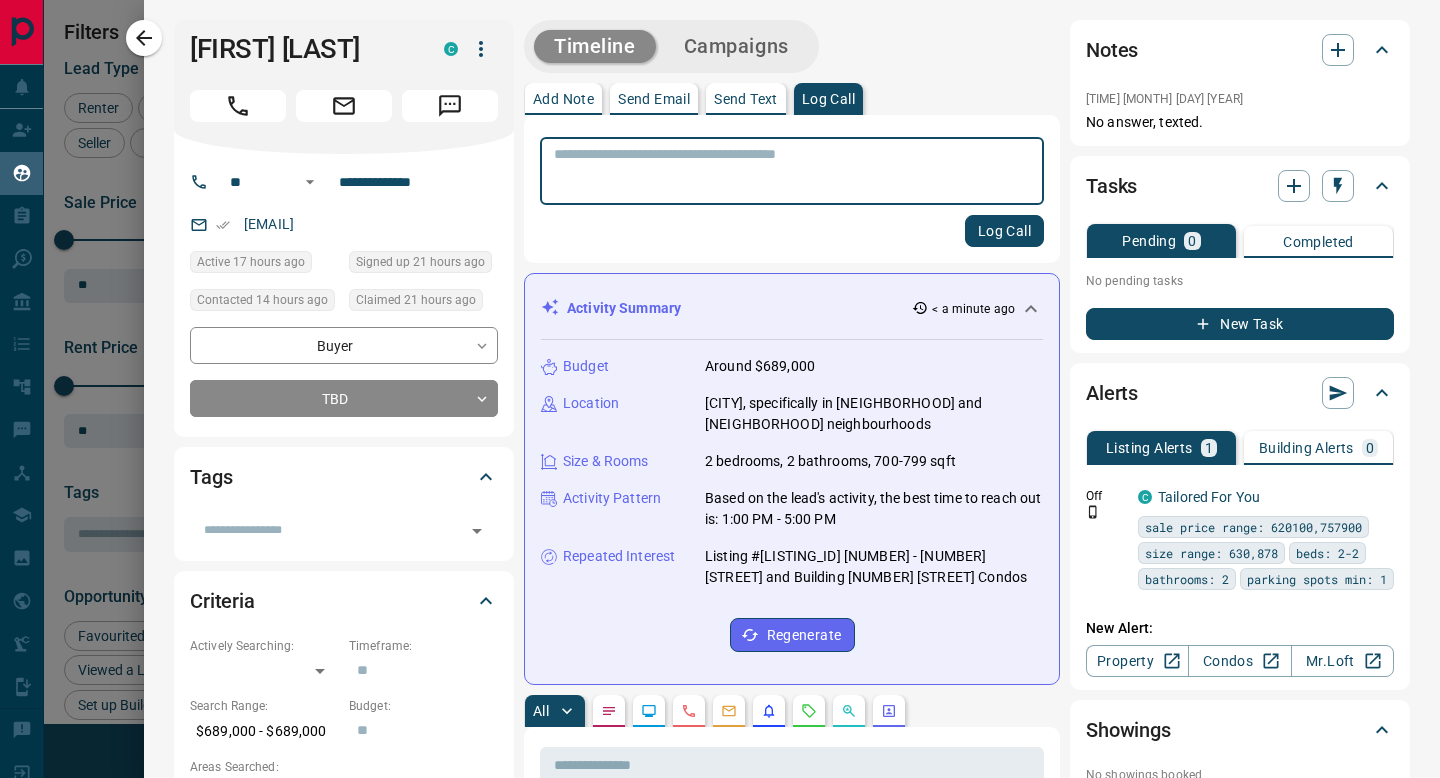 click at bounding box center (792, 171) 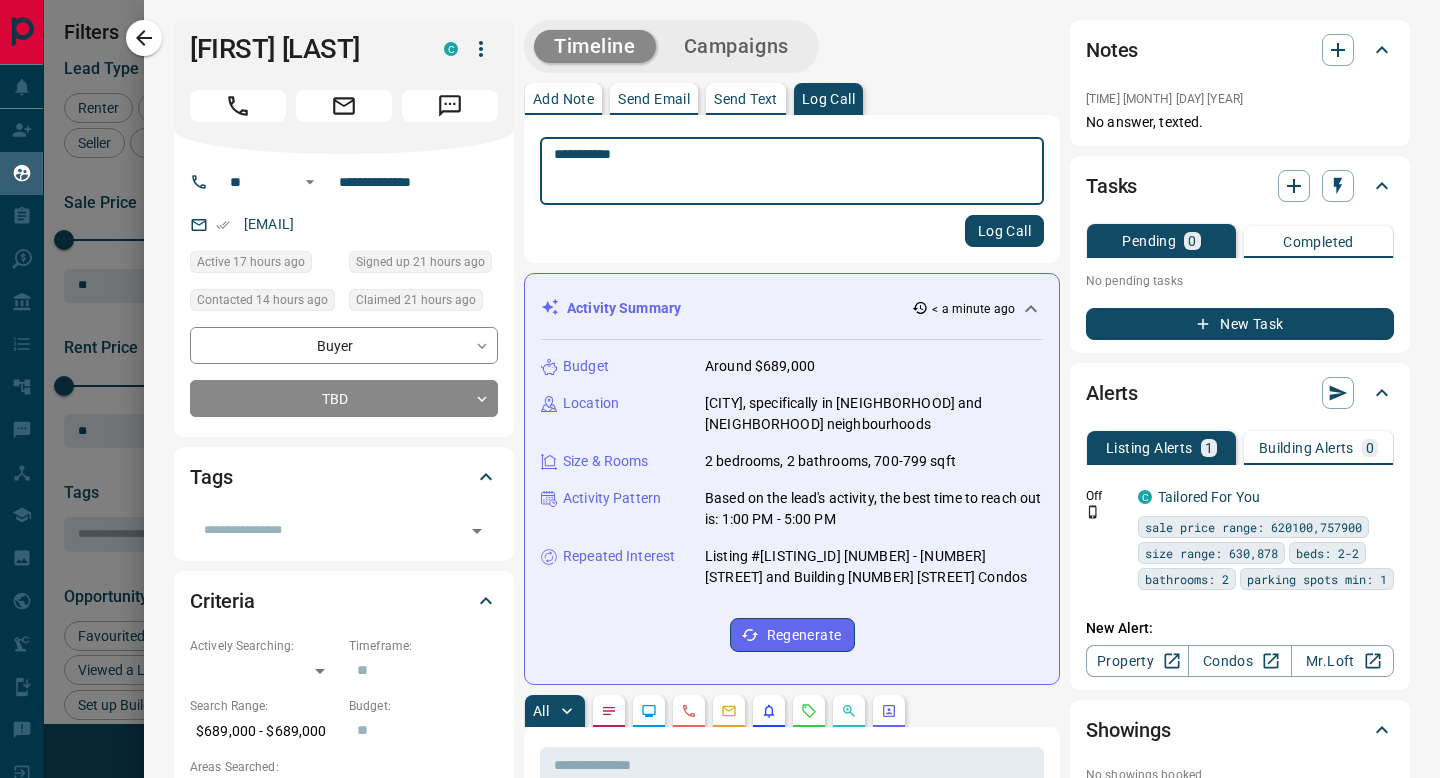 type on "**********" 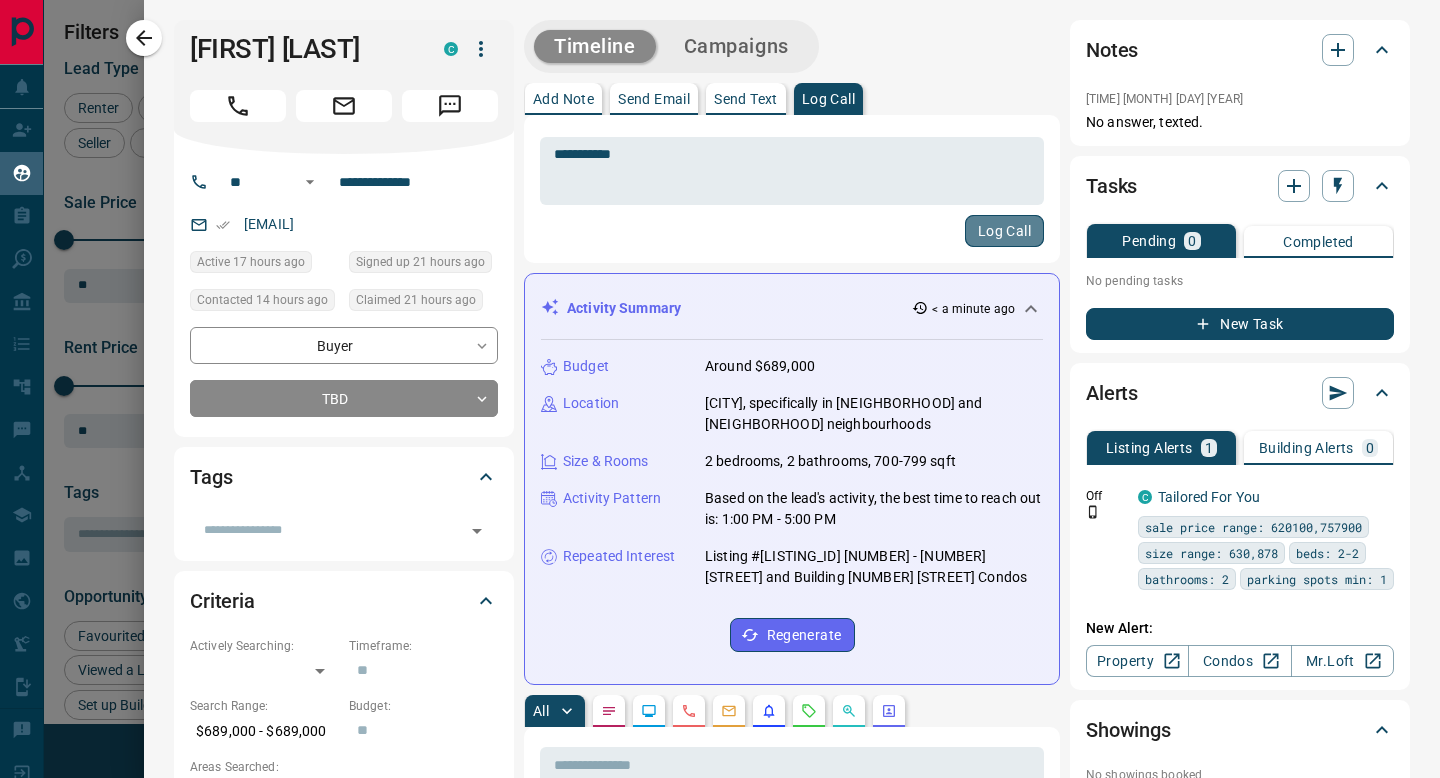 click on "Log Call" at bounding box center (1004, 231) 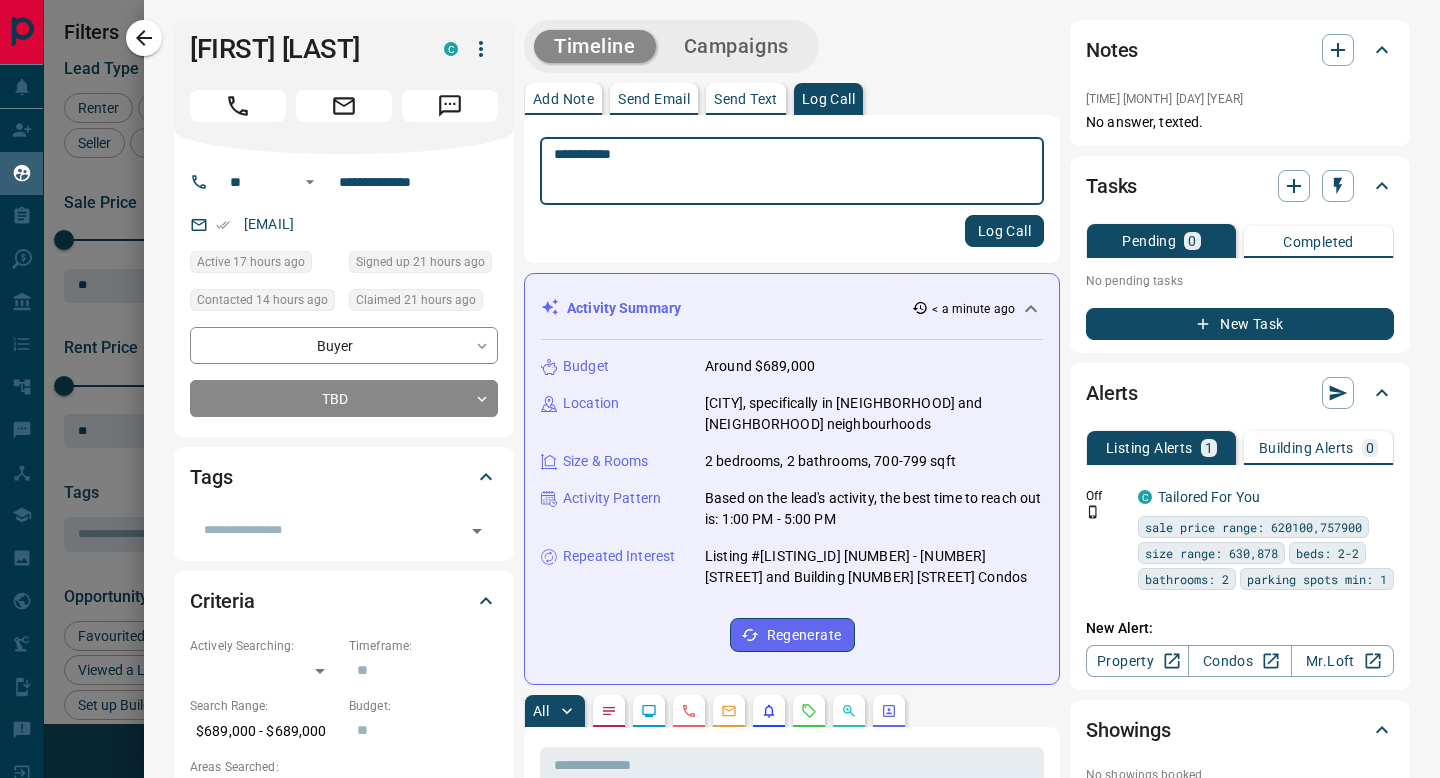 type 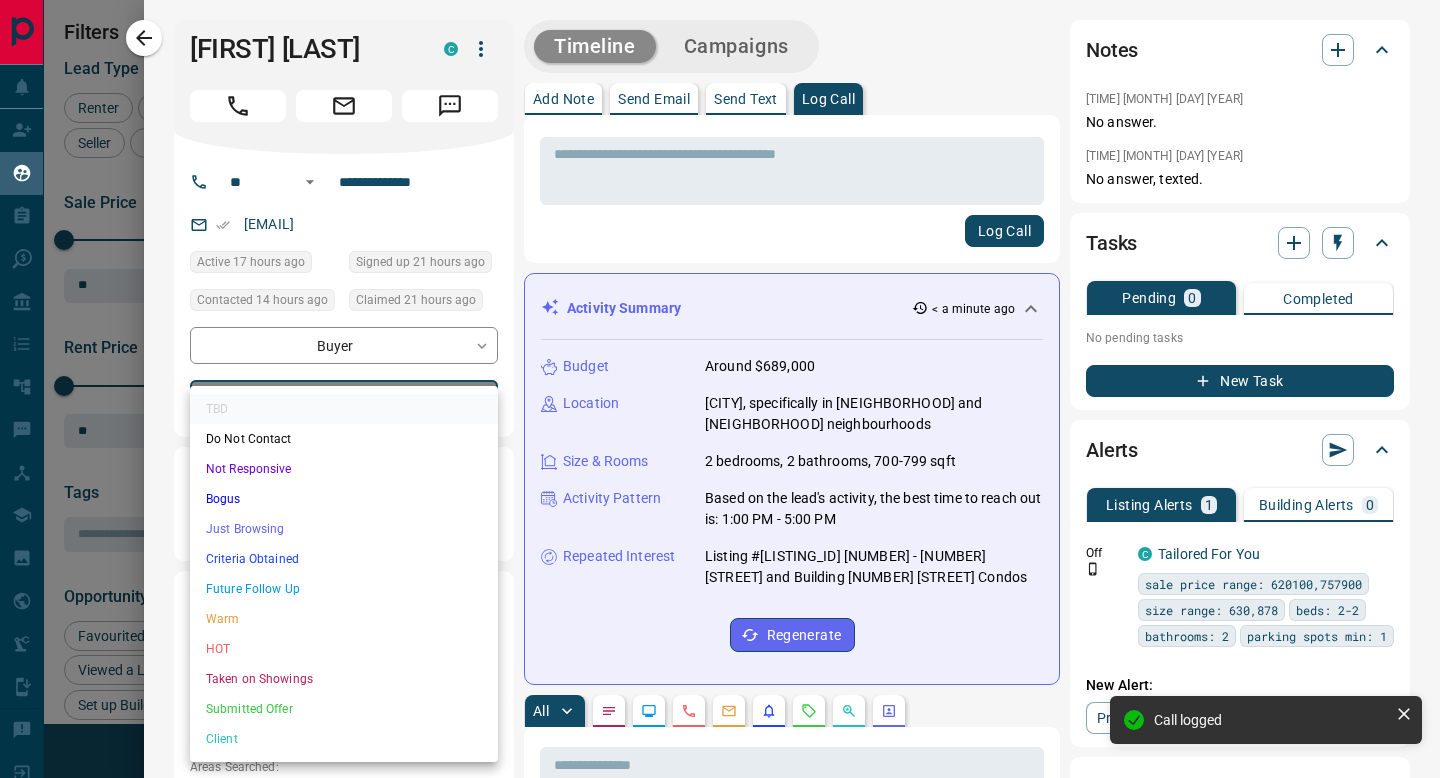 click on "Lead Transfers Claim Leads My Leads Tasks Opportunities Deals Campaigns Automations Messages Broker Bay Training Media Services Agent Resources Precon Worksheet Mobile Apps Disclosure Logout My Leads Filters 1 Manage Tabs New Lead All 238 TBD 11 Do Not Contact - Not Responsive 84 Bogus 14 Just Browsing 43 Criteria Obtained 27 Future Follow Up 15 Warm - HOT - Taken on Showings 7 Submitted Offer - Client 37 Name Details Last Active Claimed Date Status Tags [FIRST] [LAST] Renter C $--- [CITY], [CITY] 1 day ago Contacted in 3 hours 14 hours ago Signed up 1 day ago Future Follow Up + [FIRST] [LAST] Renter C $--- [CITY] 16 hours ago Contacted in 3 hours 14 hours ago Signed up 16 hours ago Not Responsive + [FIRST] [LAST] Buyer C $689K - $689K [CITY], [CITY] 17 hours ago Contacted 10 hours ago 21 hours ago Signed up 21 hours ago TBD + [FIRST] [LAST] Buyer C $715K - $899K [CITY], [CITY] 1 day ago Contacted 20 hours ago 1 day ago Signed up 1 day ago TBD + [FIRST] [LAST] Buyer, Renter P $--- [CITY] + C" at bounding box center (720, 376) 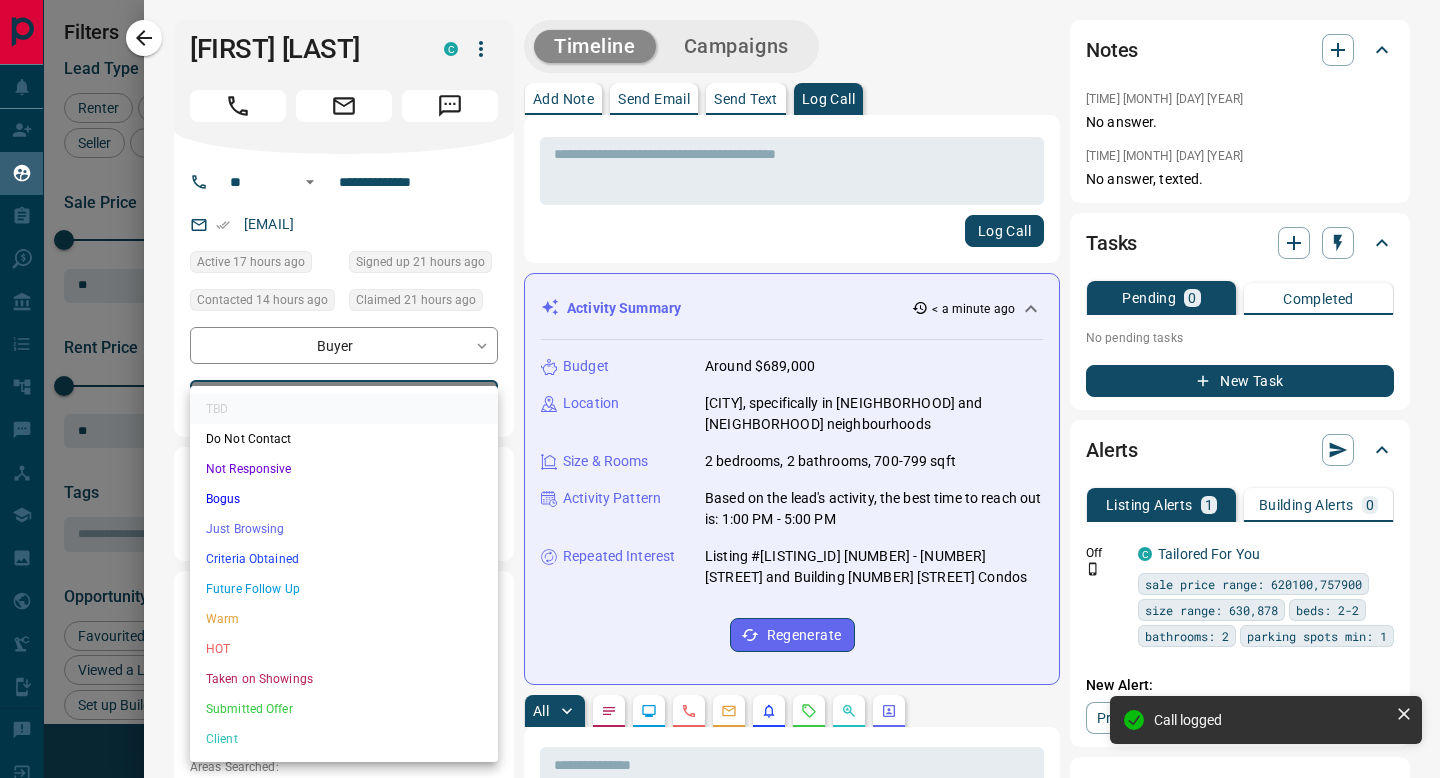click on "Not Responsive" at bounding box center (344, 469) 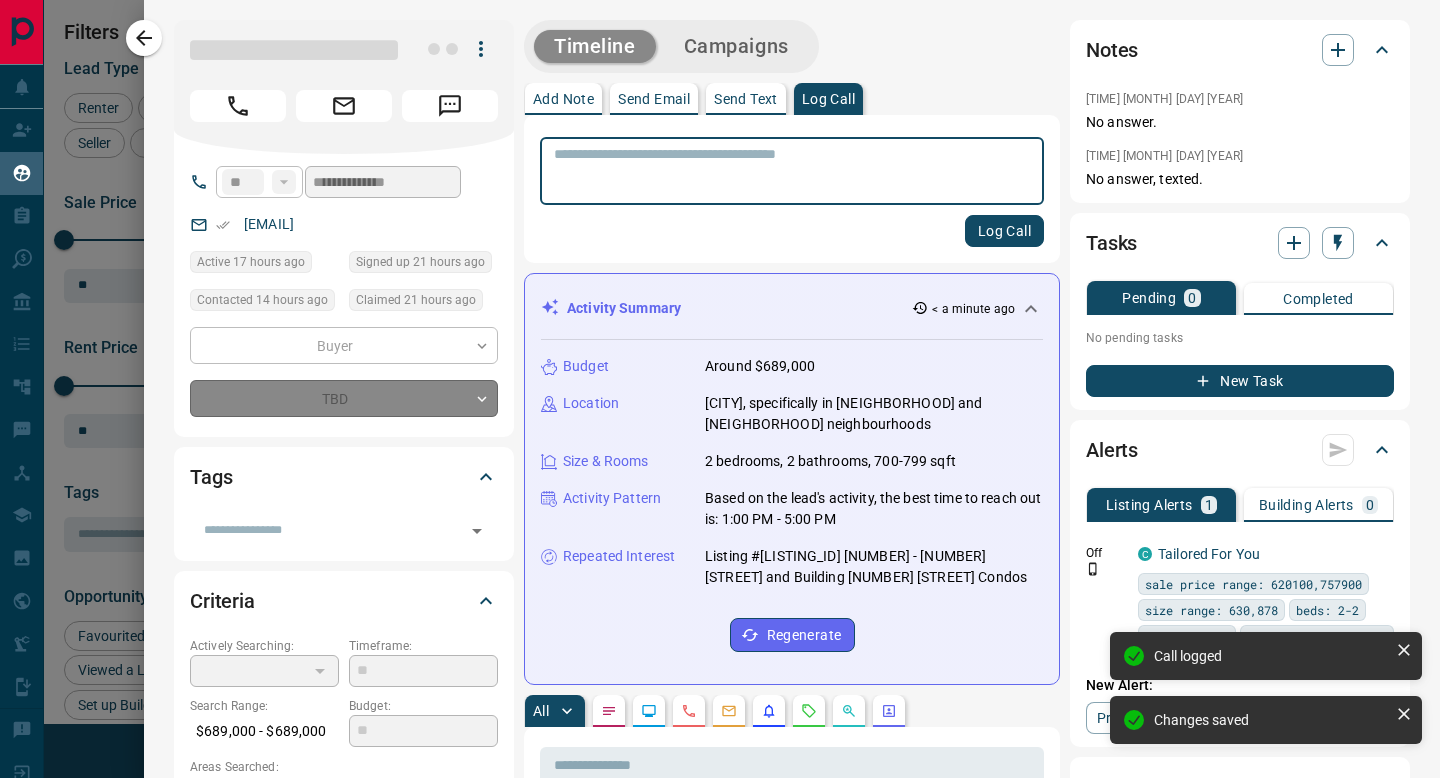 type on "*" 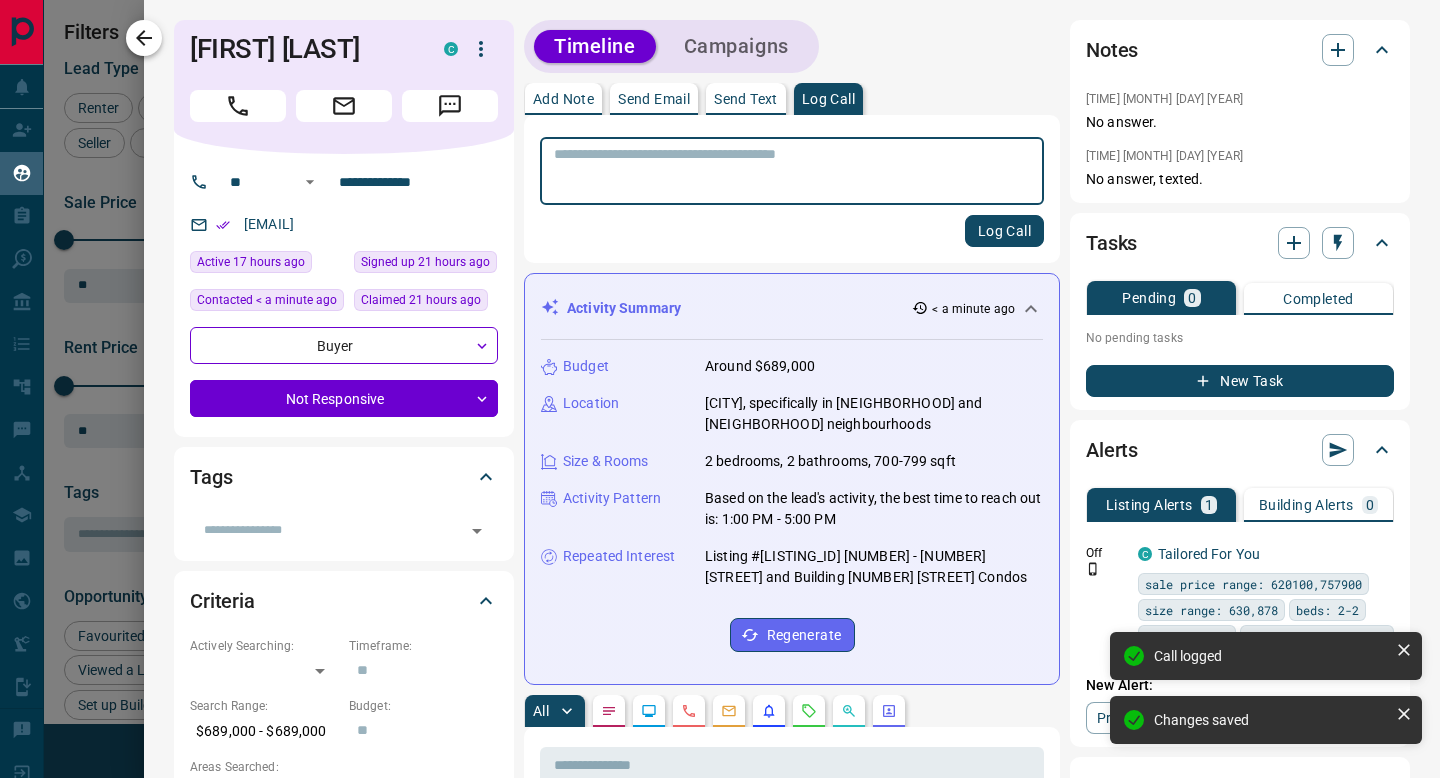 click 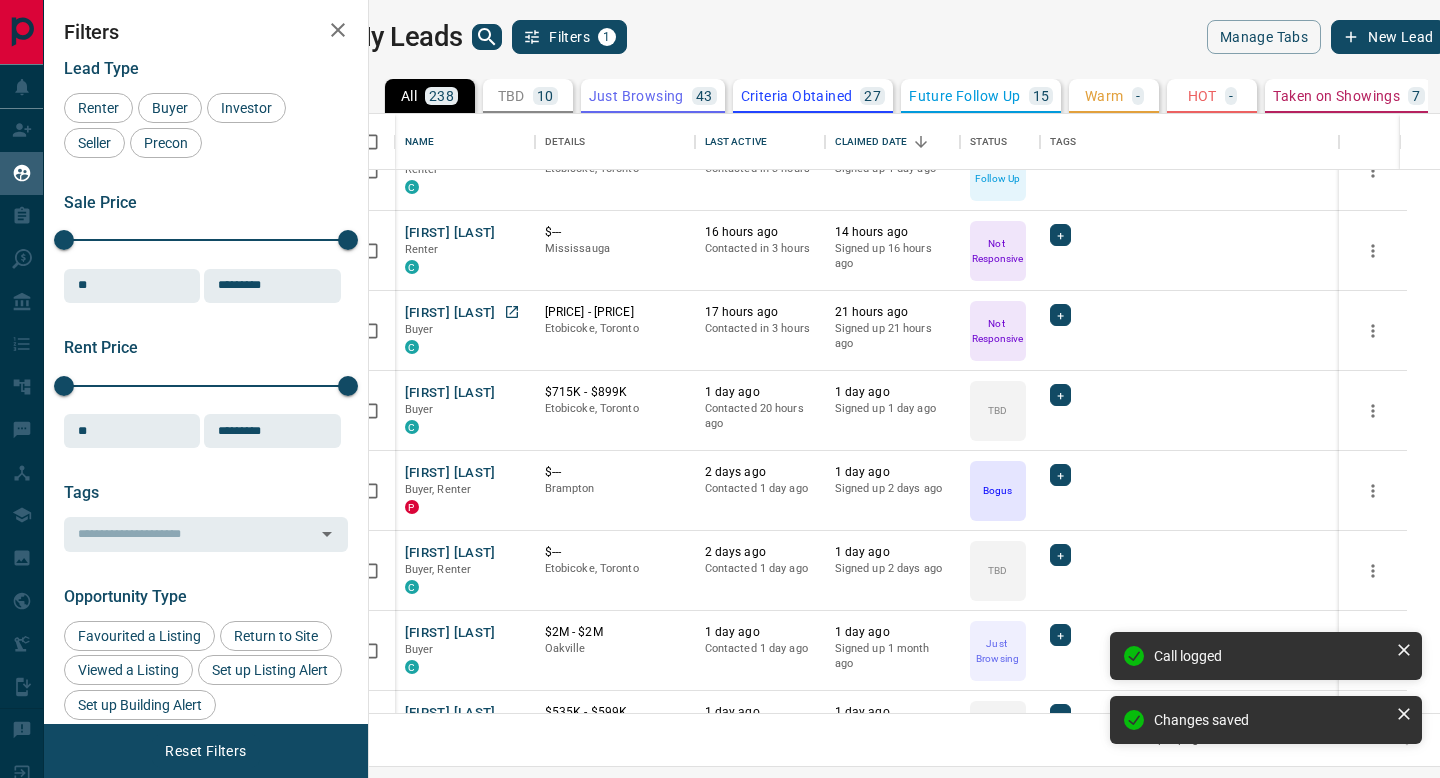 scroll, scrollTop: 74, scrollLeft: 0, axis: vertical 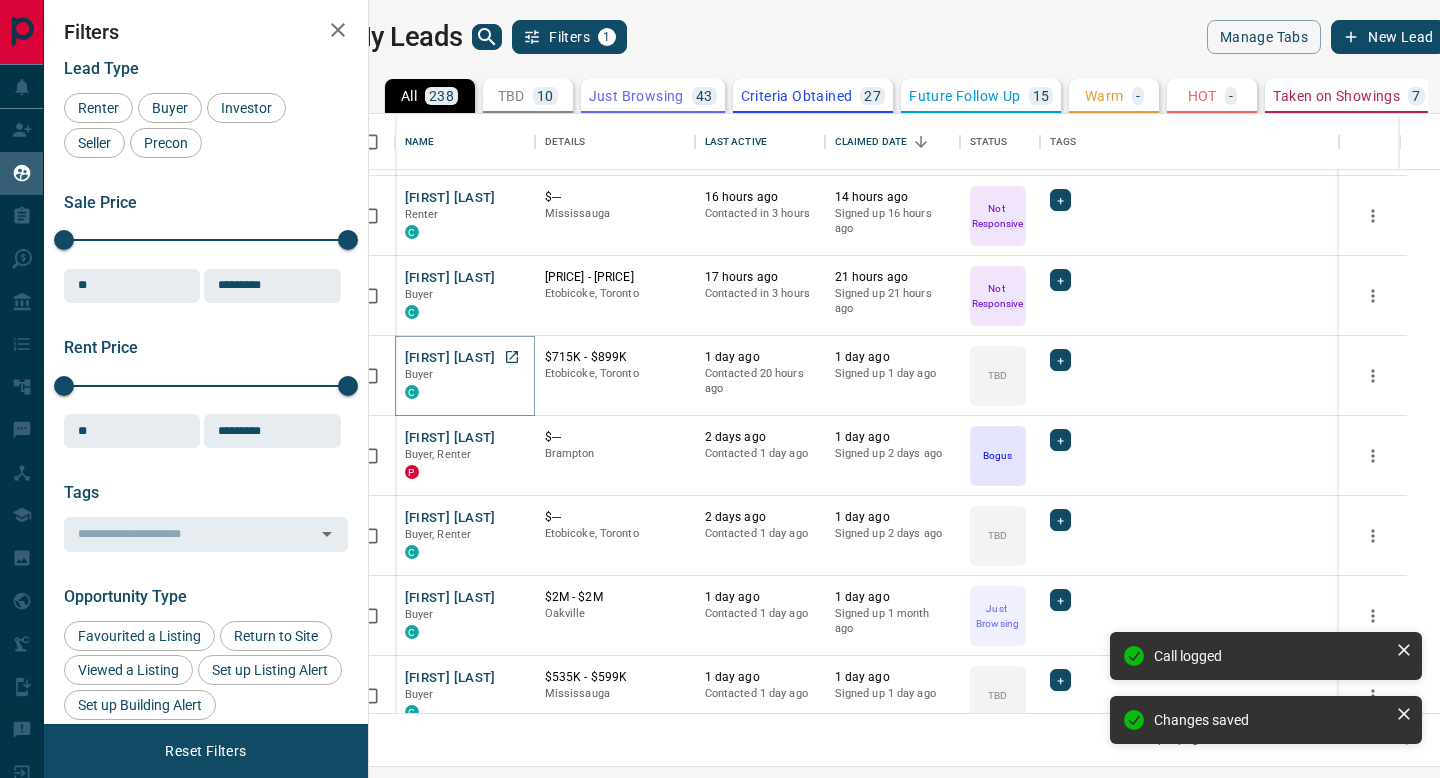 click on "[FIRST] [LAST]" at bounding box center (450, 358) 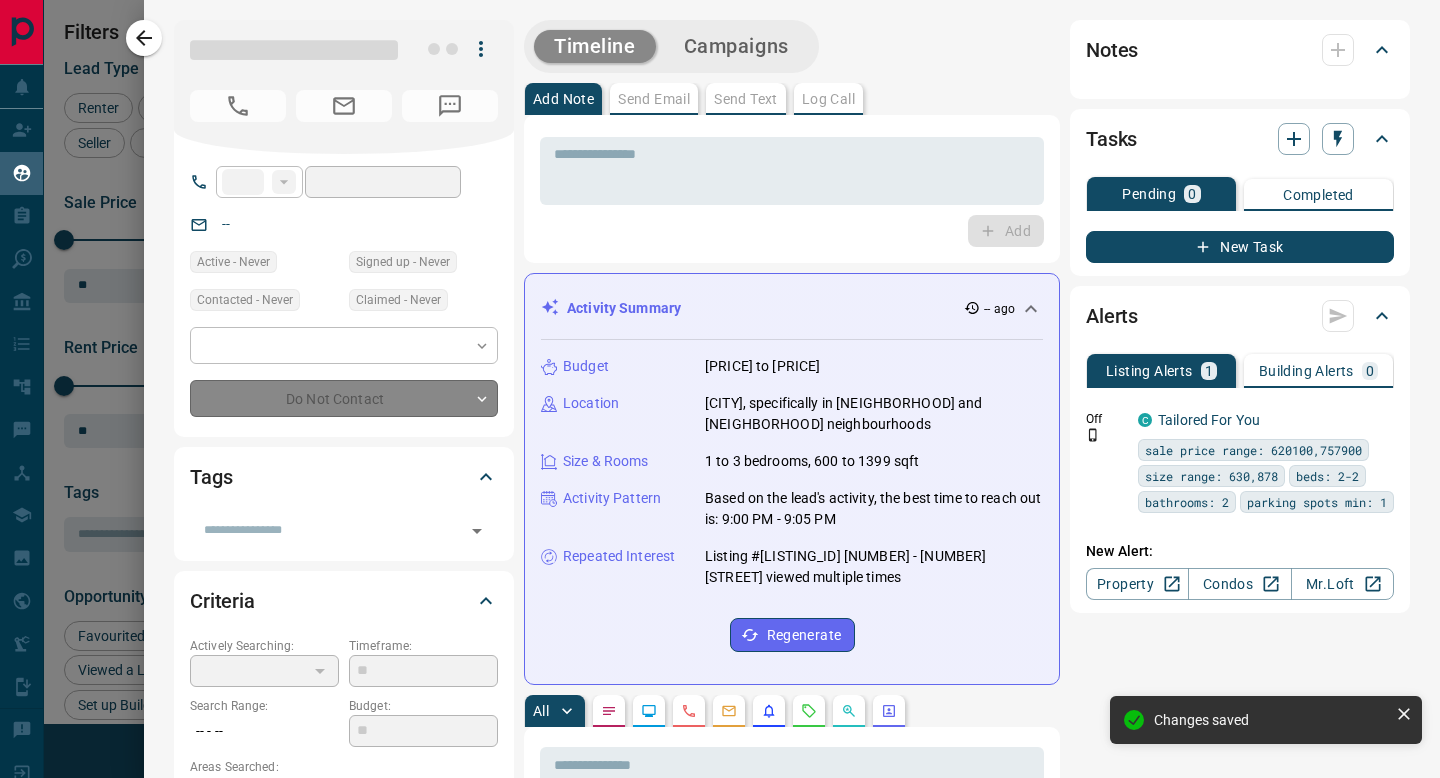 type on "**" 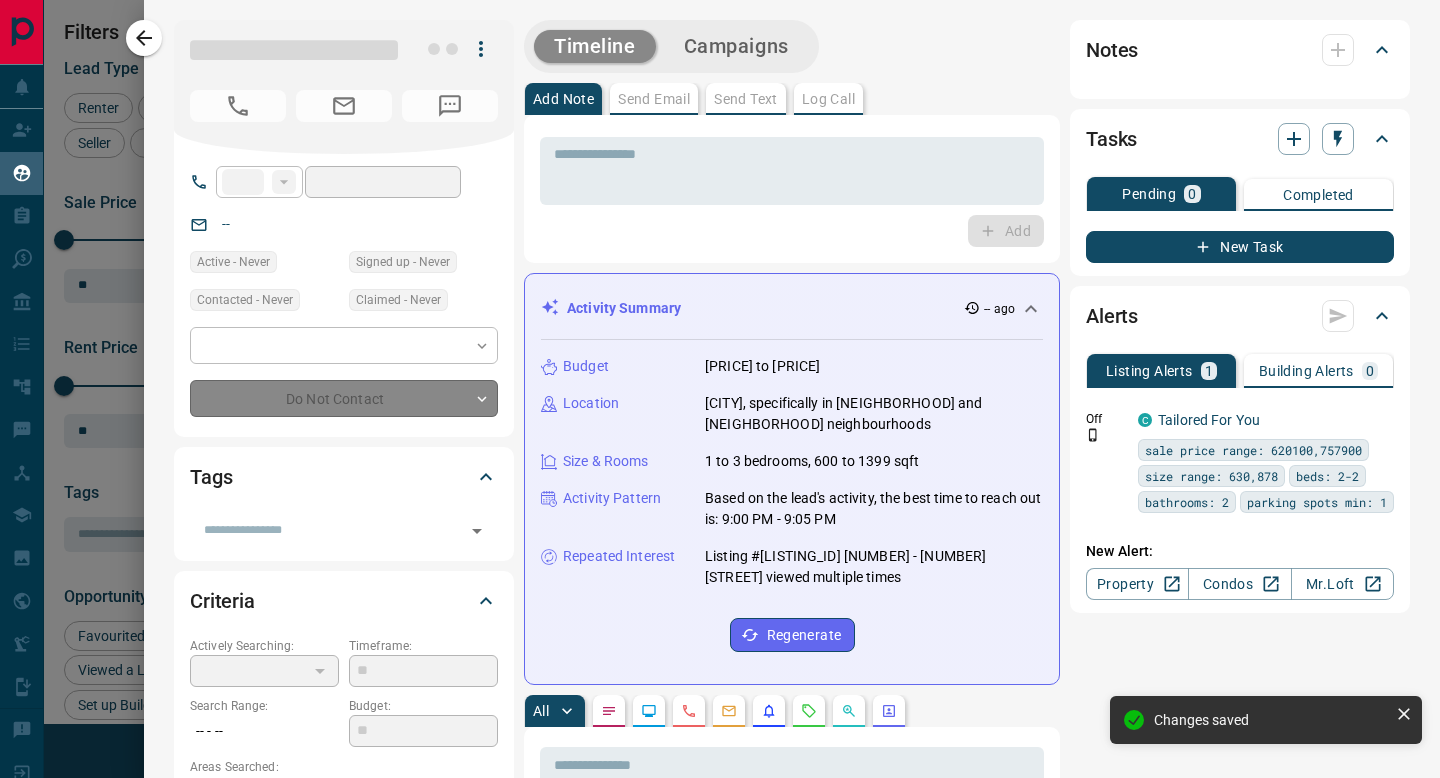 type on "**********" 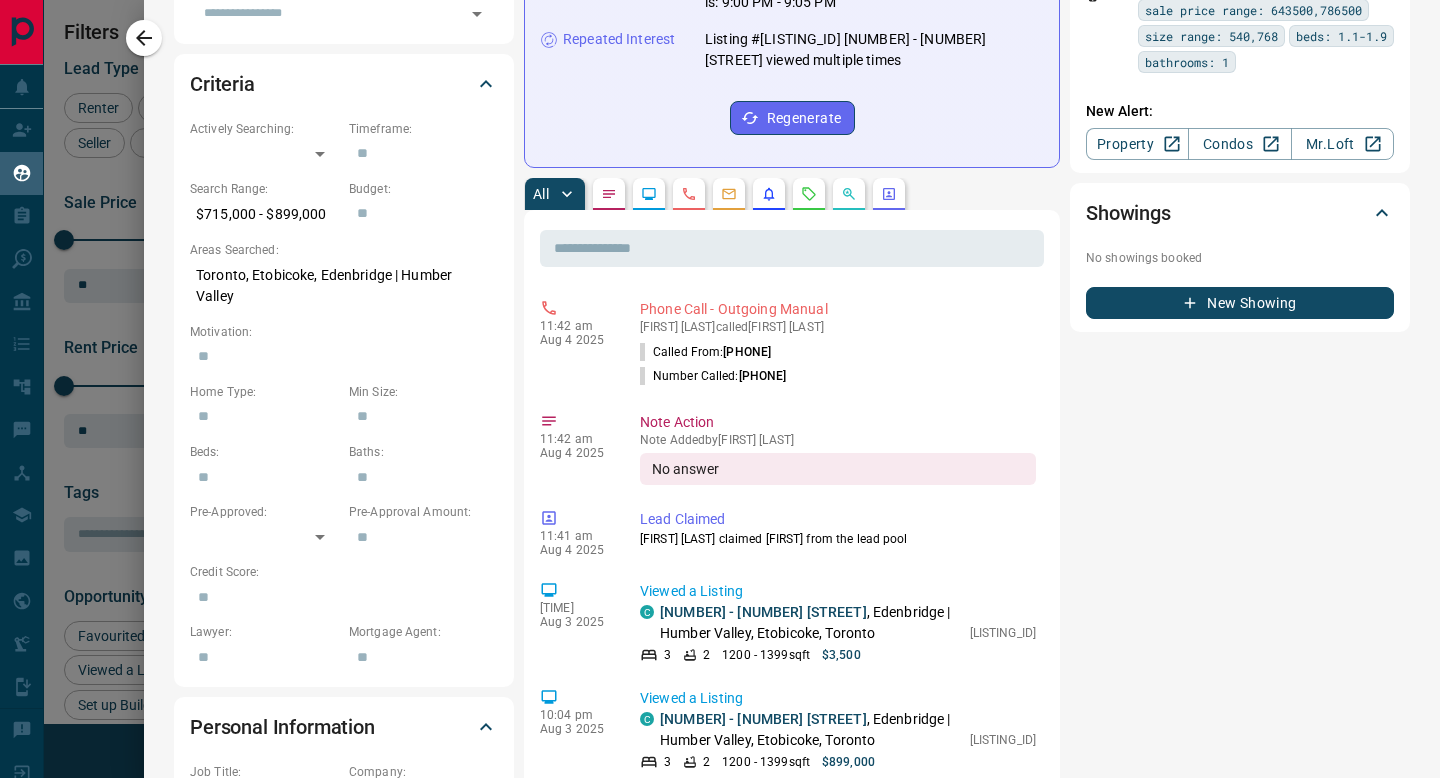 scroll, scrollTop: 0, scrollLeft: 0, axis: both 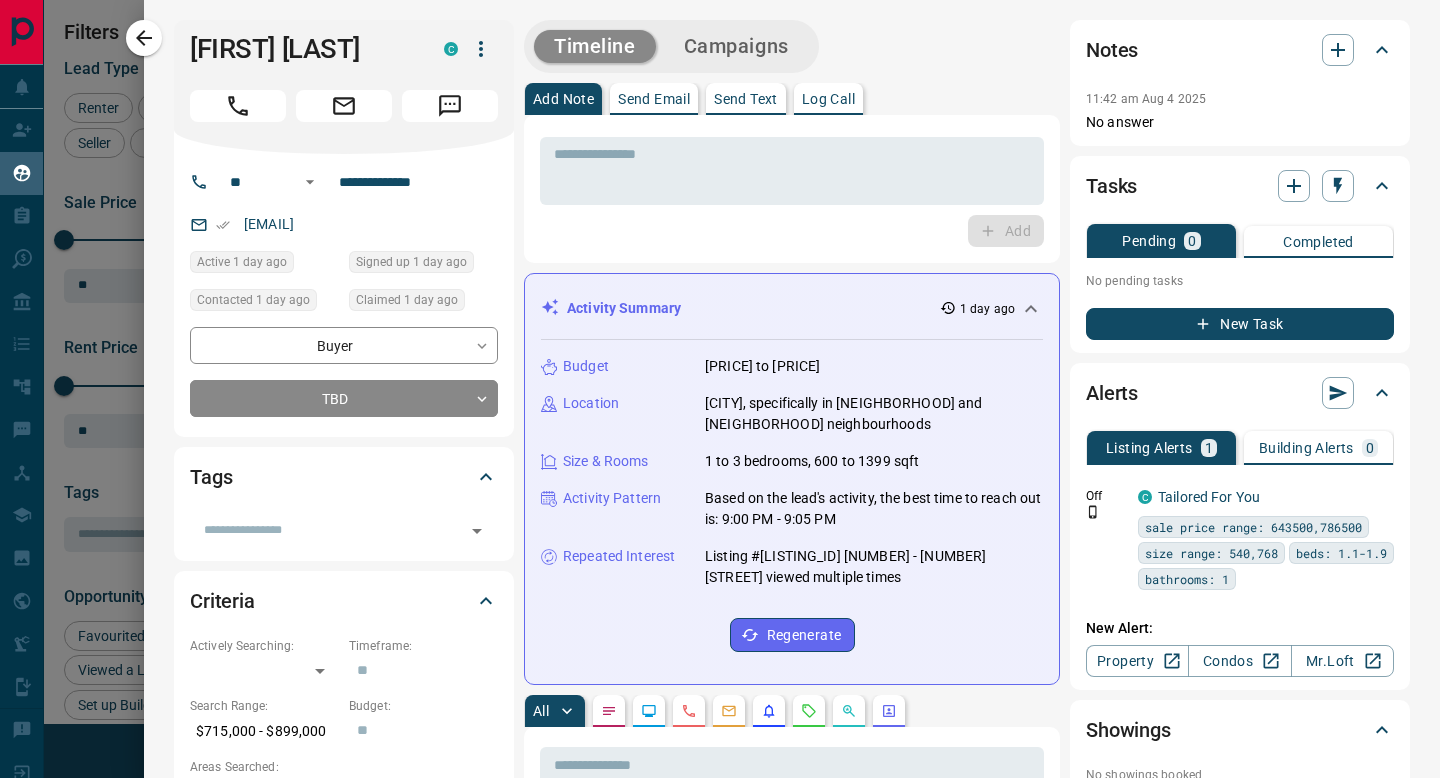click on "Log Call" at bounding box center (828, 99) 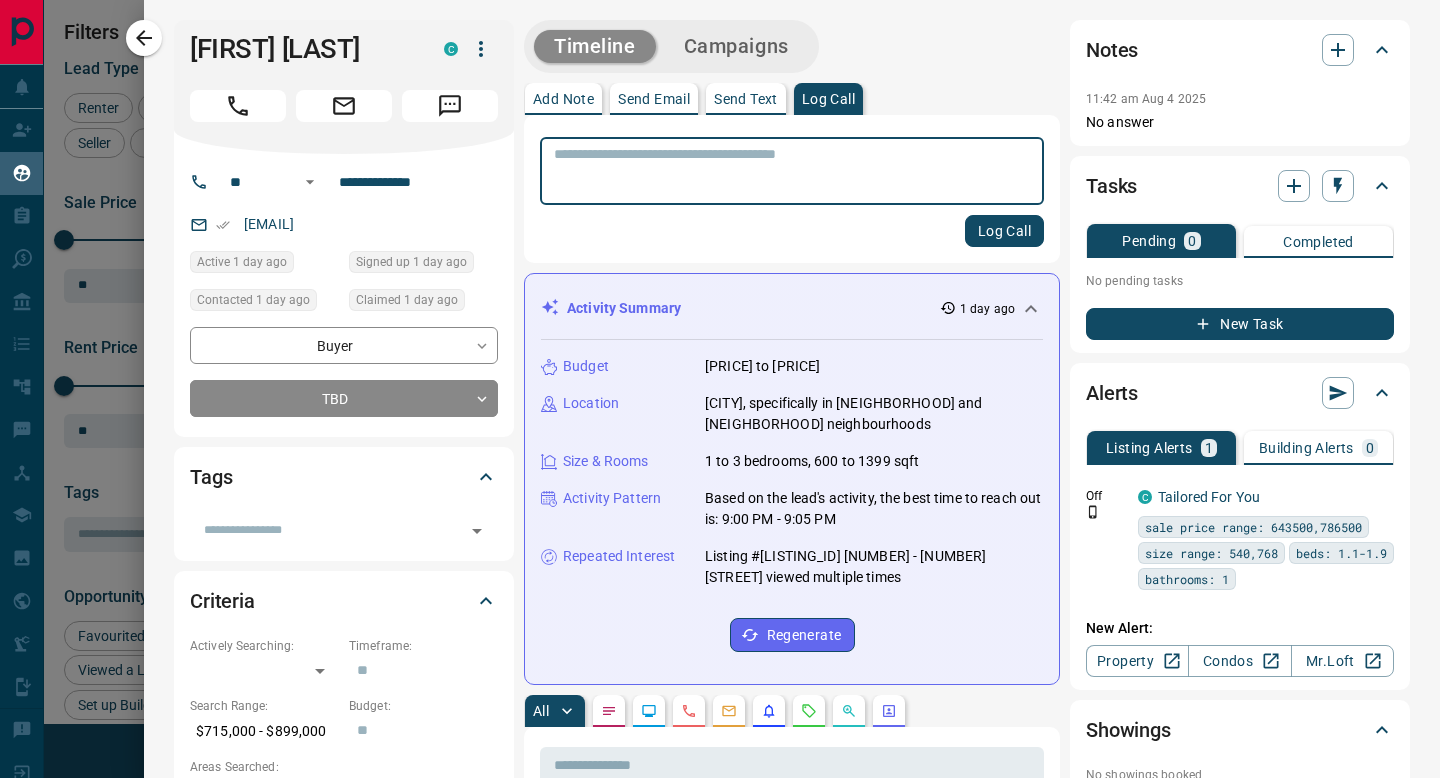 click at bounding box center (792, 171) 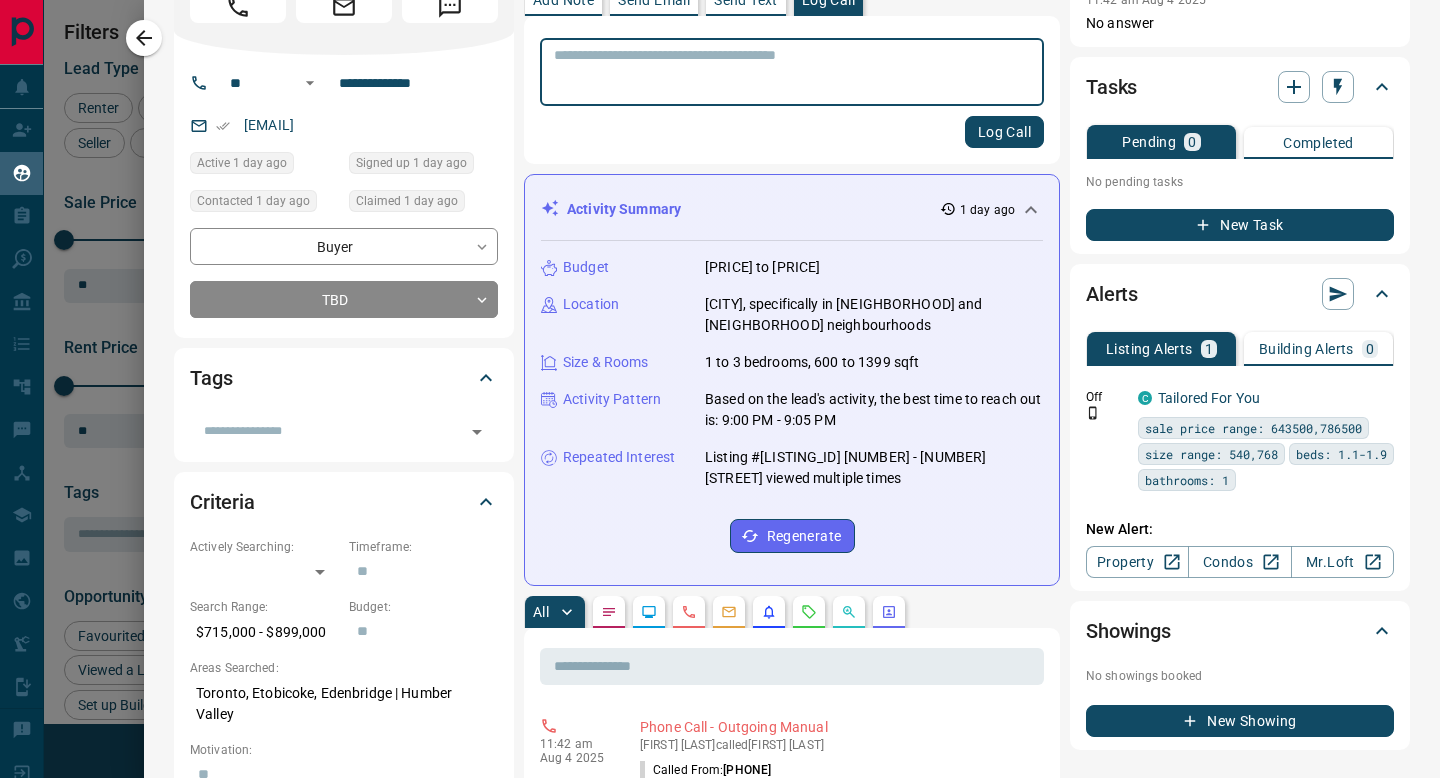 scroll, scrollTop: 0, scrollLeft: 0, axis: both 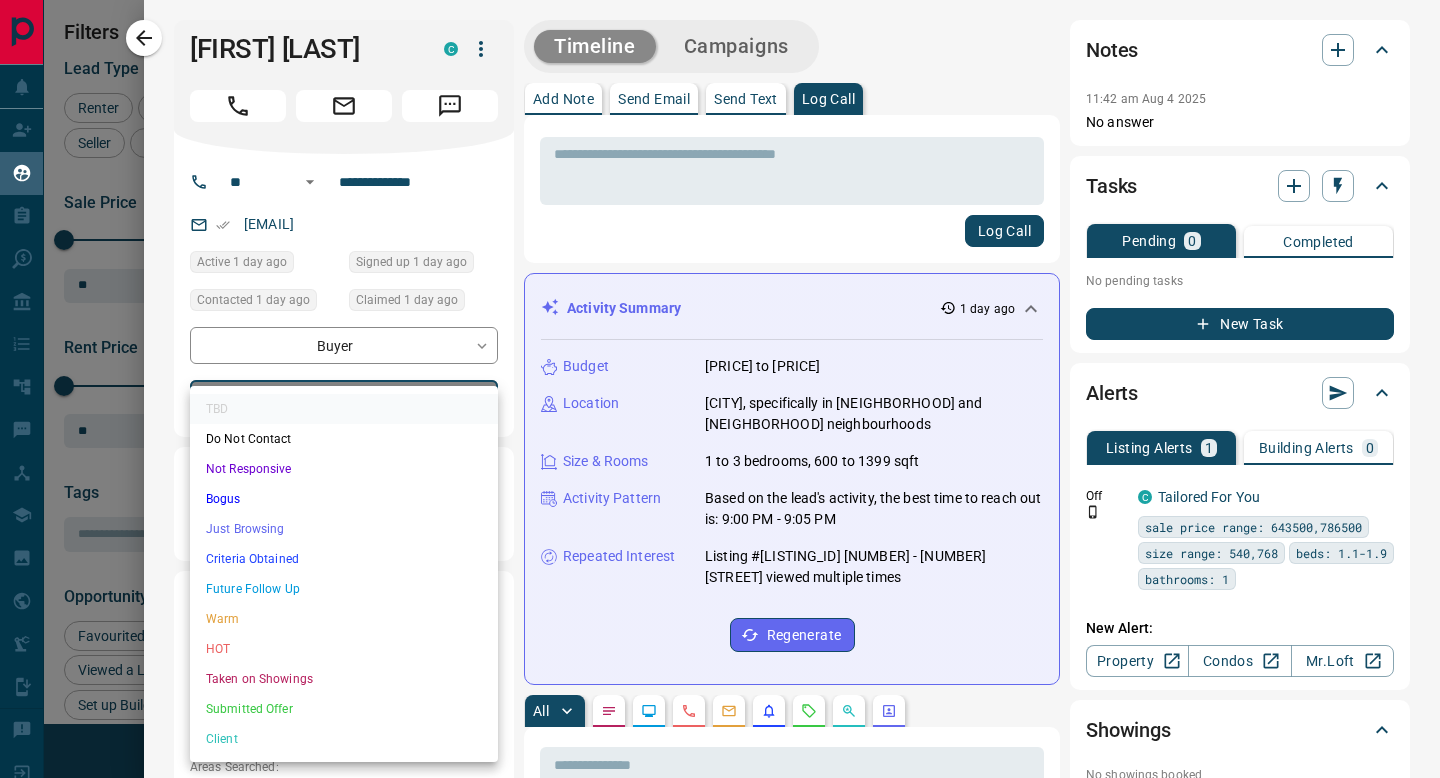click on "Lead Transfers Claim Leads My Leads Tasks Opportunities Deals Campaigns Automations Messages Broker Bay Training Media Services Agent Resources Precon Worksheet Mobile Apps Disclosure Logout My Leads Filters 1 Manage Tabs New Lead All 238 TBD 10 Do Not Contact - Not Responsive 85 Bogus 14 Just Browsing 43 Criteria Obtained 27 Future Follow Up 15 Warm - HOT - Taken on Showings 7 Submitted Offer - Client 37 Name Details Last Active Claimed Date Status Tags [FIRST] [LAST] Renter C $--- [CITY], [CITY] 1 day ago Contacted in 3 hours 14 hours ago Signed up 1 day ago Future Follow Up + [FIRST] [LAST] Renter C $--- [CITY] 16 hours ago Contacted in 3 hours 14 hours ago Signed up 16 hours ago Not Responsive + [FIRST] [LAST] Buyer C $689K - $689K [CITY], [CITY] 17 hours ago Contacted in 3 hours 21 hours ago Signed up 21 hours ago Not Responsive + [FIRST] [LAST] Buyer C $715K - $899K [CITY], [CITY] 1 day ago Contacted 20 hours ago 1 day ago Signed up 1 day ago TBD + [FIRST] [LAST] Buyer, Renter P $--- [CITY] + C" at bounding box center [720, 376] 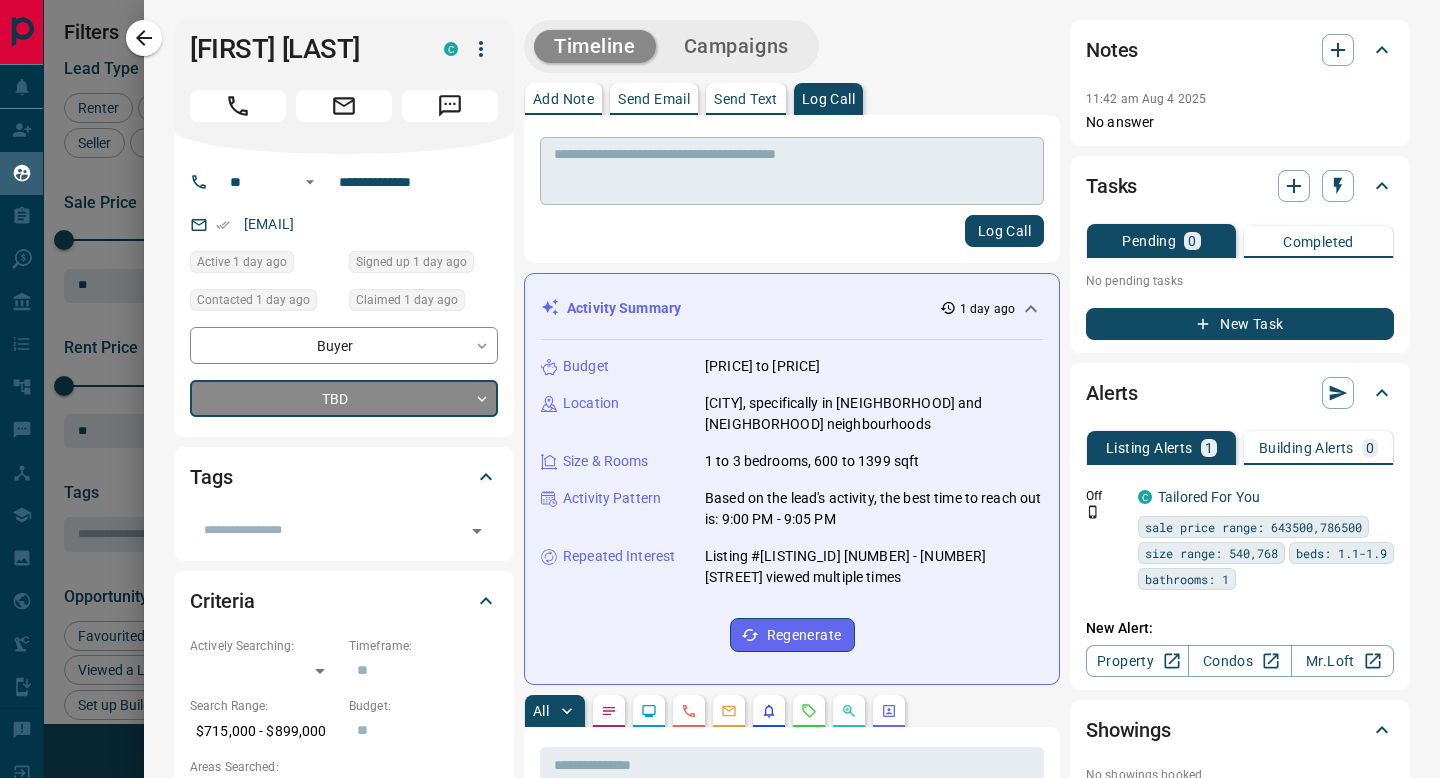 click at bounding box center (792, 171) 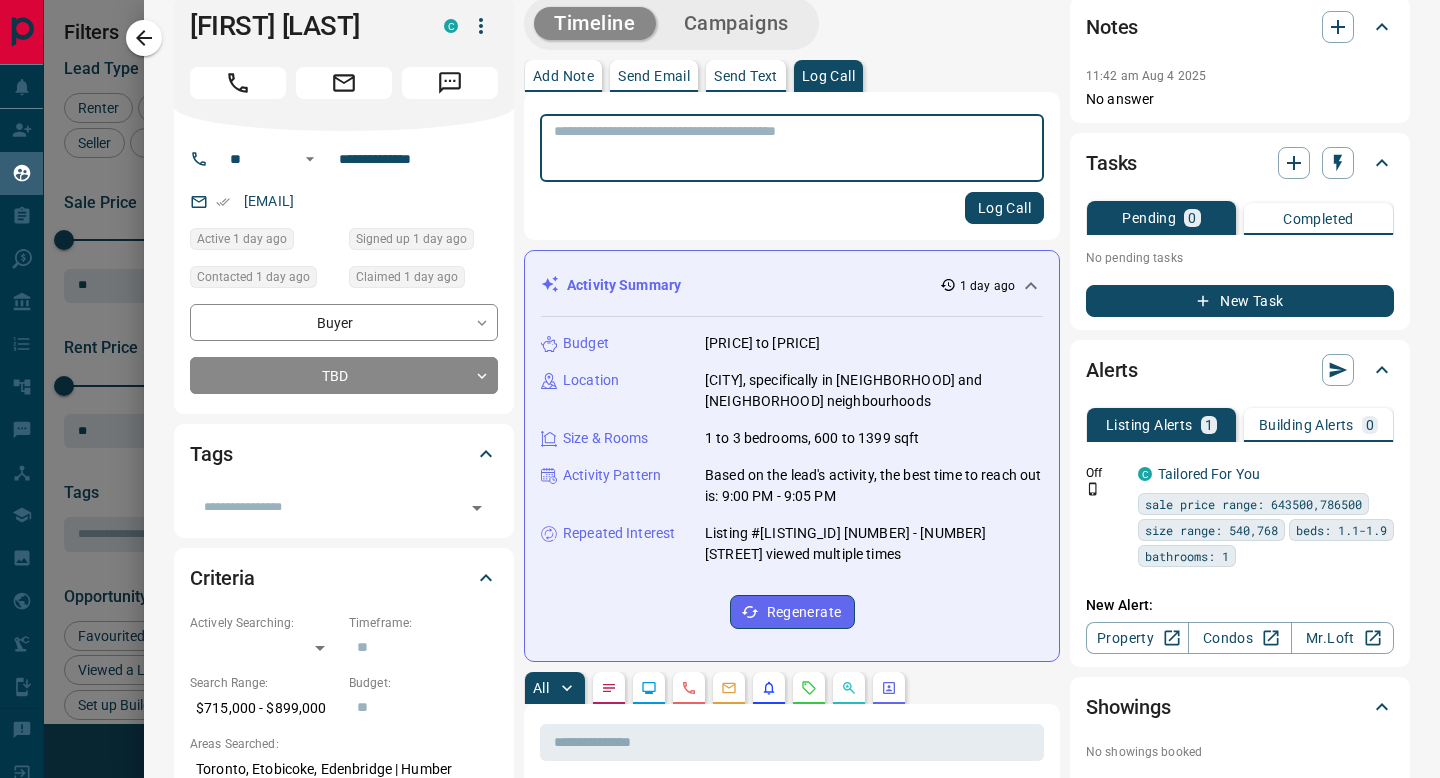 scroll, scrollTop: 0, scrollLeft: 0, axis: both 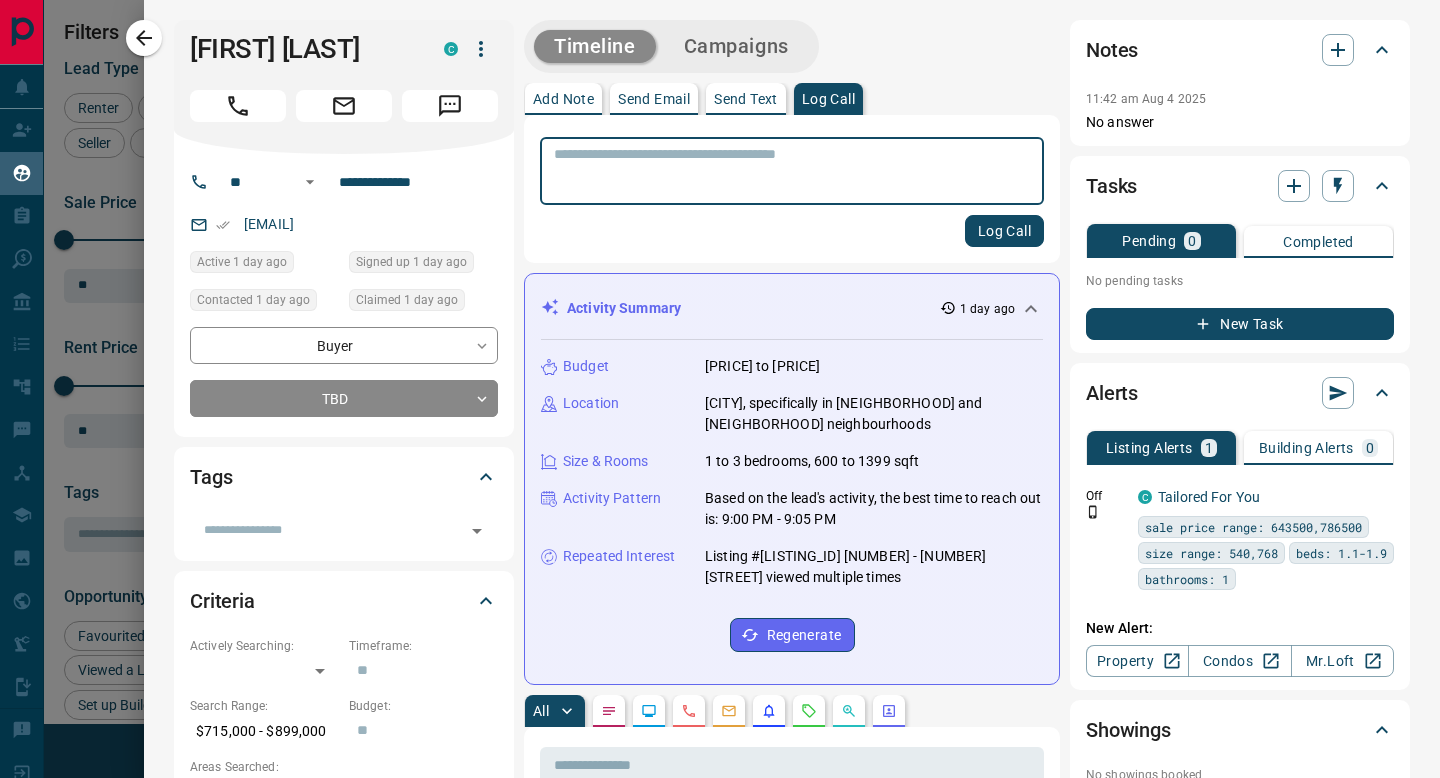 click at bounding box center [792, 171] 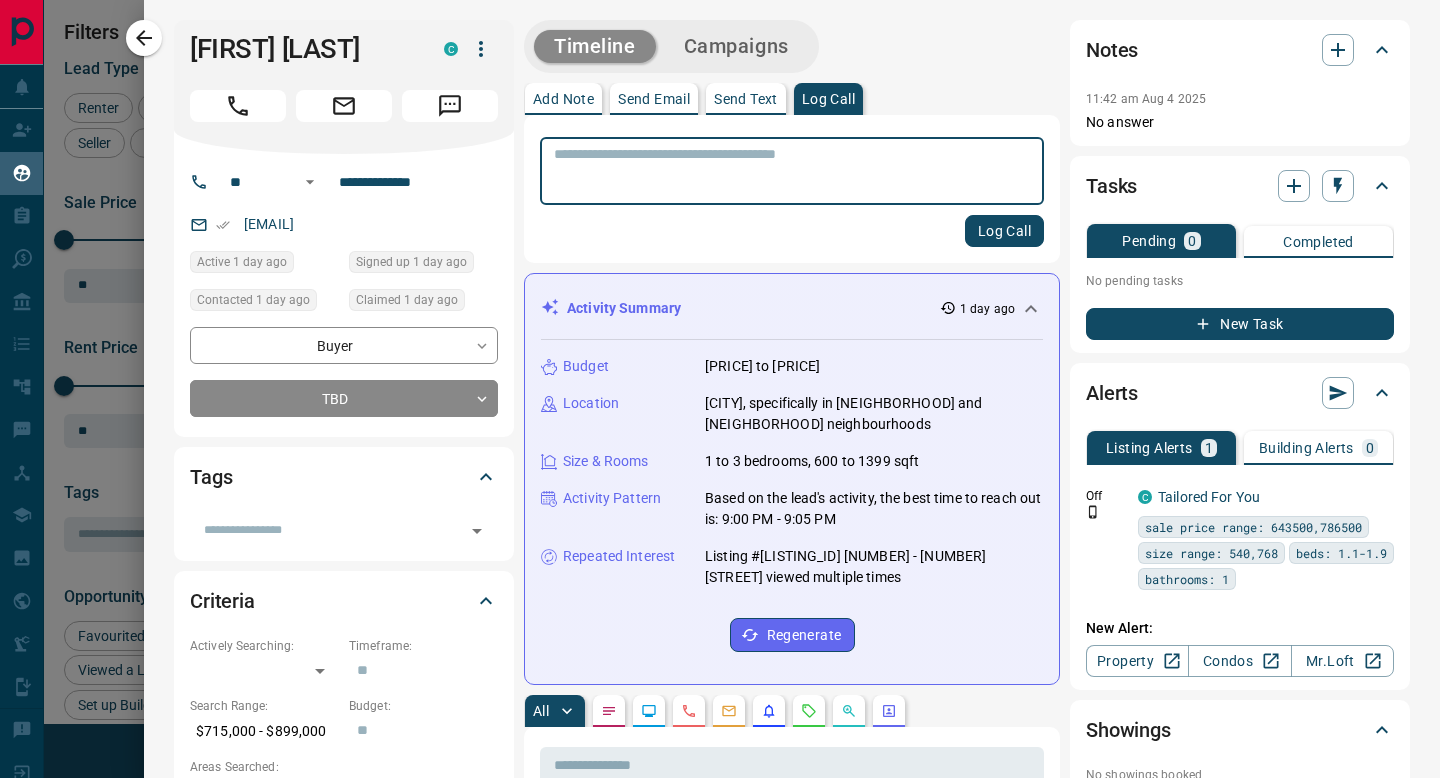 type on "*" 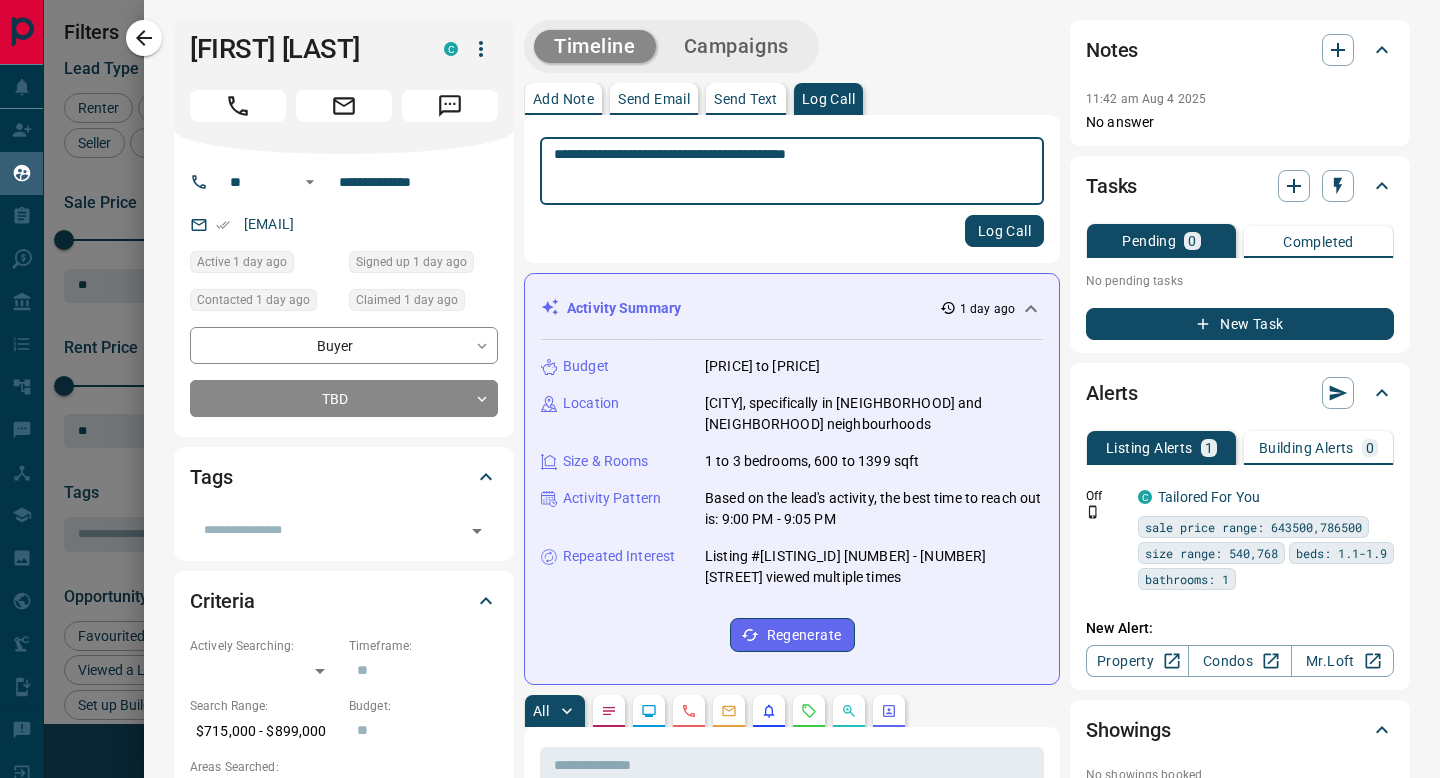 type on "**********" 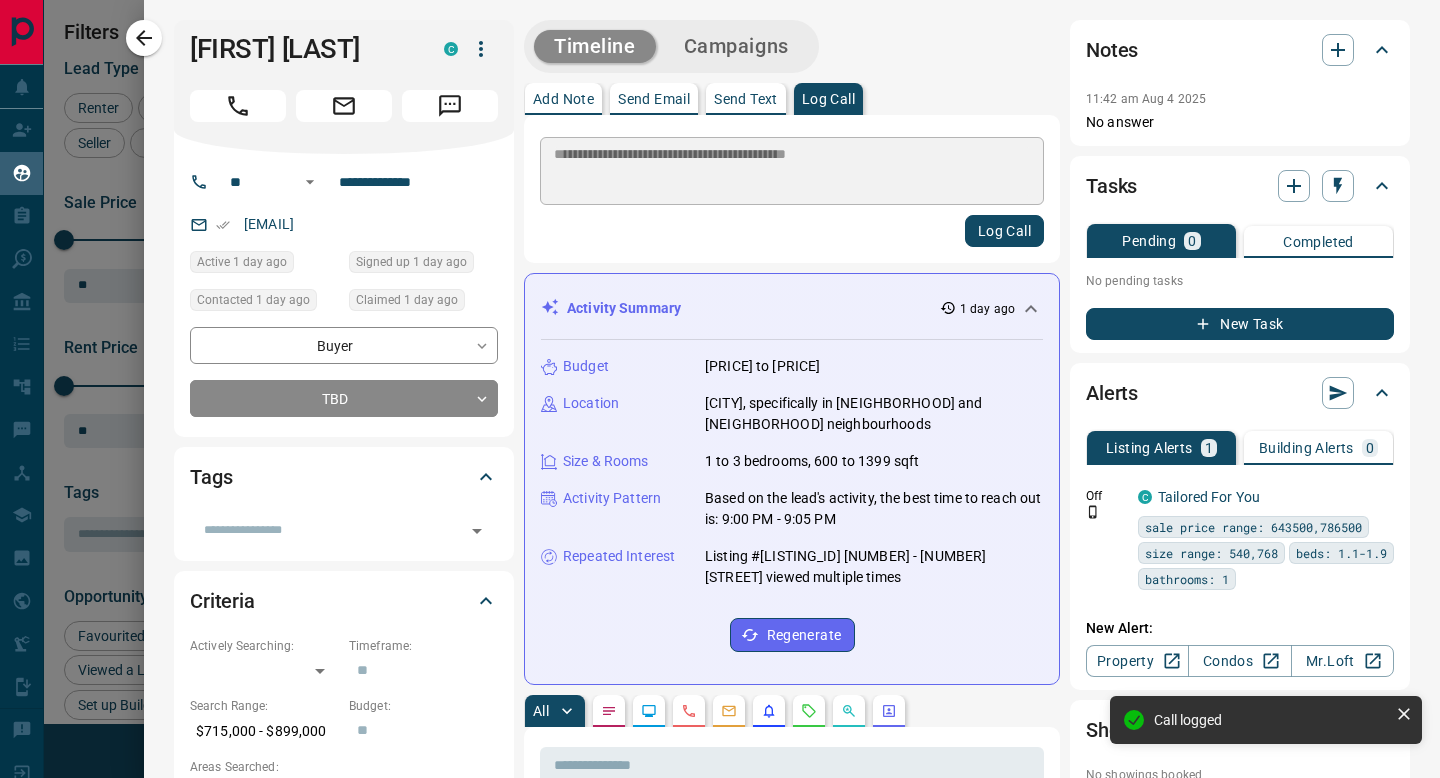 type 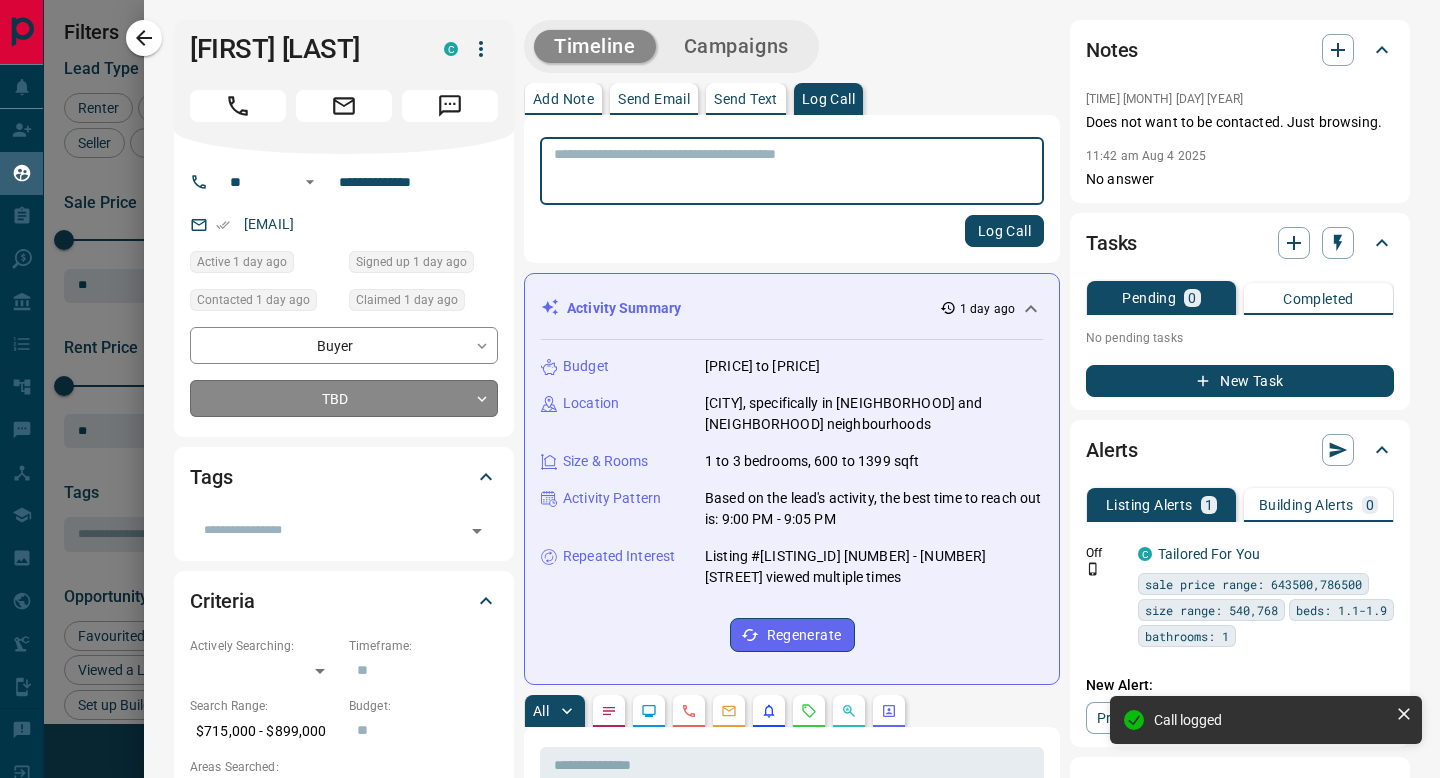 click on "Lead Transfers Claim Leads My Leads Tasks Opportunities Deals Campaigns Automations Messages Broker Bay Training Media Services Agent Resources Precon Worksheet Mobile Apps Disclosure Logout My Leads Filters 1 Manage Tabs New Lead All 238 TBD 10 Do Not Contact - Not Responsive 85 Bogus 14 Just Browsing 43 Criteria Obtained 27 Future Follow Up 15 Warm - HOT - Taken on Showings 7 Submitted Offer - Client 37 Name Details Last Active Claimed Date Status Tags [FIRST] [LAST] Renter C $--- [CITY], [CITY] 1 day ago Contacted in 3 hours 14 hours ago Signed up 1 day ago Future Follow Up + [FIRST] [LAST] Renter C $--- [CITY] 16 hours ago Contacted in 3 hours 14 hours ago Signed up 16 hours ago Not Responsive + [FIRST] [LAST] Buyer C $689K - $689K [CITY], [CITY] 17 hours ago Contacted in 3 hours 21 hours ago Signed up 21 hours ago Not Responsive + [FIRST] [LAST] Buyer C $715K - $899K [CITY], [CITY] 1 day ago Contacted 20 hours ago 1 day ago Signed up 1 day ago TBD + [FIRST] [LAST] Buyer, Renter P $--- [CITY] + C" at bounding box center (720, 376) 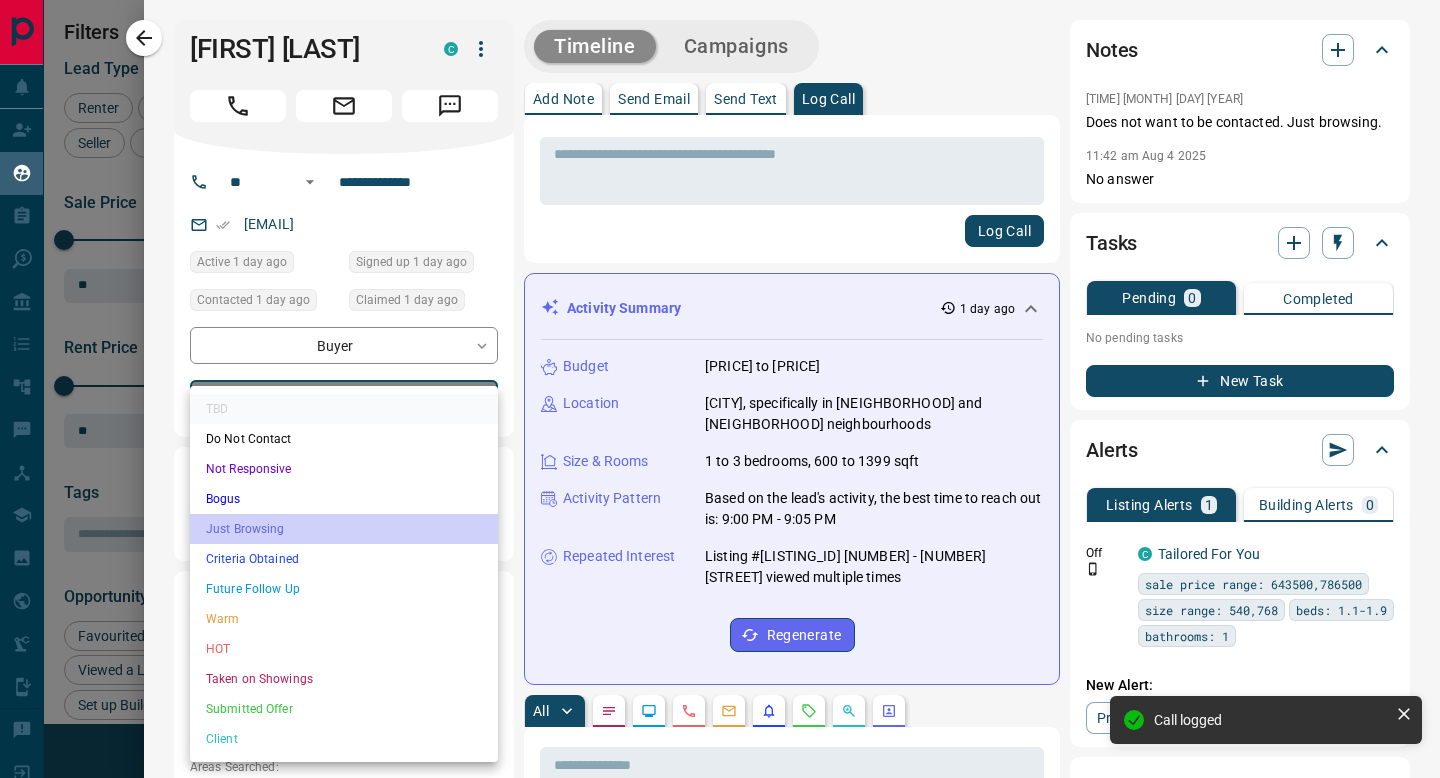 click on "Just Browsing" at bounding box center [344, 529] 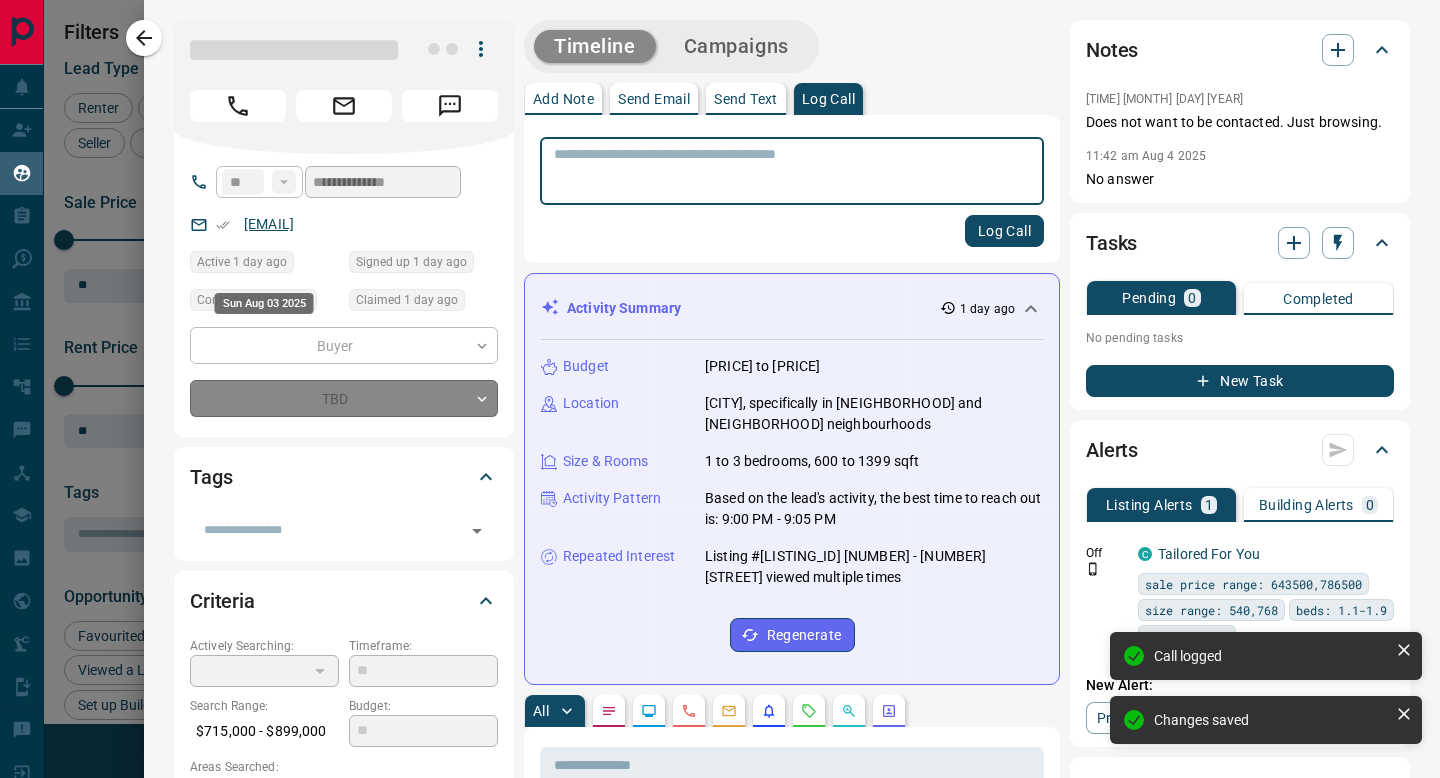 type on "*" 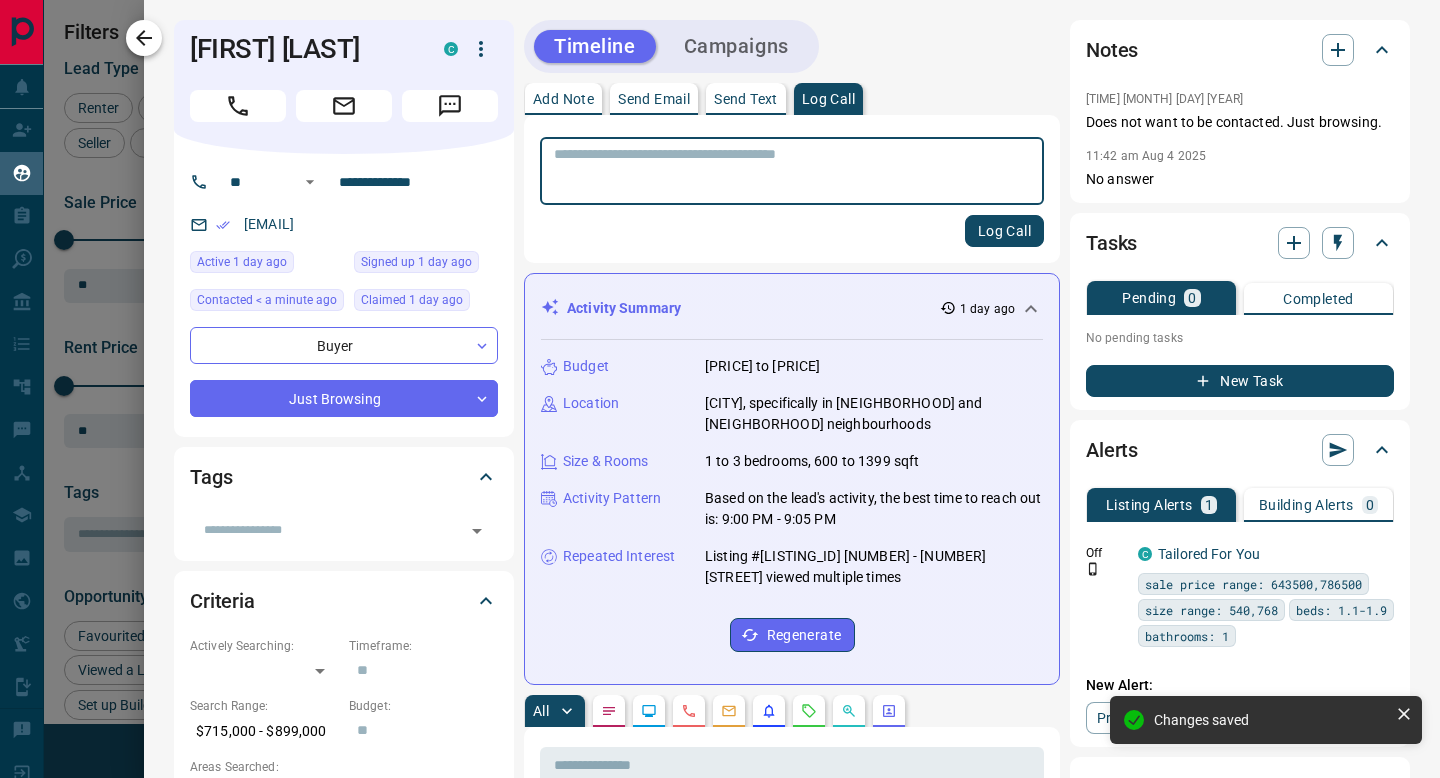 click 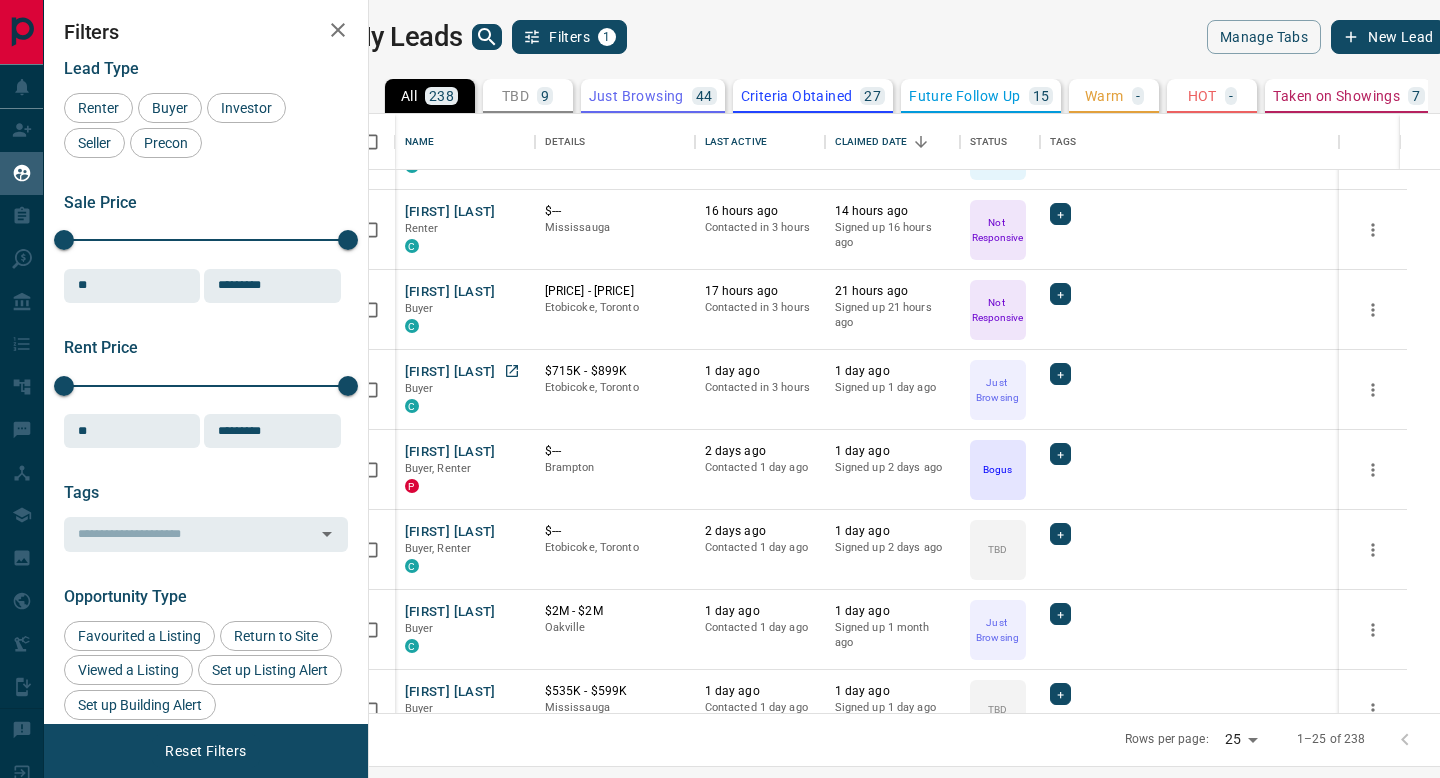 scroll, scrollTop: 61, scrollLeft: 0, axis: vertical 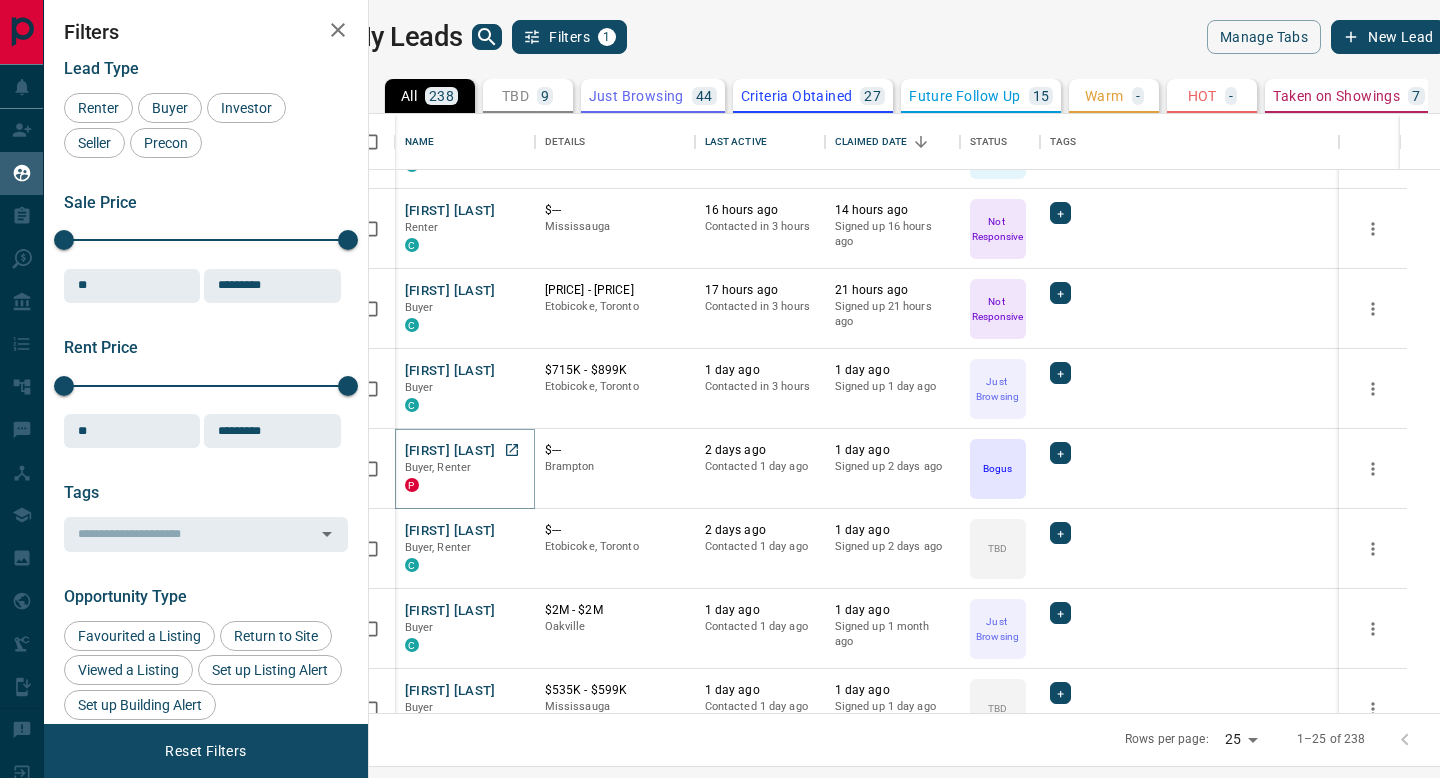 click on "[FIRST] [LAST]" at bounding box center (450, 451) 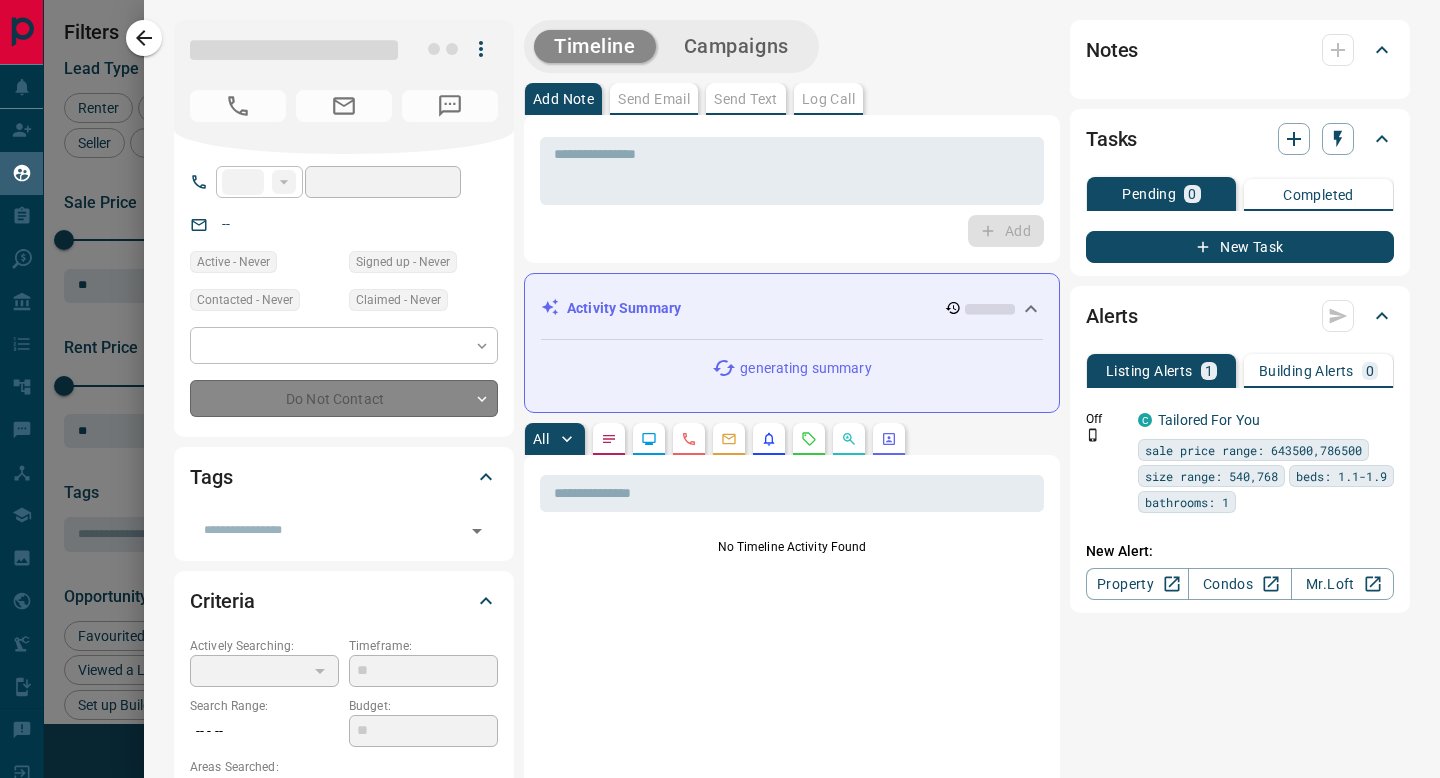 type on "**" 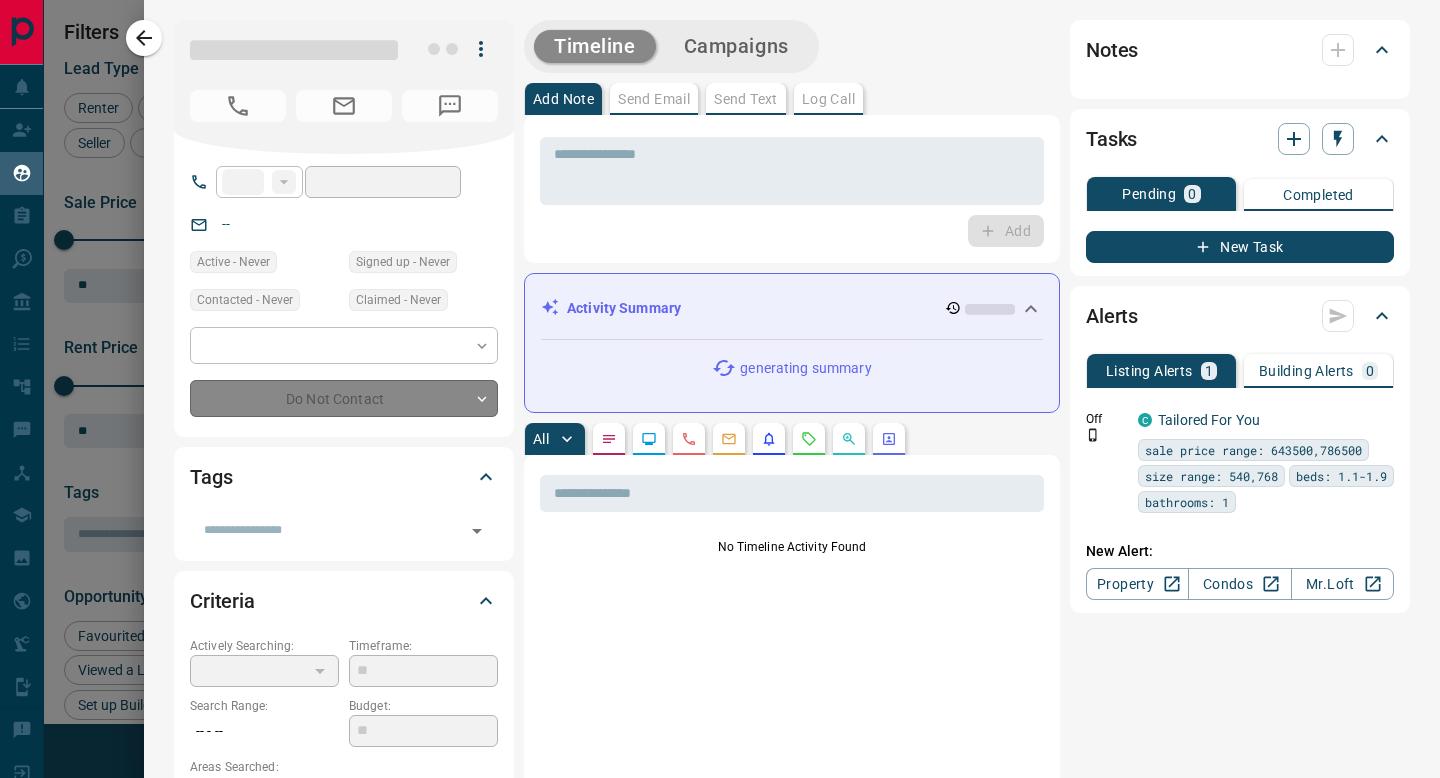 type on "**********" 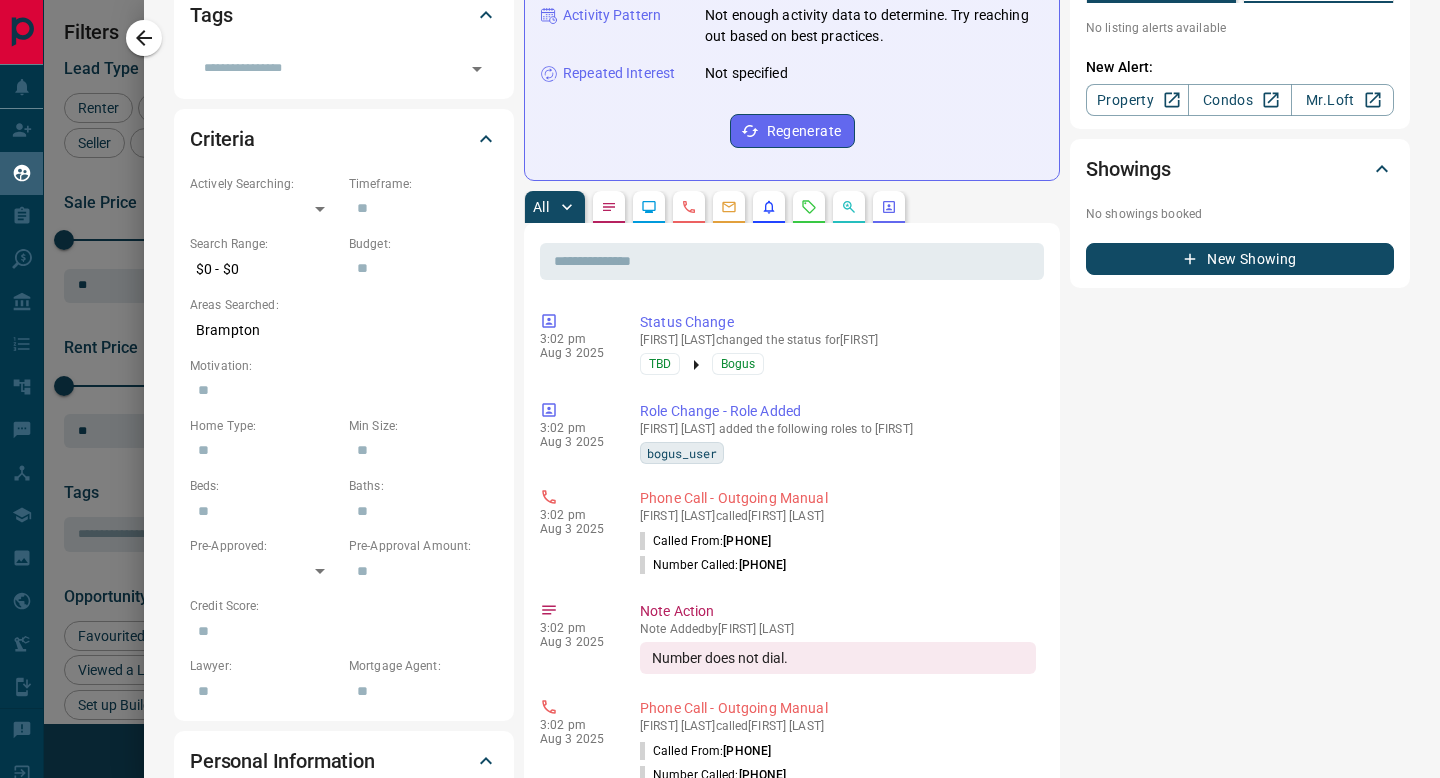 scroll, scrollTop: 7, scrollLeft: 0, axis: vertical 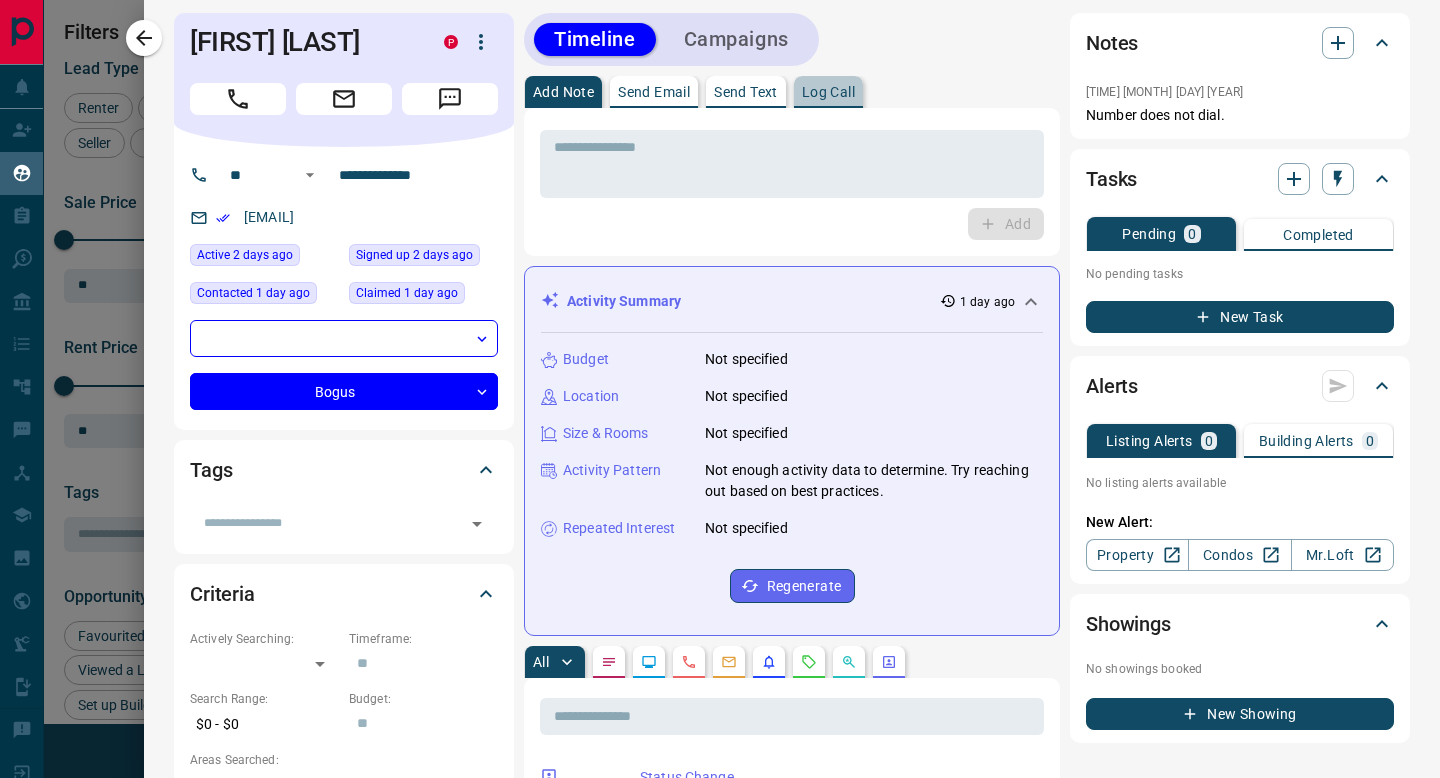 click on "Log Call" at bounding box center (828, 92) 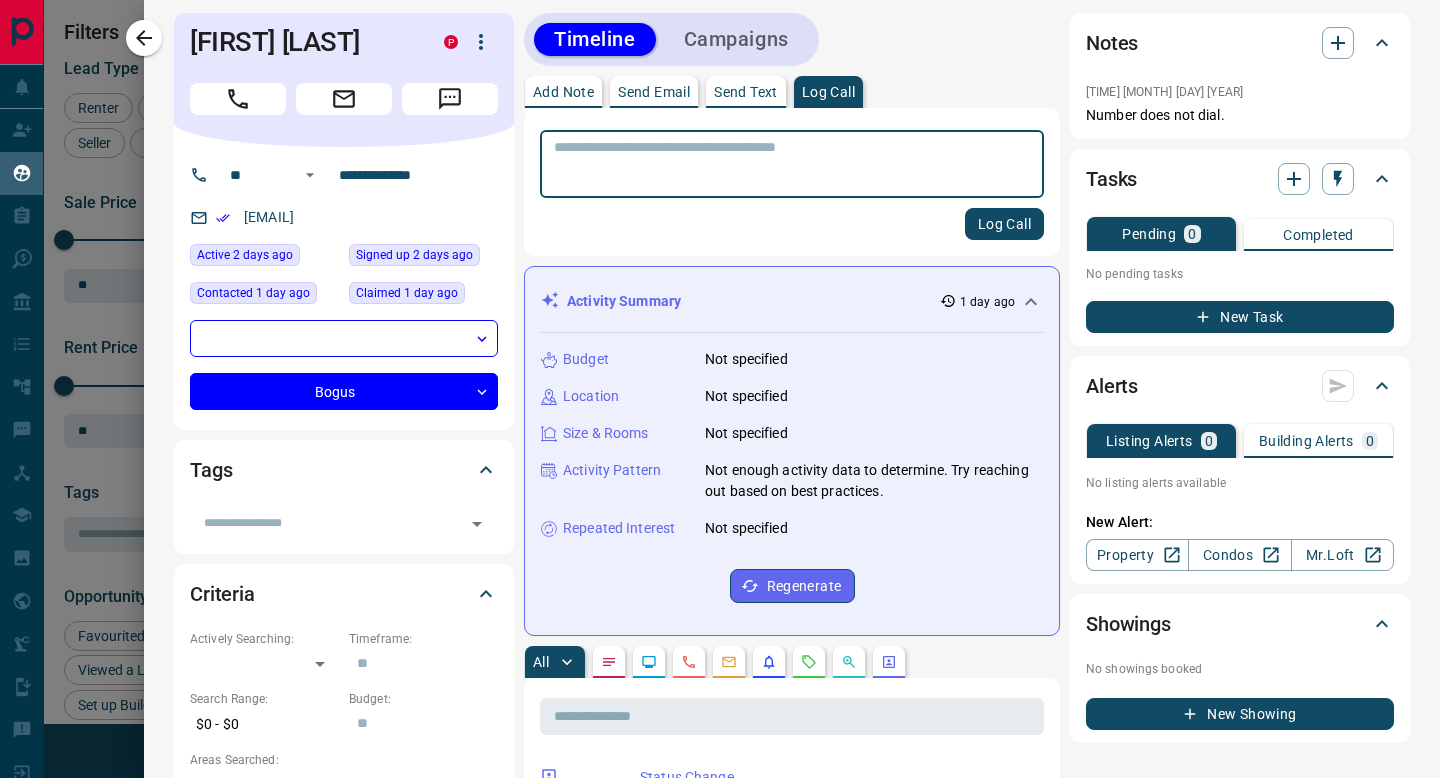 click on "* ​" at bounding box center [792, 164] 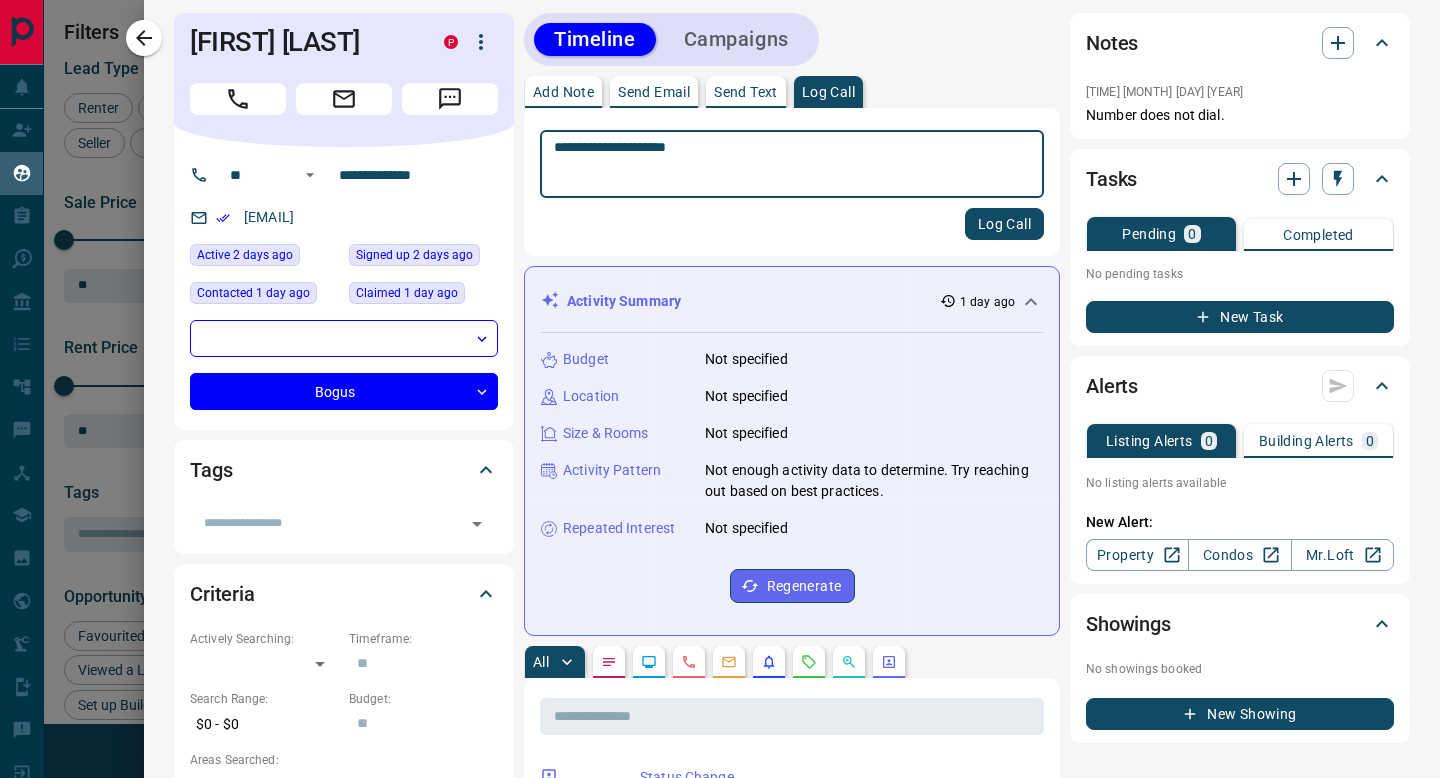 type on "**********" 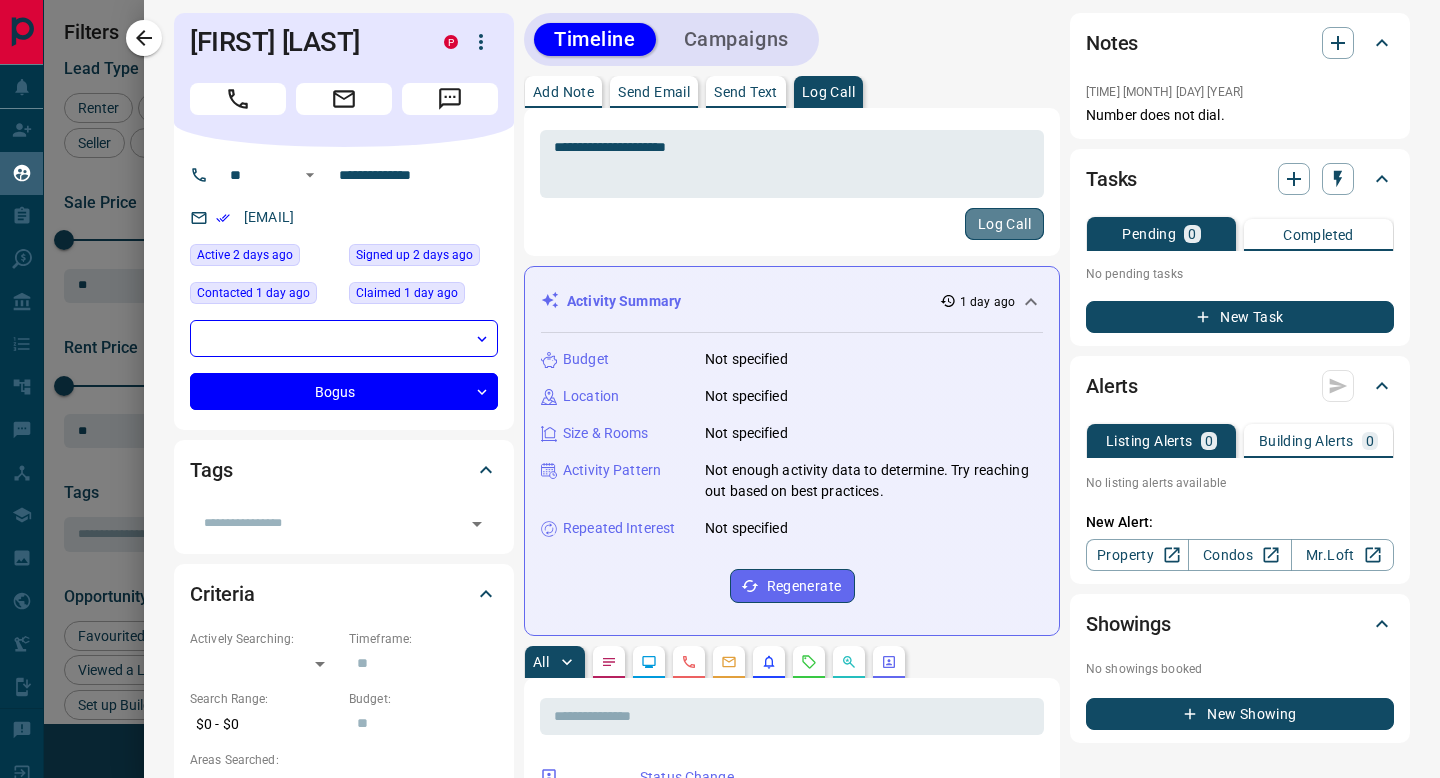 click on "Log Call" at bounding box center [1004, 224] 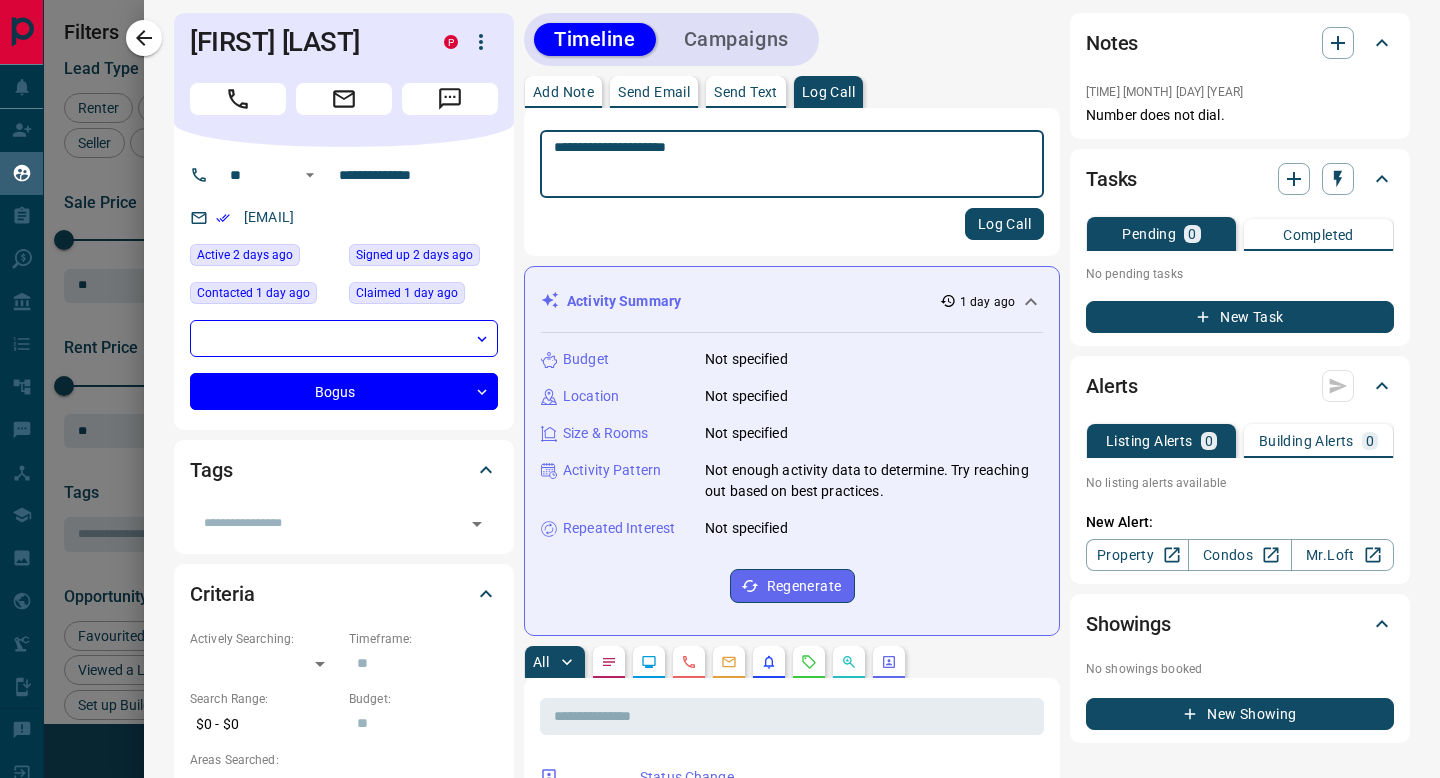 type 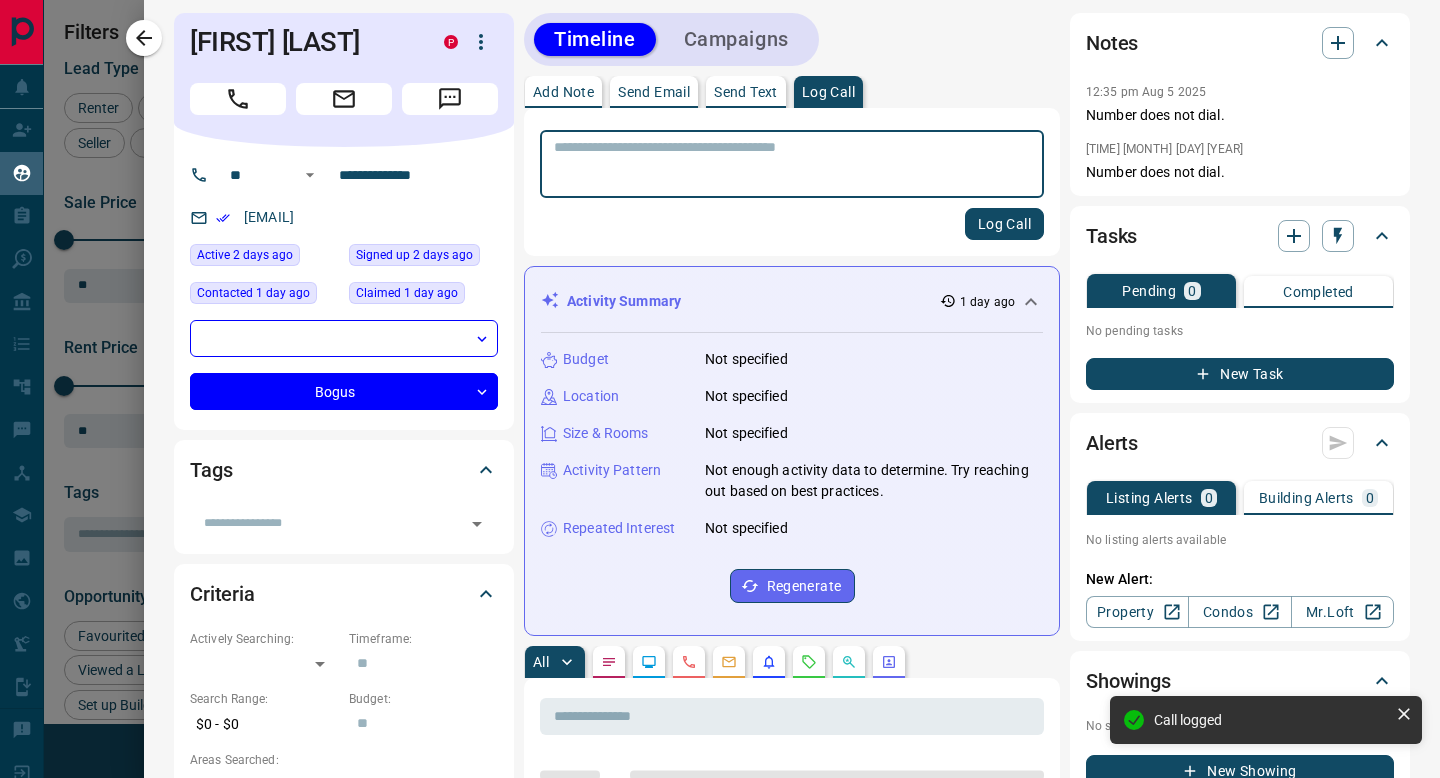 click on "Send Email" at bounding box center (654, 92) 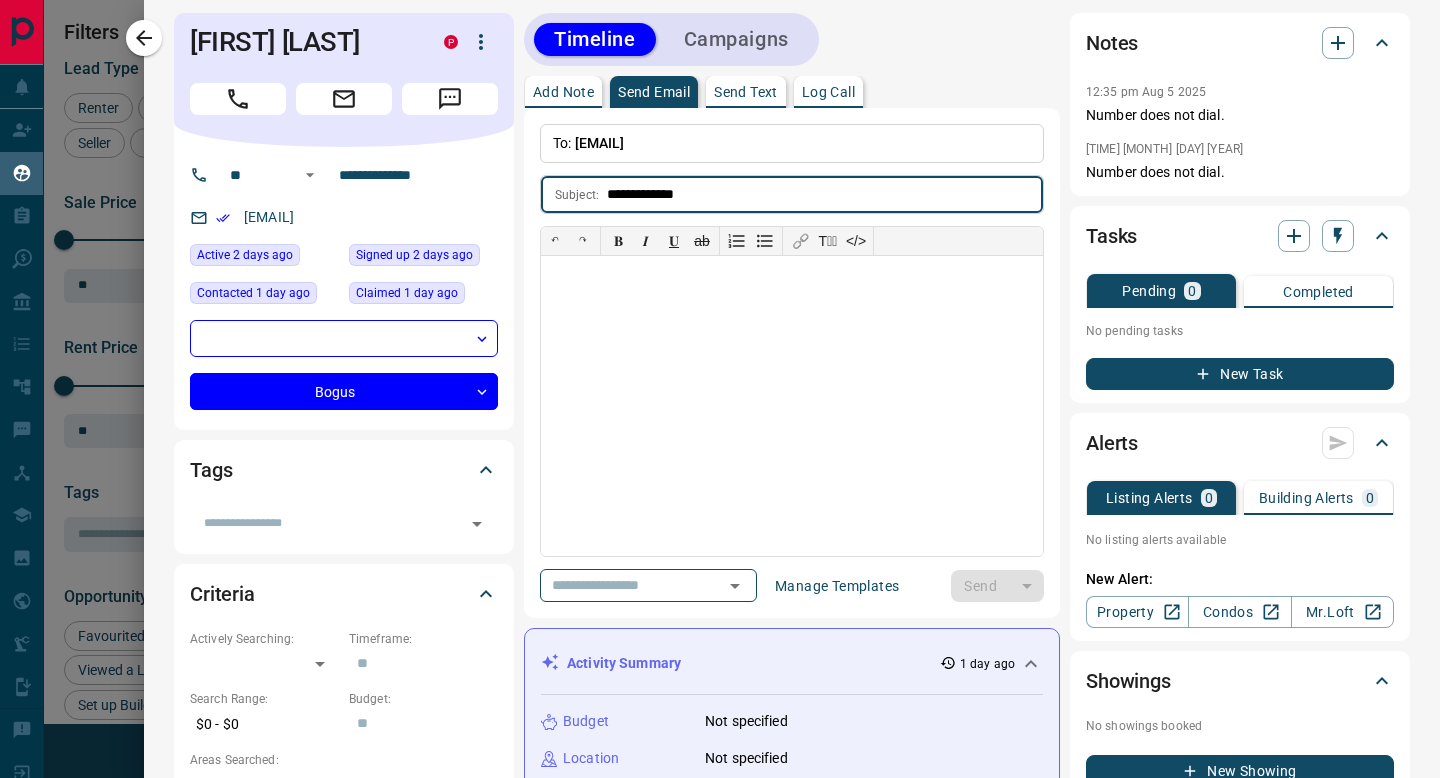 type on "**********" 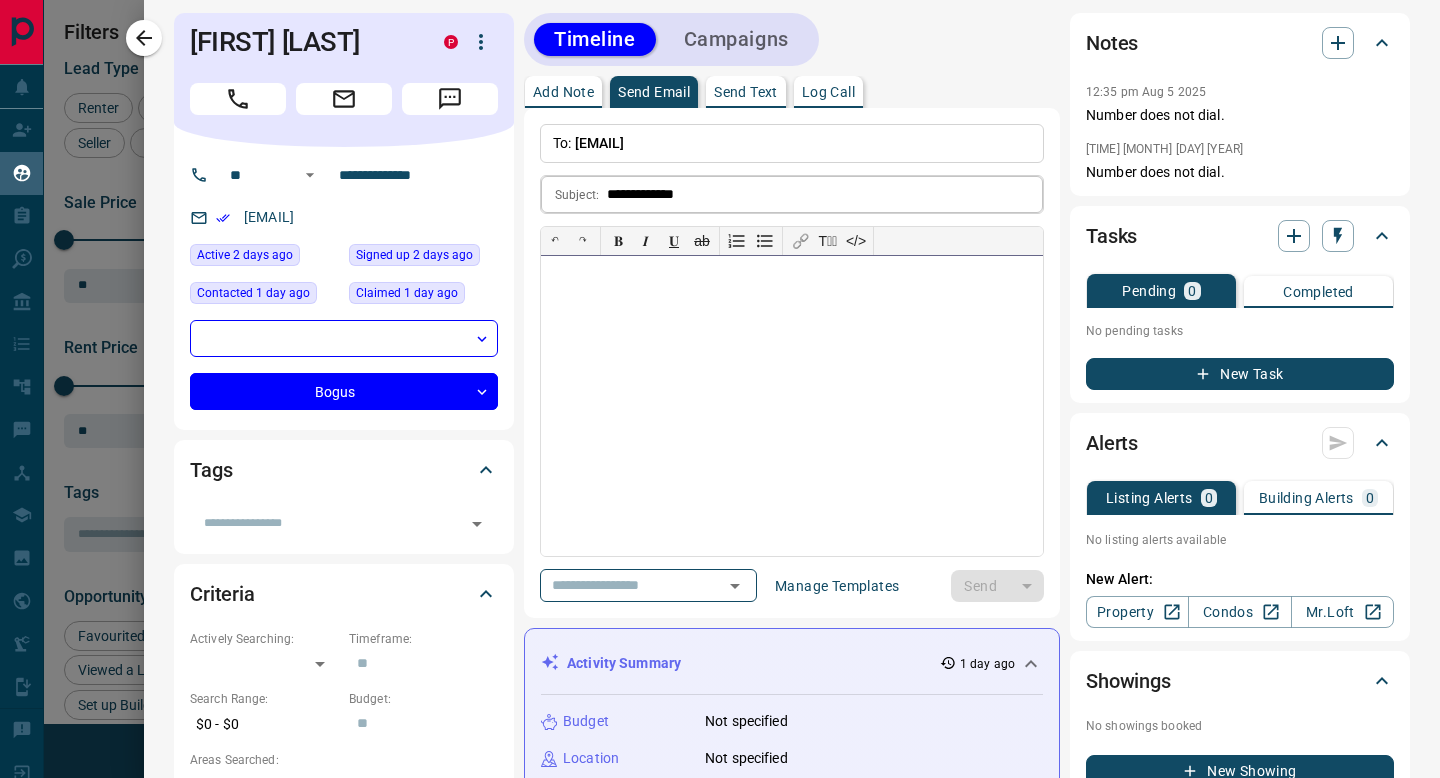 type 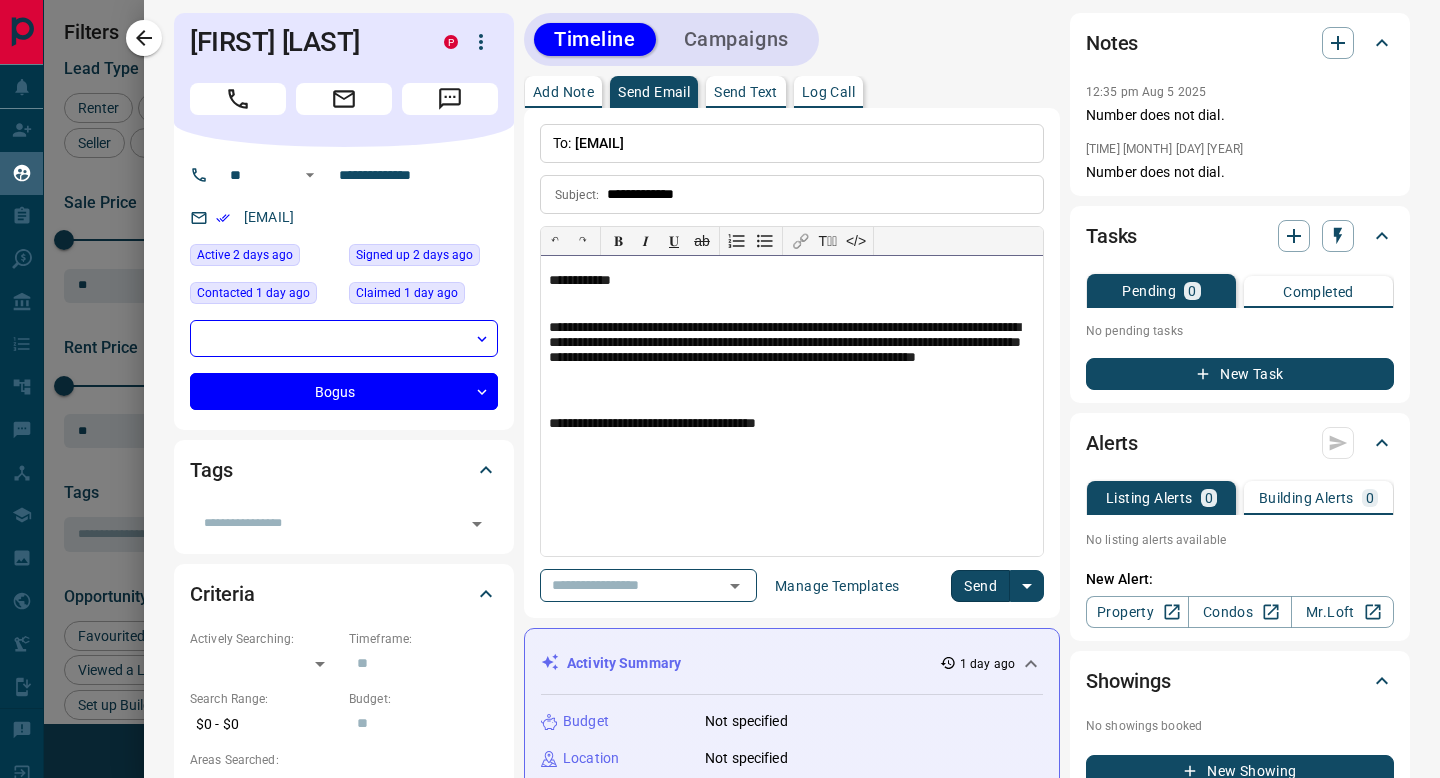 click on "**********" at bounding box center (792, 406) 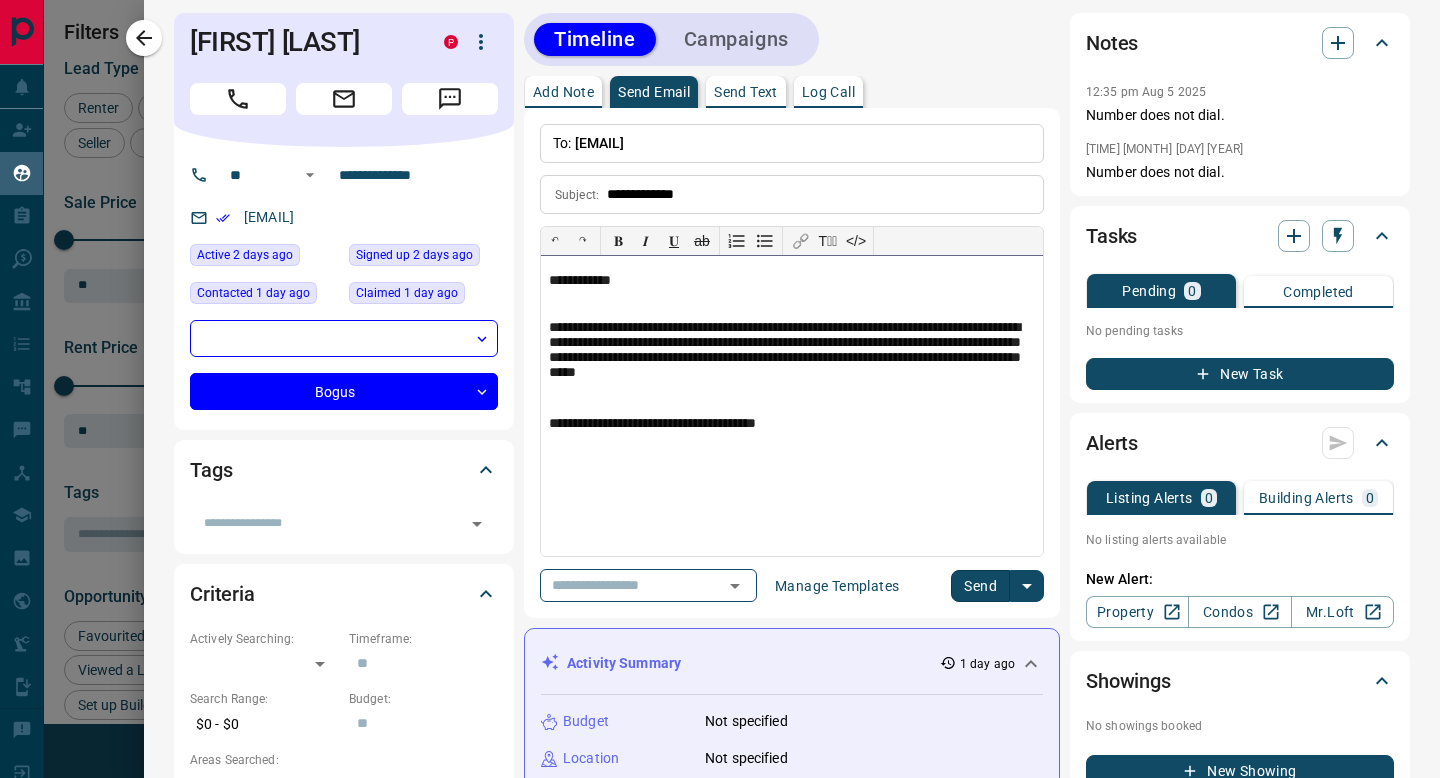 click on "**********" at bounding box center [792, 406] 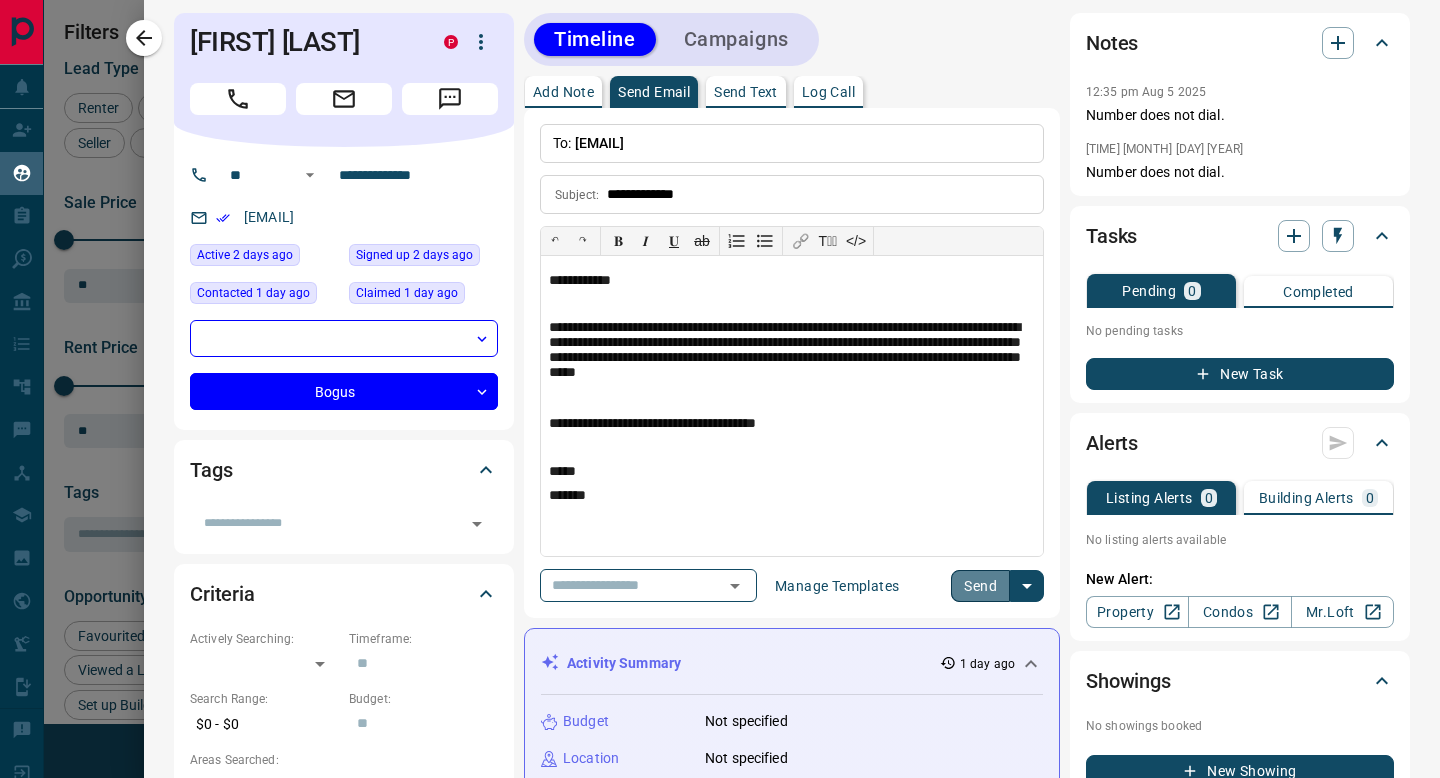 click on "Send" at bounding box center [980, 586] 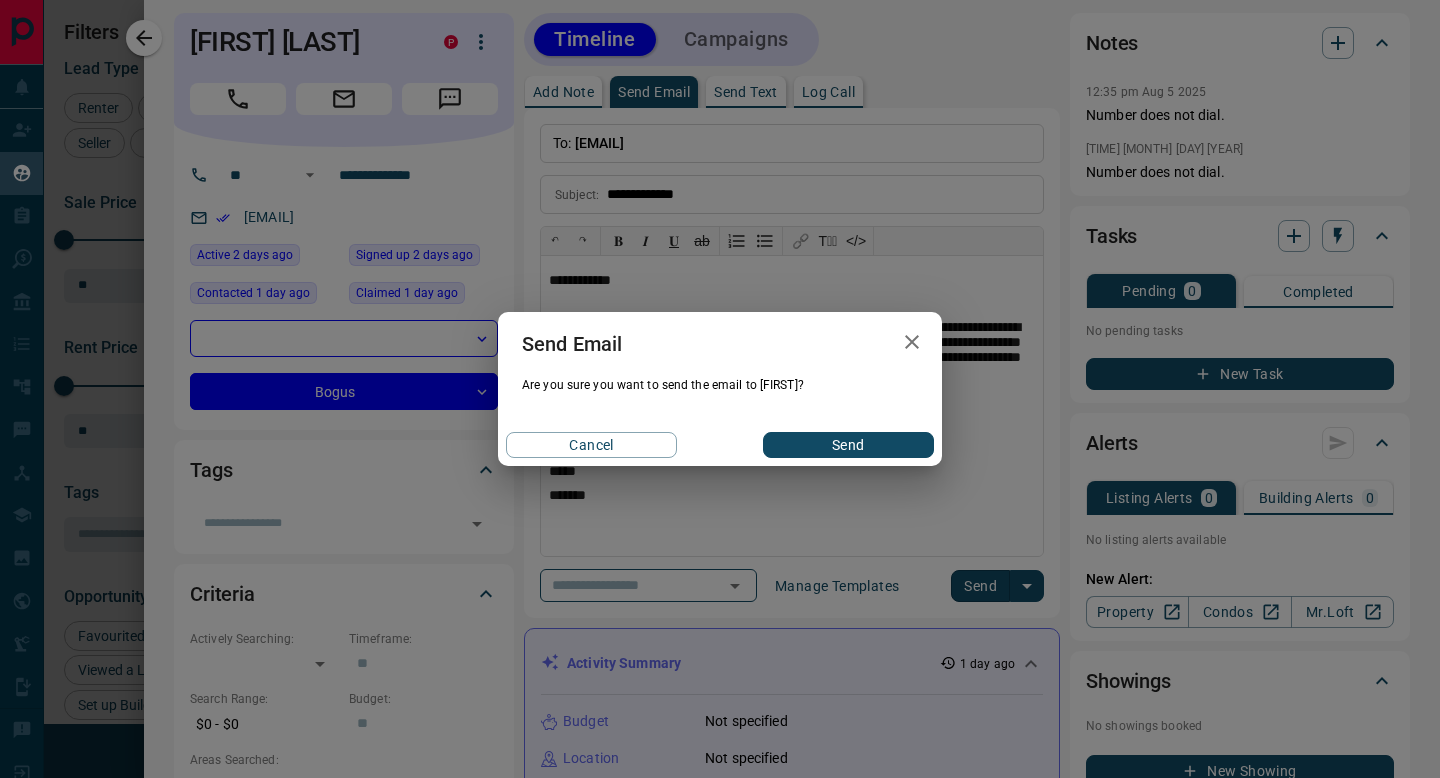 click on "Send" at bounding box center [848, 445] 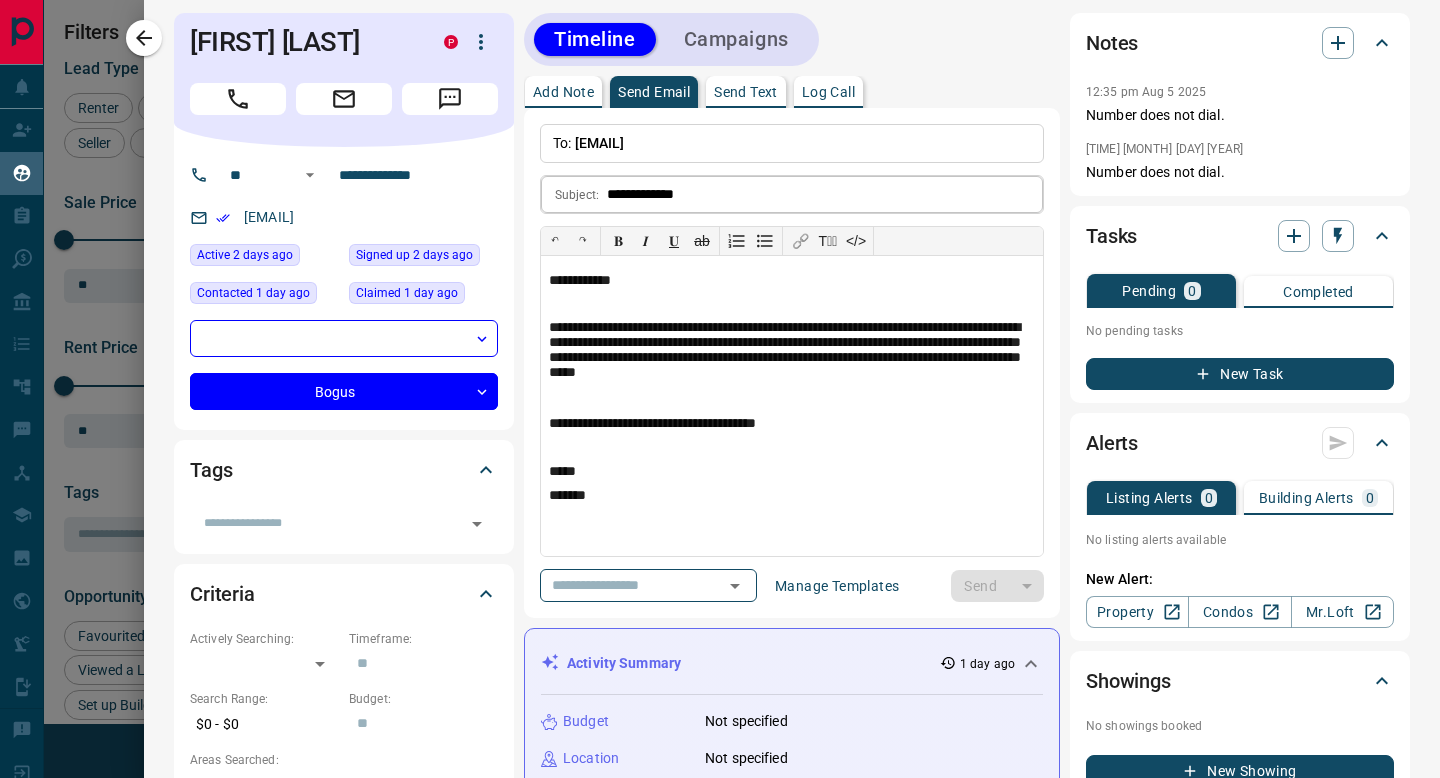 type 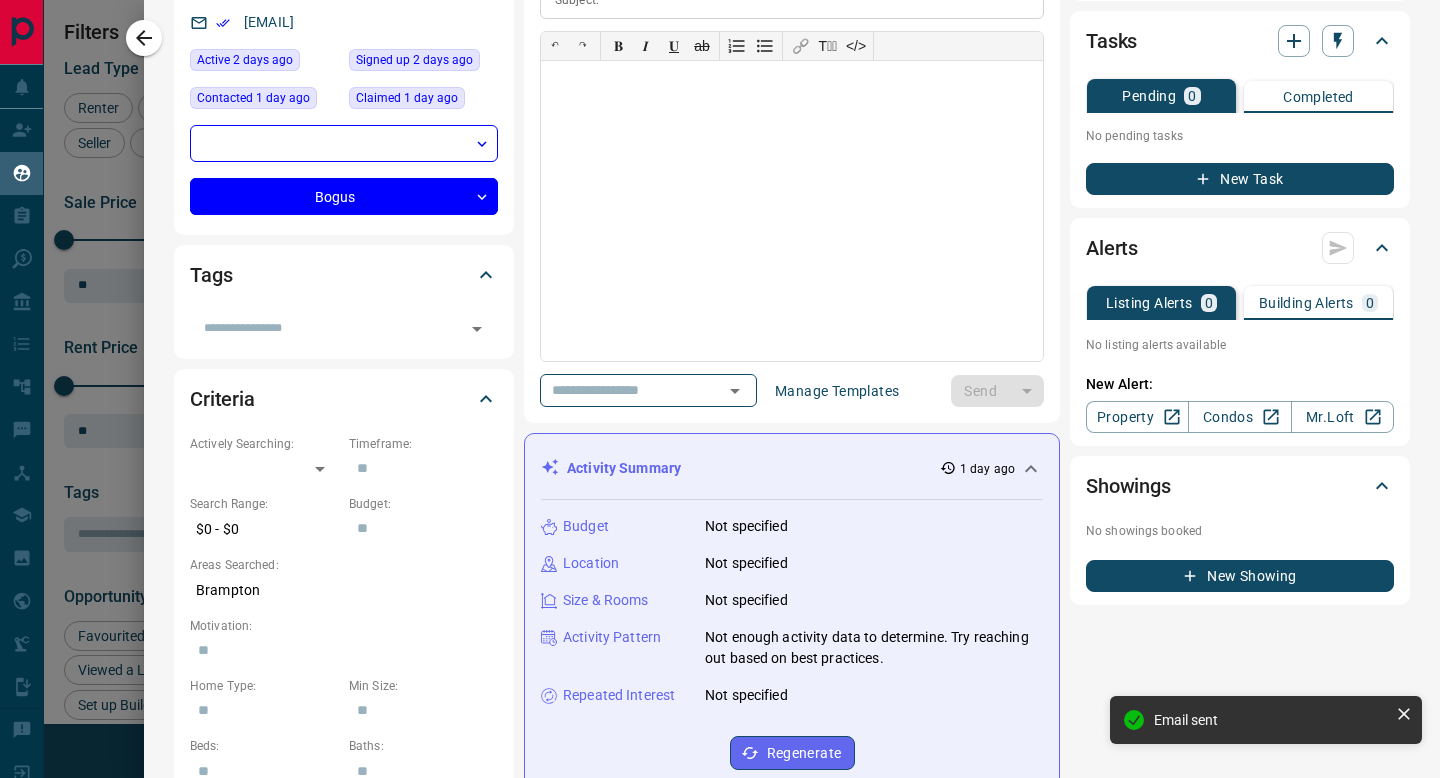 scroll, scrollTop: 0, scrollLeft: 0, axis: both 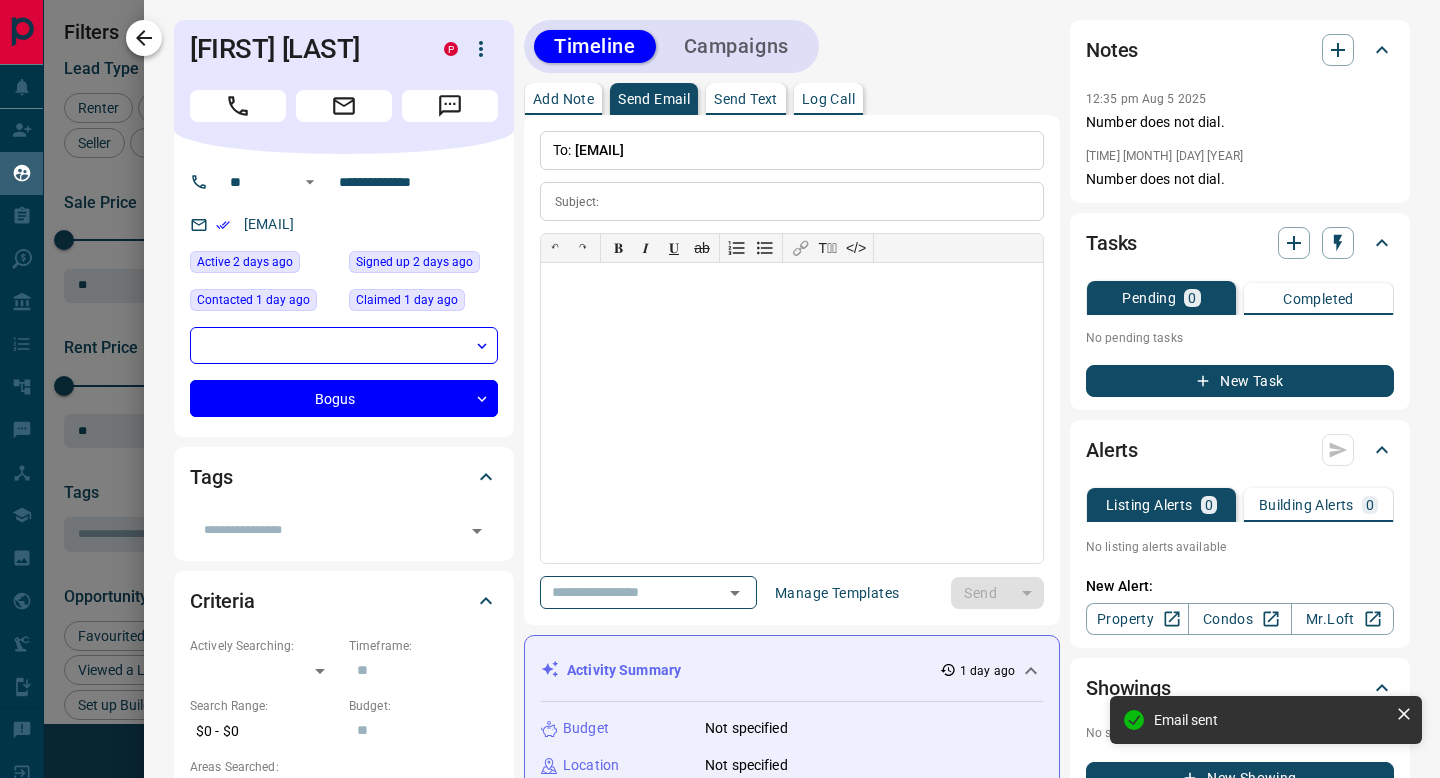 click 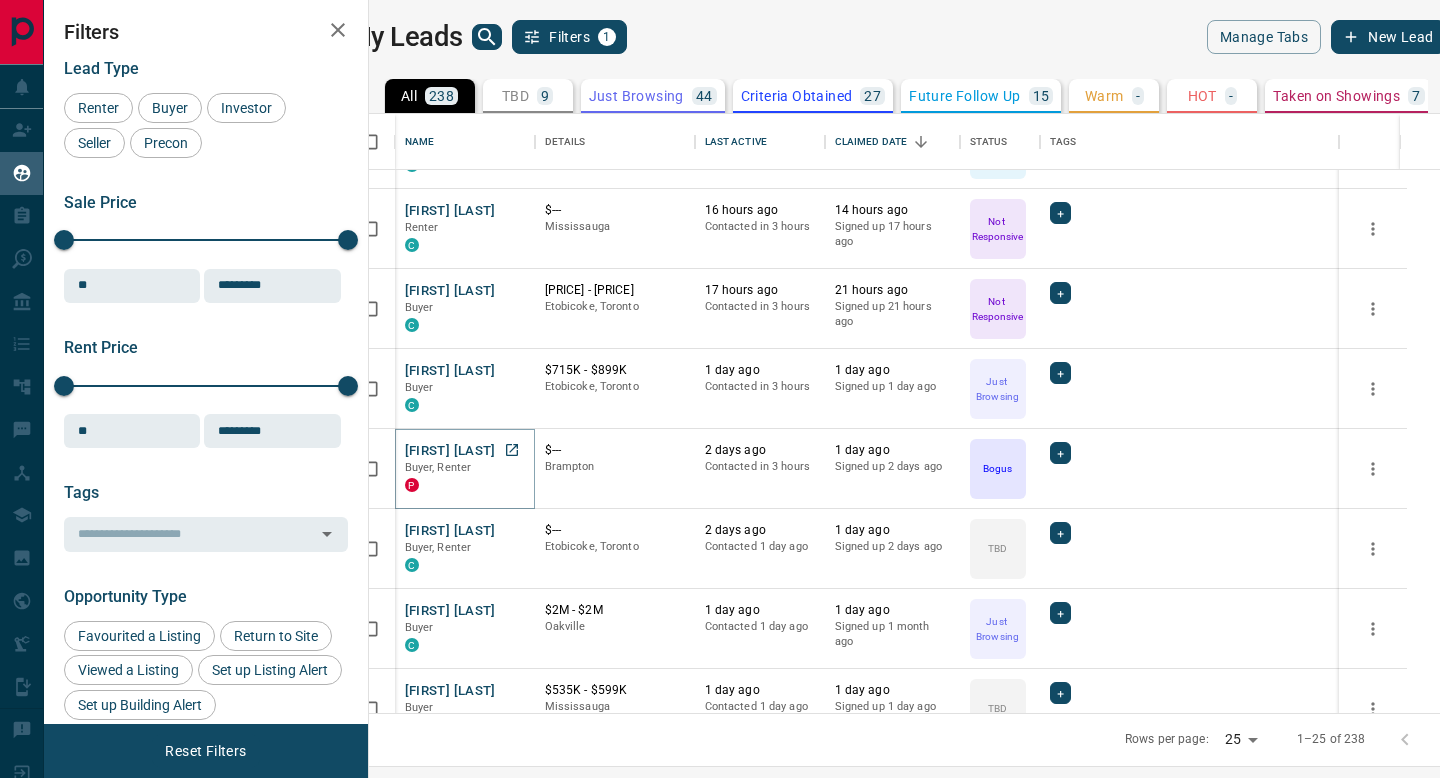 click on "[FIRST] [LAST]" at bounding box center (450, 451) 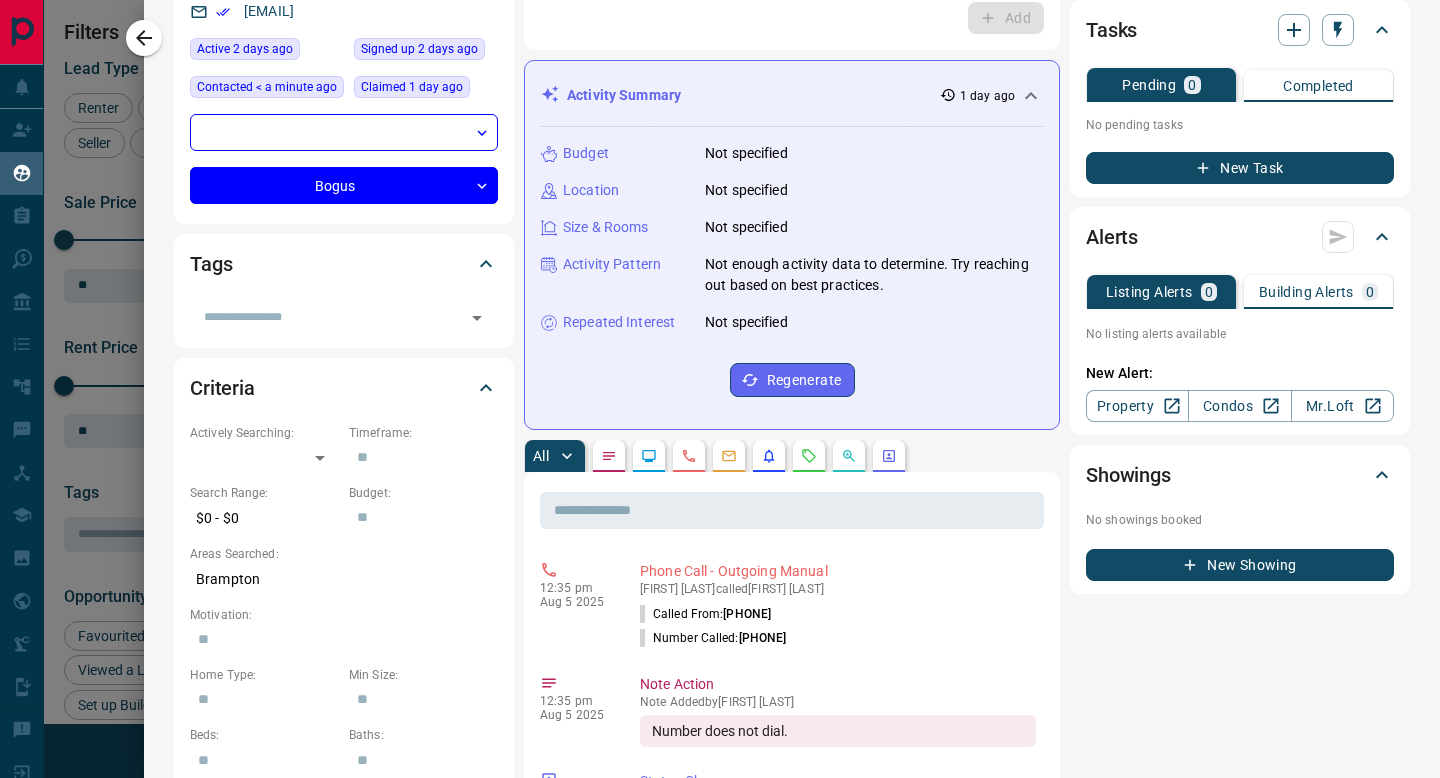 scroll, scrollTop: 0, scrollLeft: 0, axis: both 